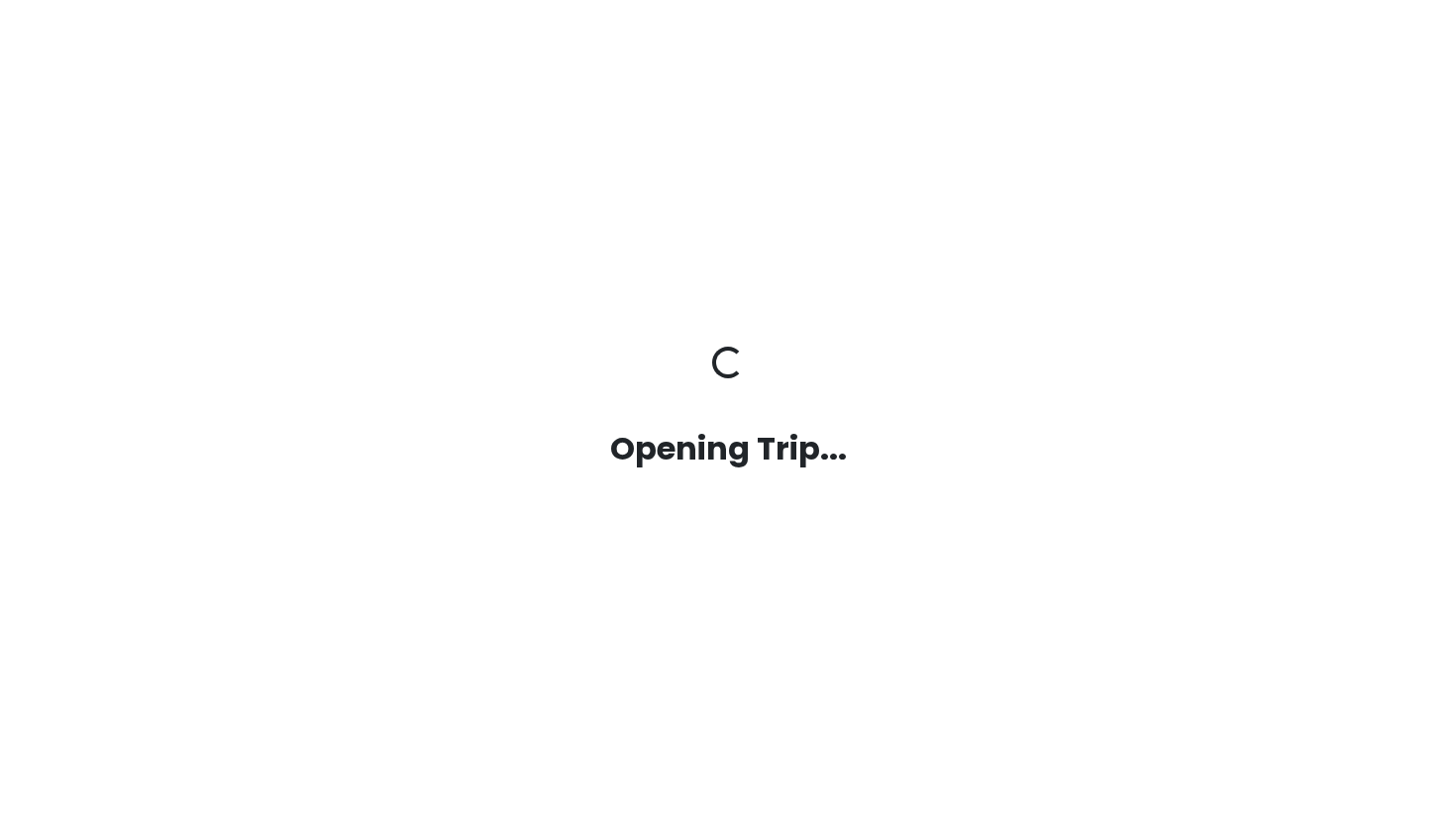 scroll, scrollTop: 0, scrollLeft: 0, axis: both 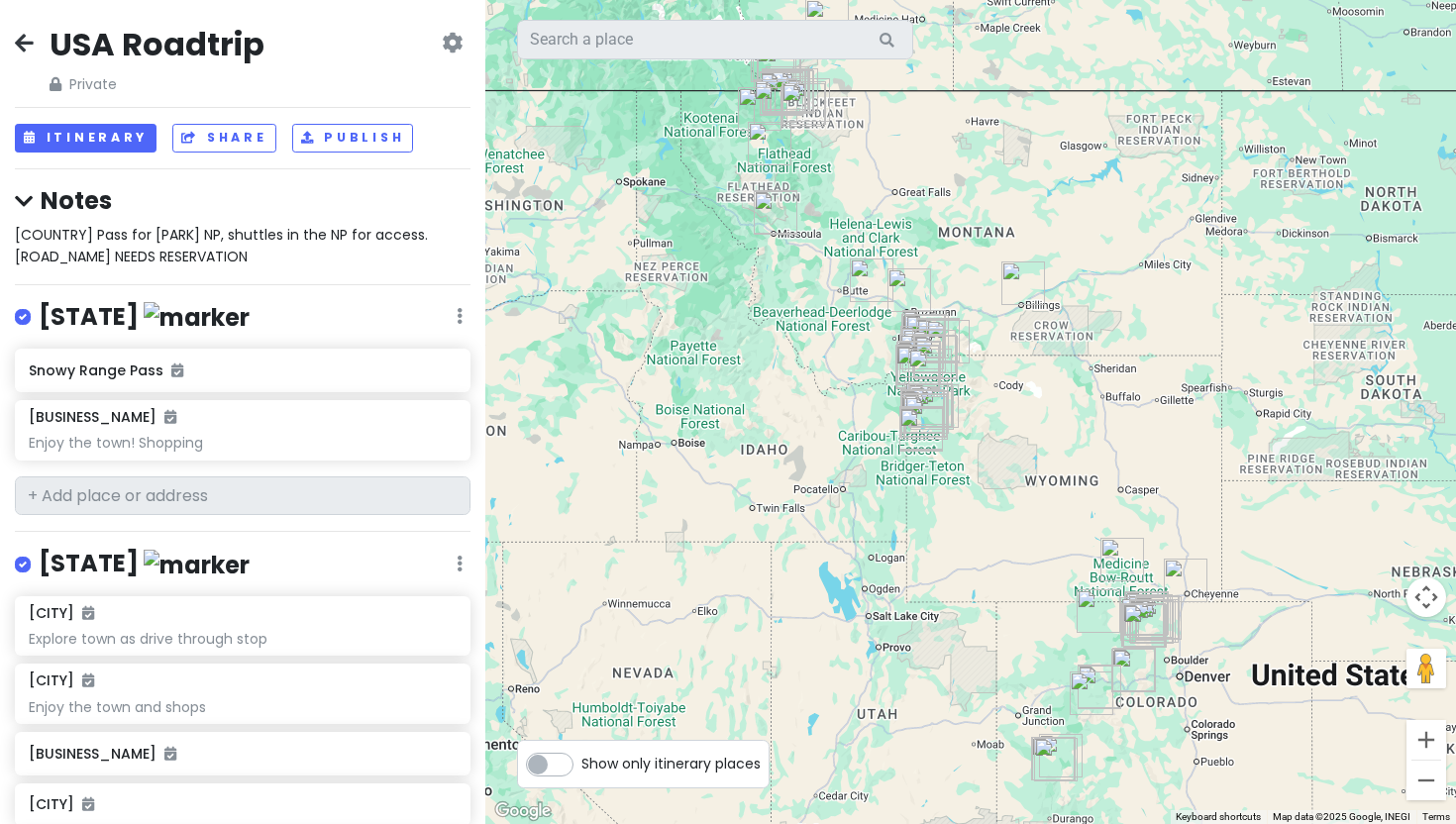 click at bounding box center [24, 43] 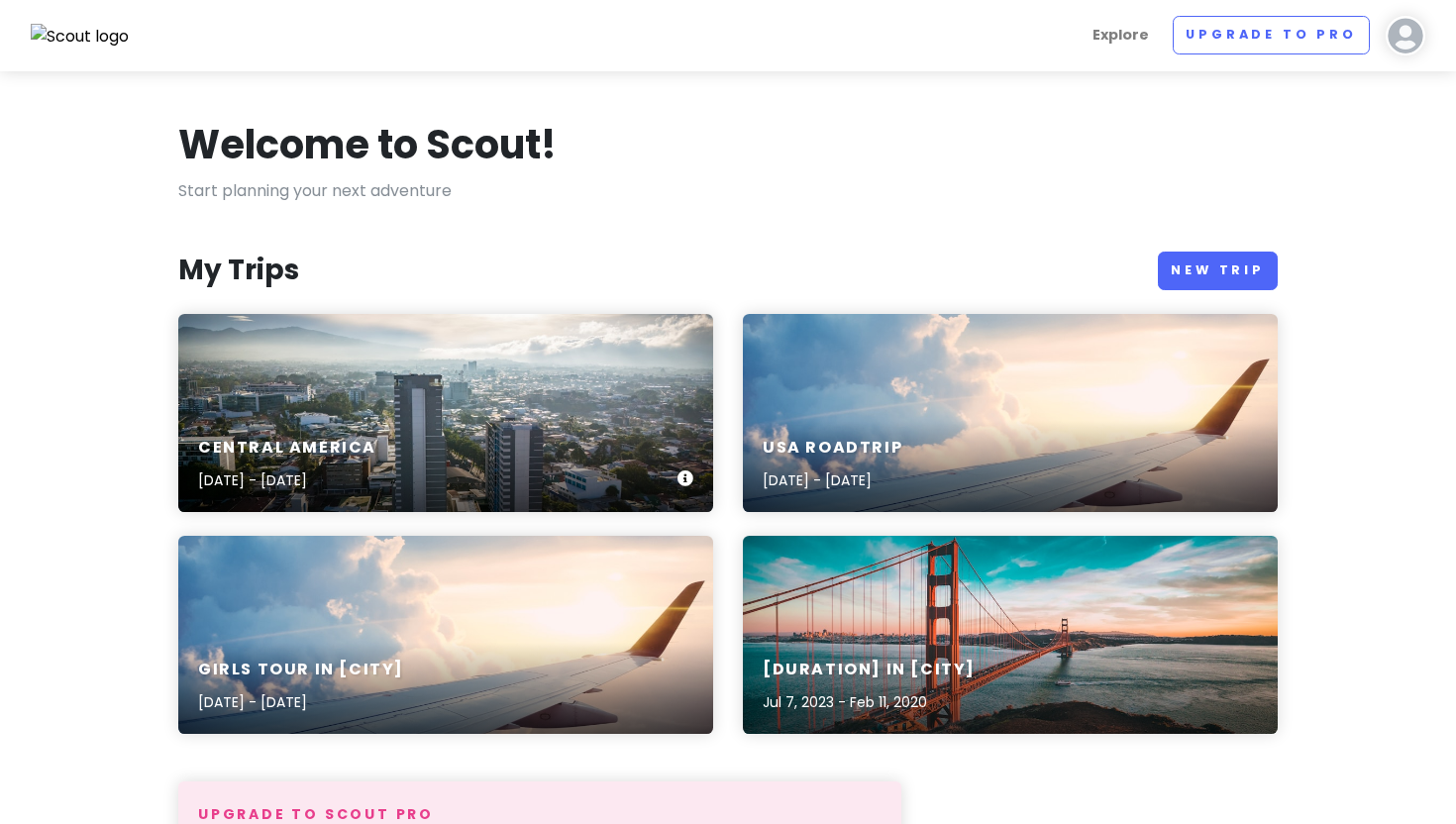 click on "[CONTINENT] [DATE] - [DATE]" at bounding box center (446, 413) 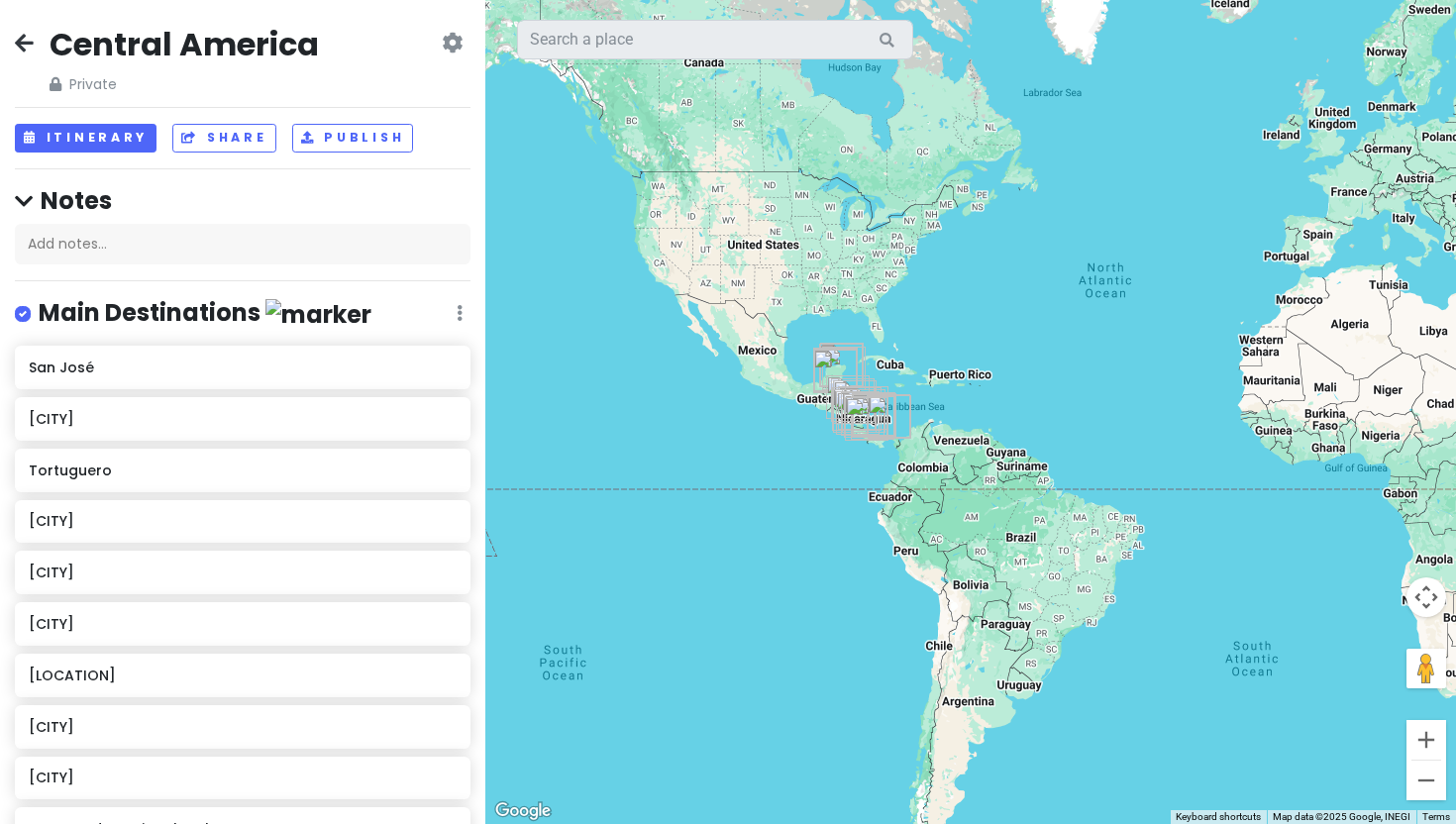 drag, startPoint x: 996, startPoint y: 570, endPoint x: 1003, endPoint y: 474, distance: 96.25487 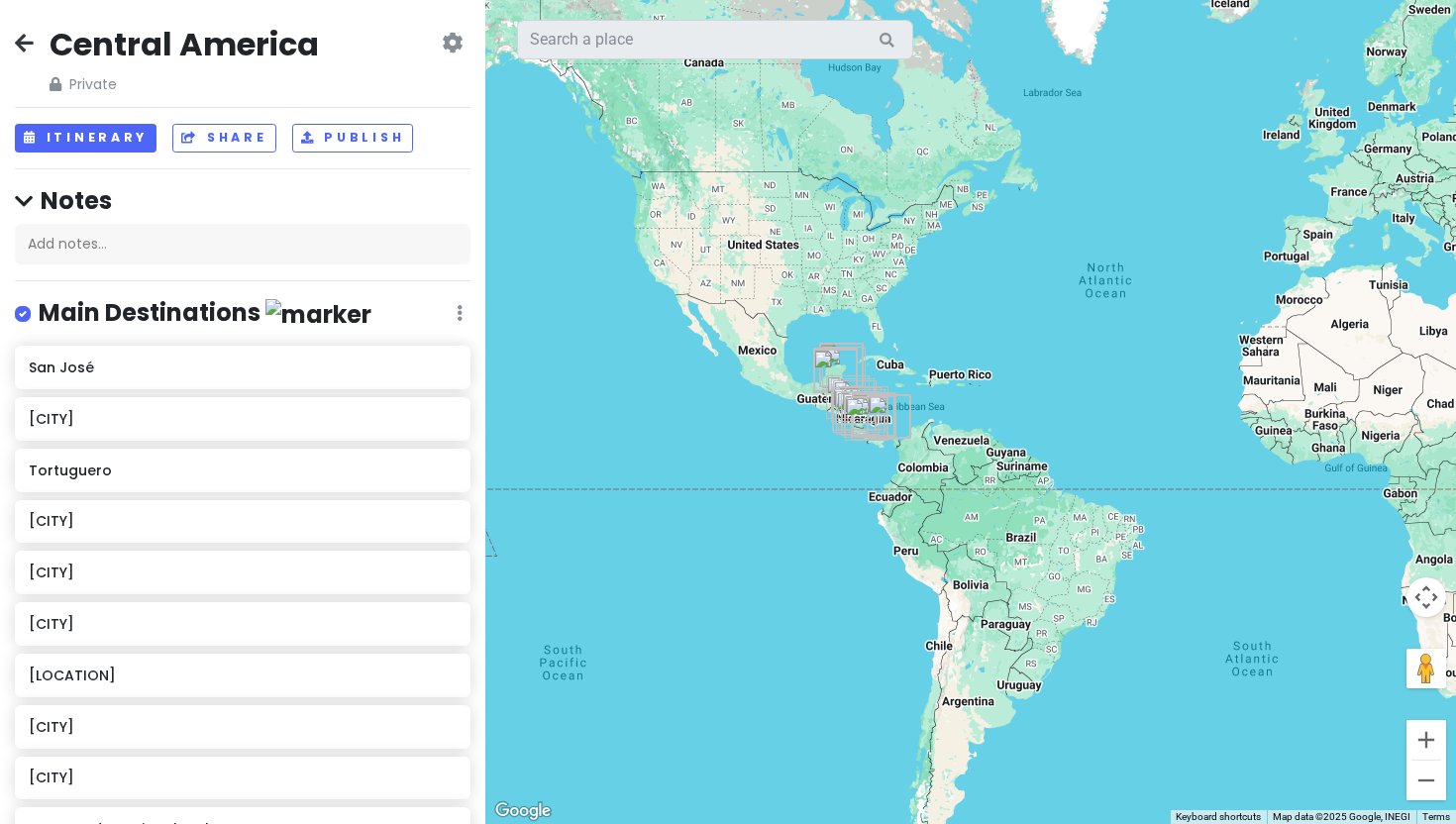 click at bounding box center [24, 43] 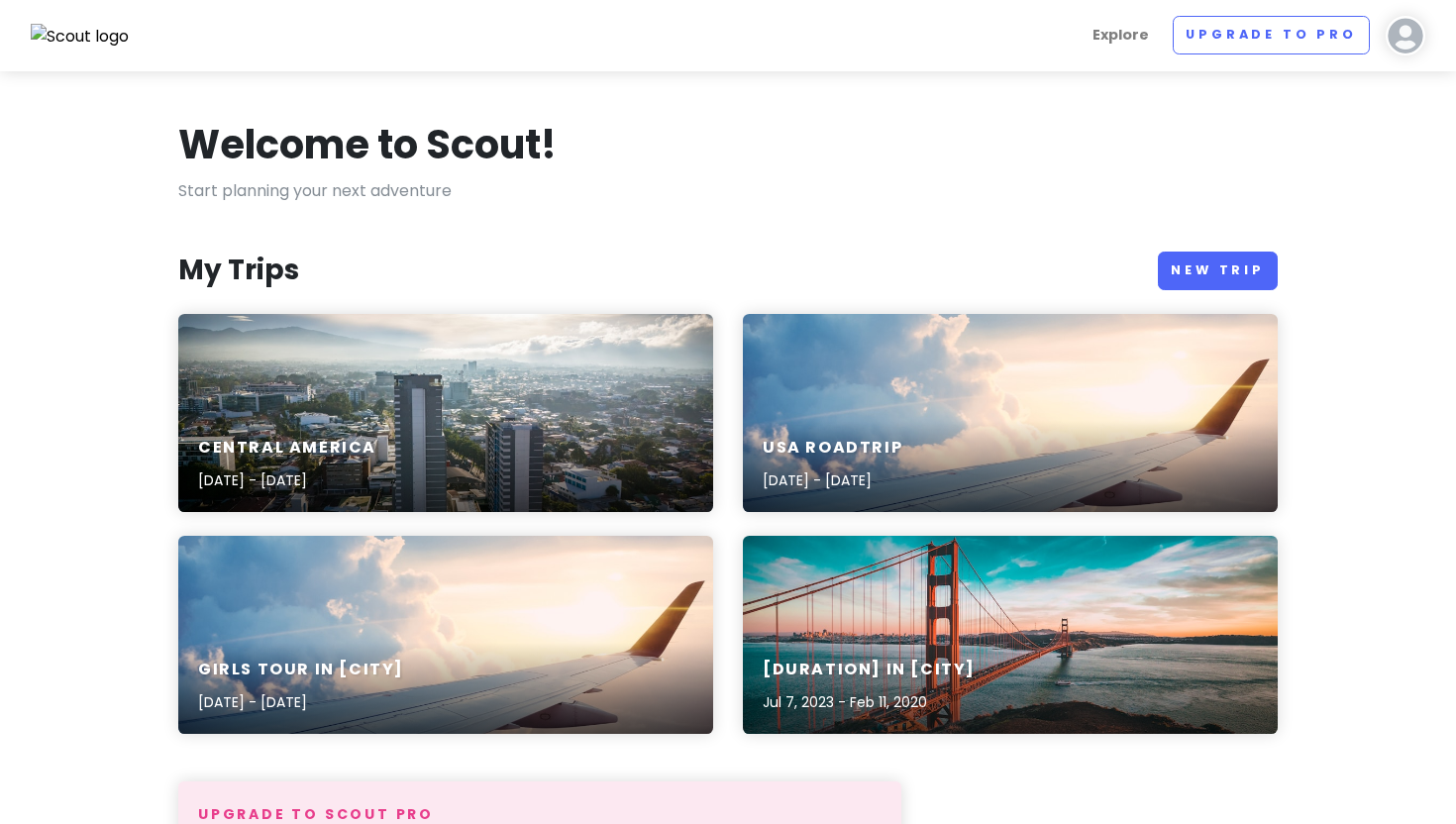 click on "[NUMBER] Days in [CITY] [DATE] - [DATE]" at bounding box center (1010, 635) 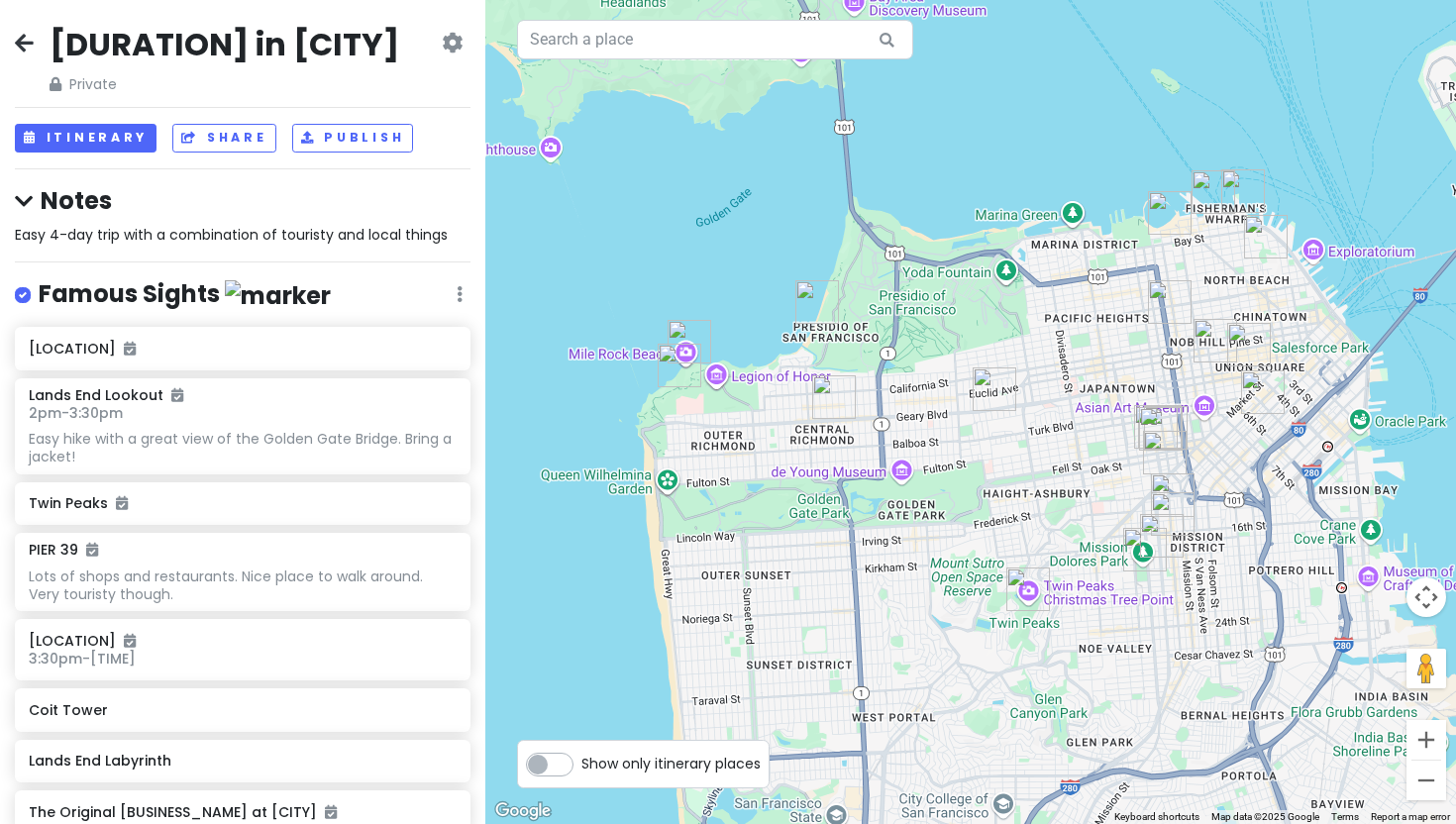 click at bounding box center [24, 43] 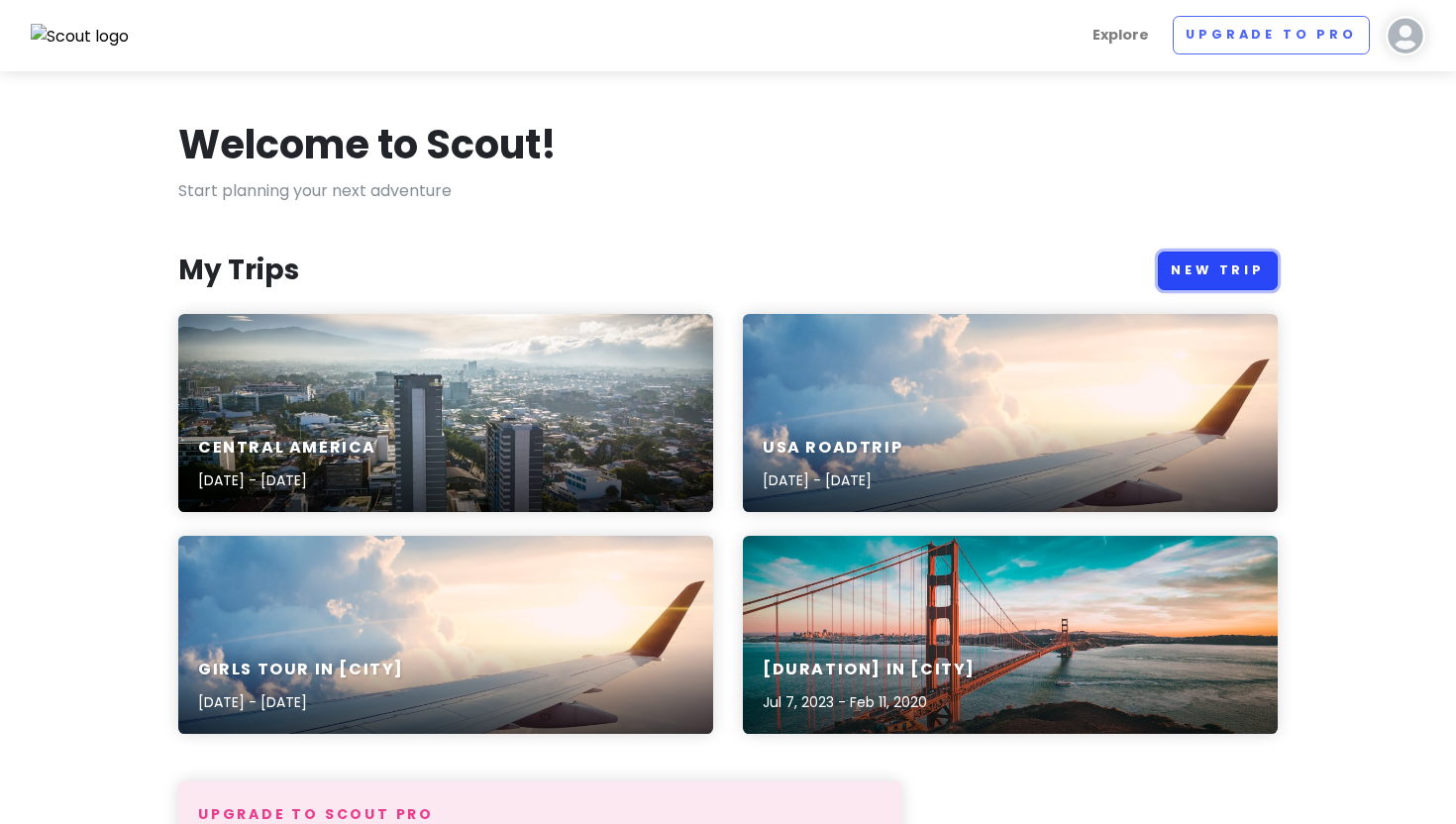 click on "New Trip" at bounding box center [1217, 270] 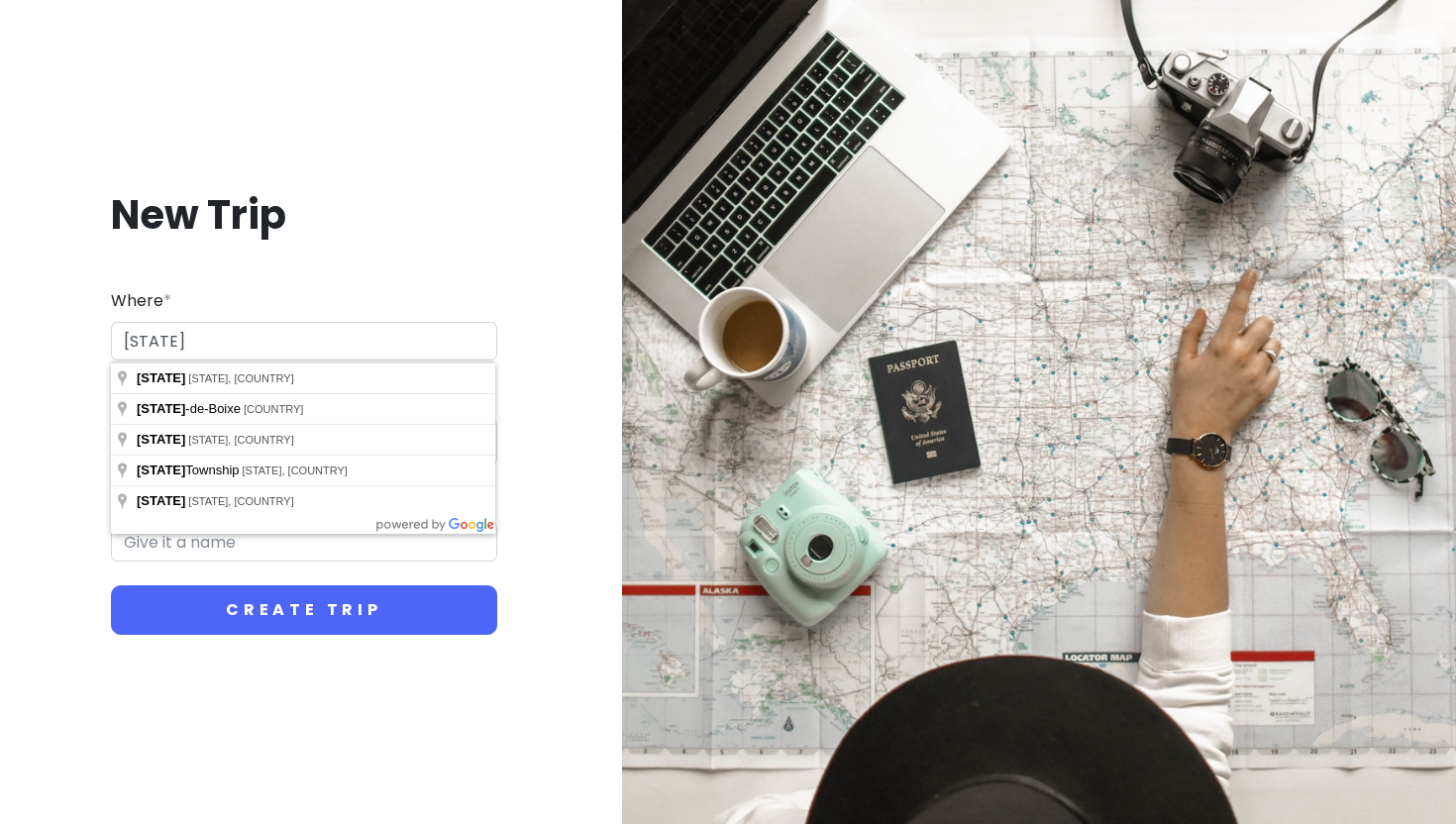 click on "Create Trip" at bounding box center (304, 610) 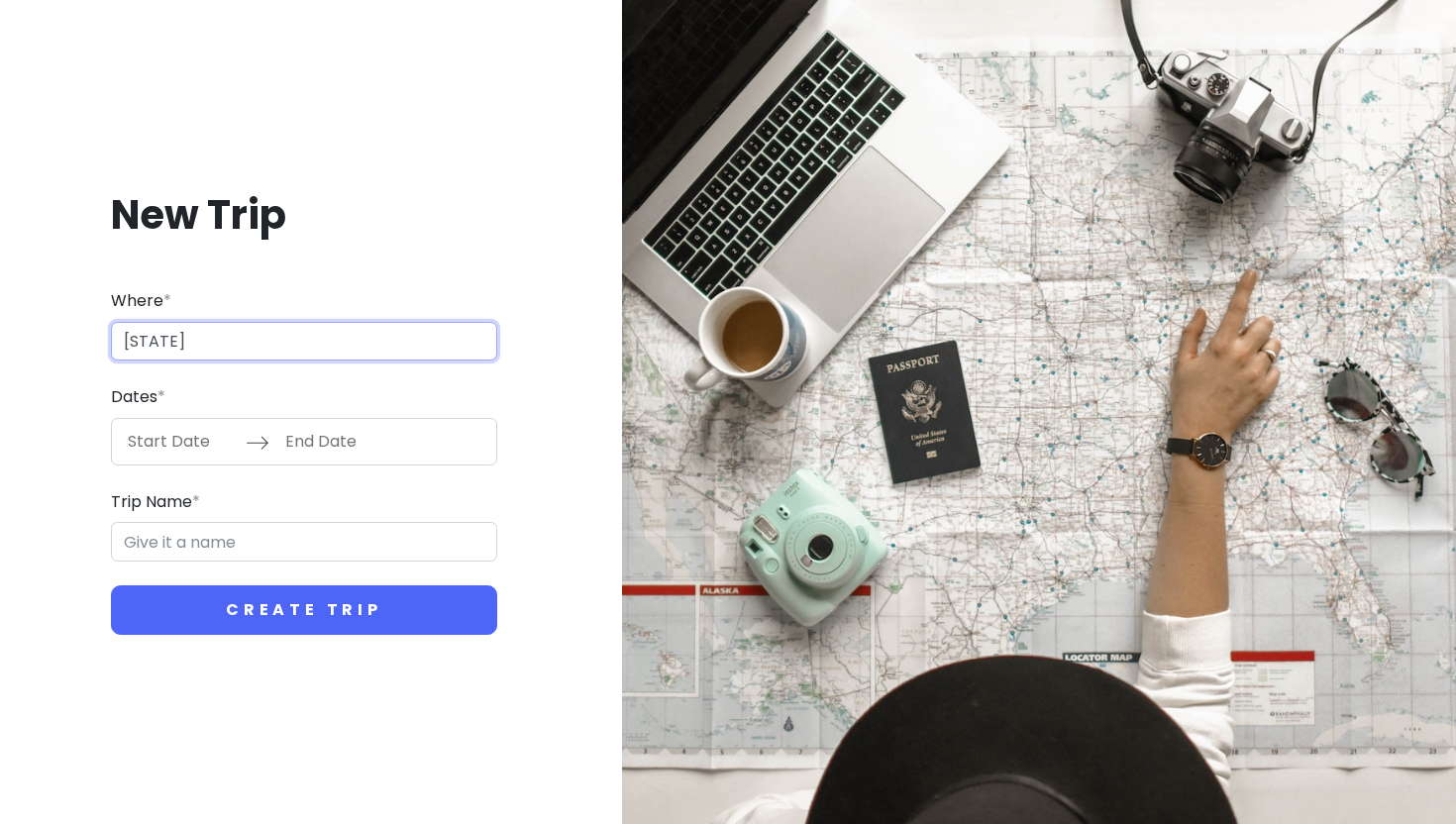 click on "[STATE]" at bounding box center [304, 342] 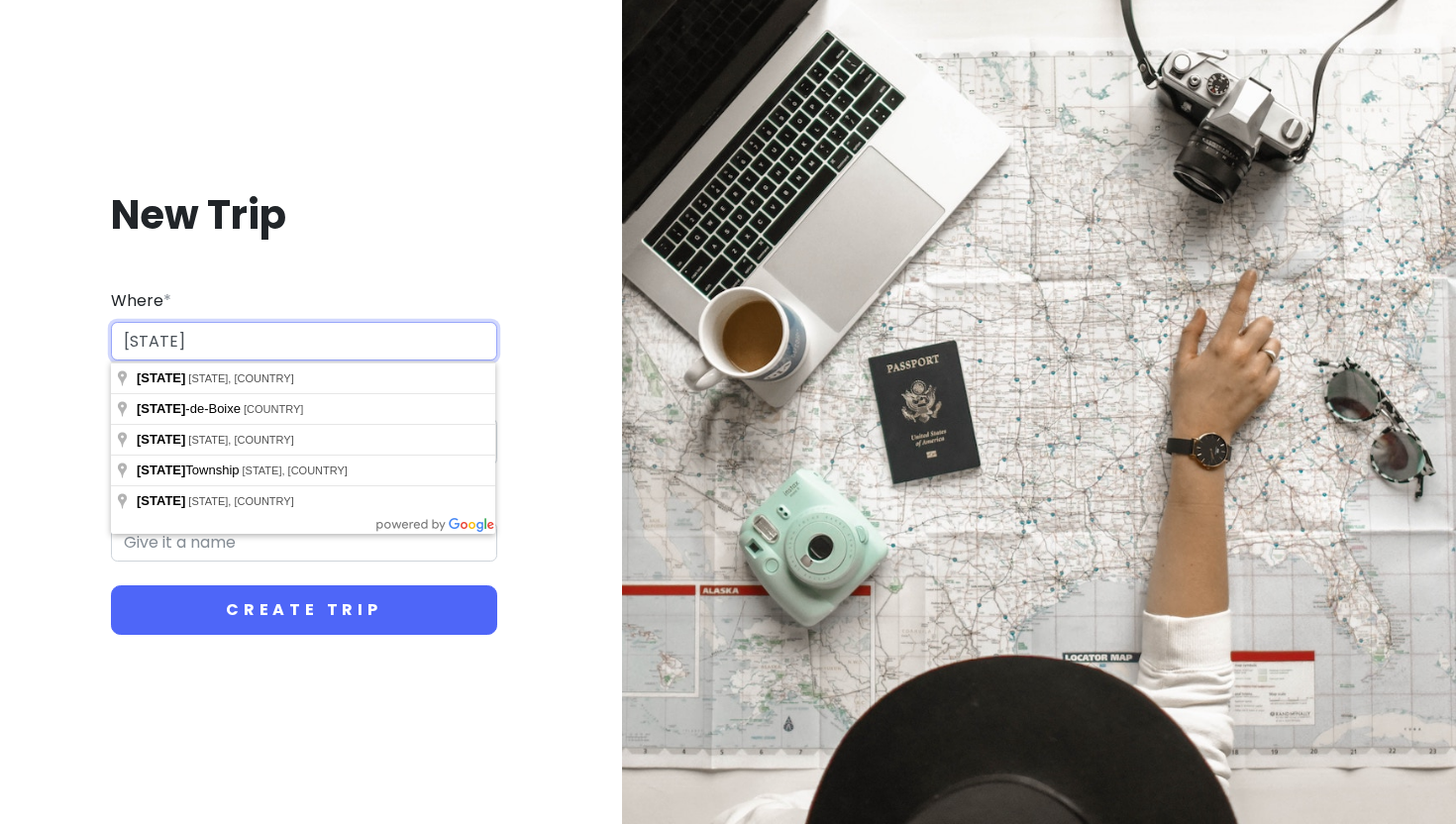 click on "[STATE]" at bounding box center (304, 342) 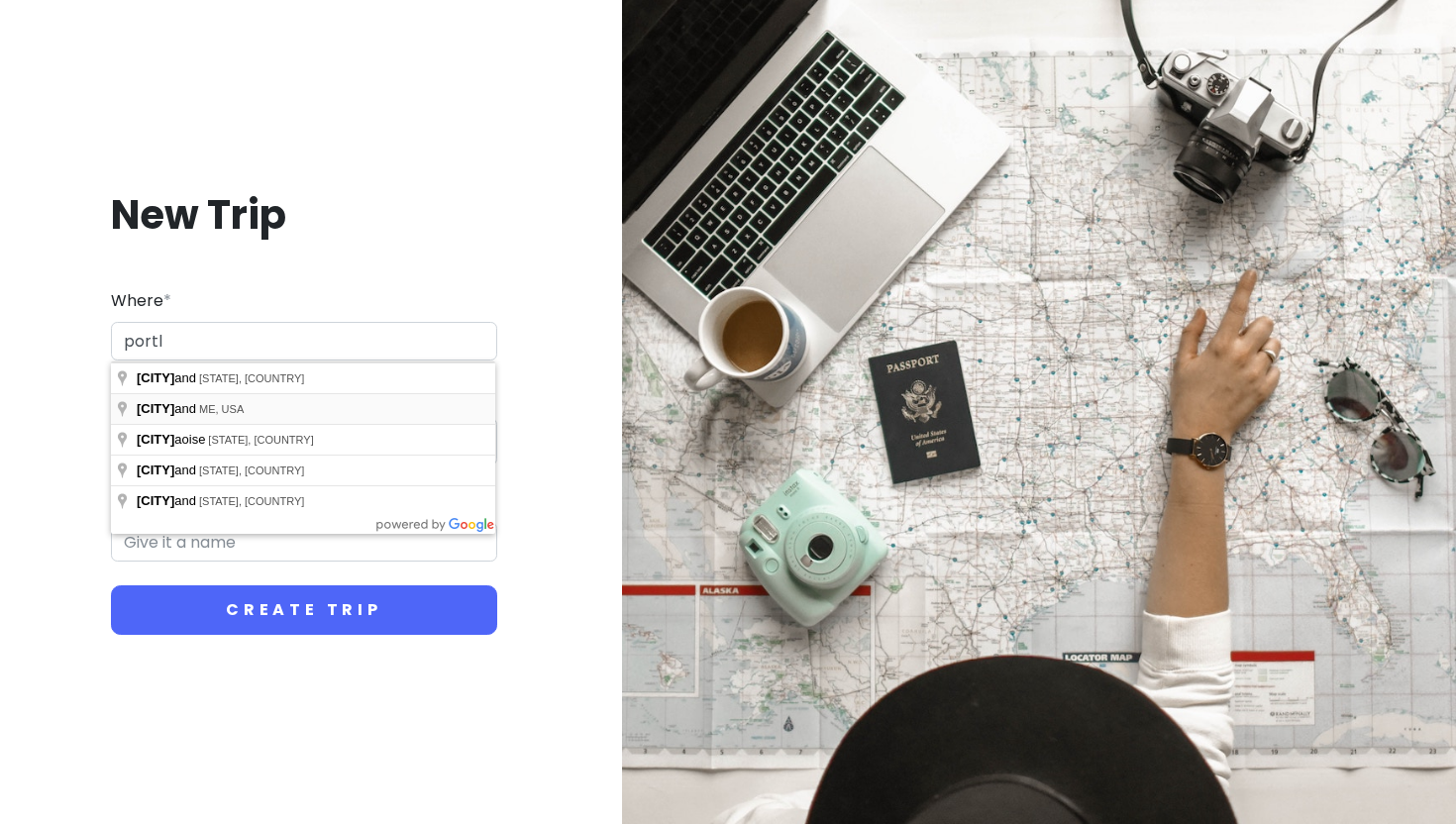 type on "[CITY], [STATE], [COUNTRY]" 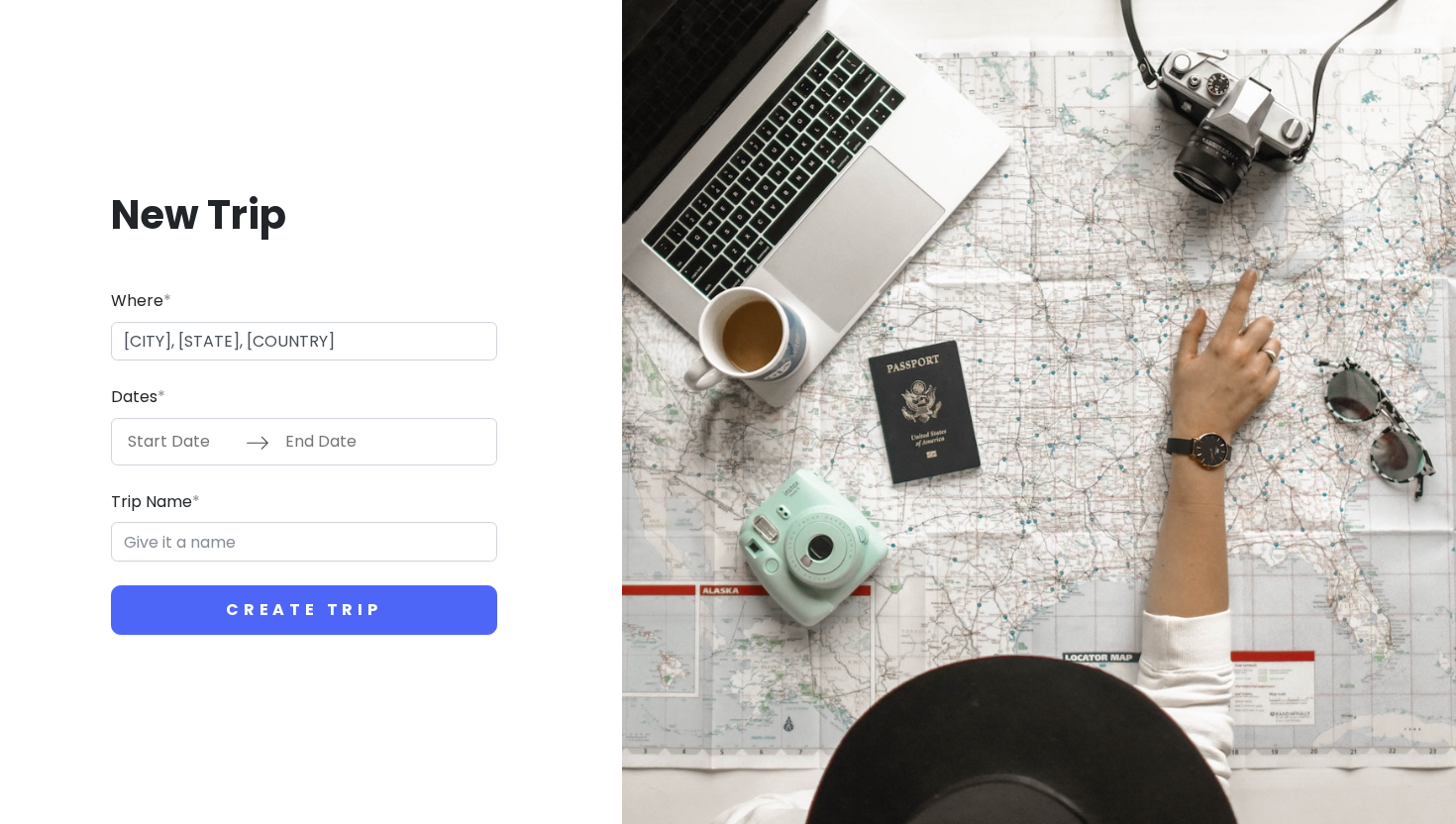 type on "[CITY] Trip" 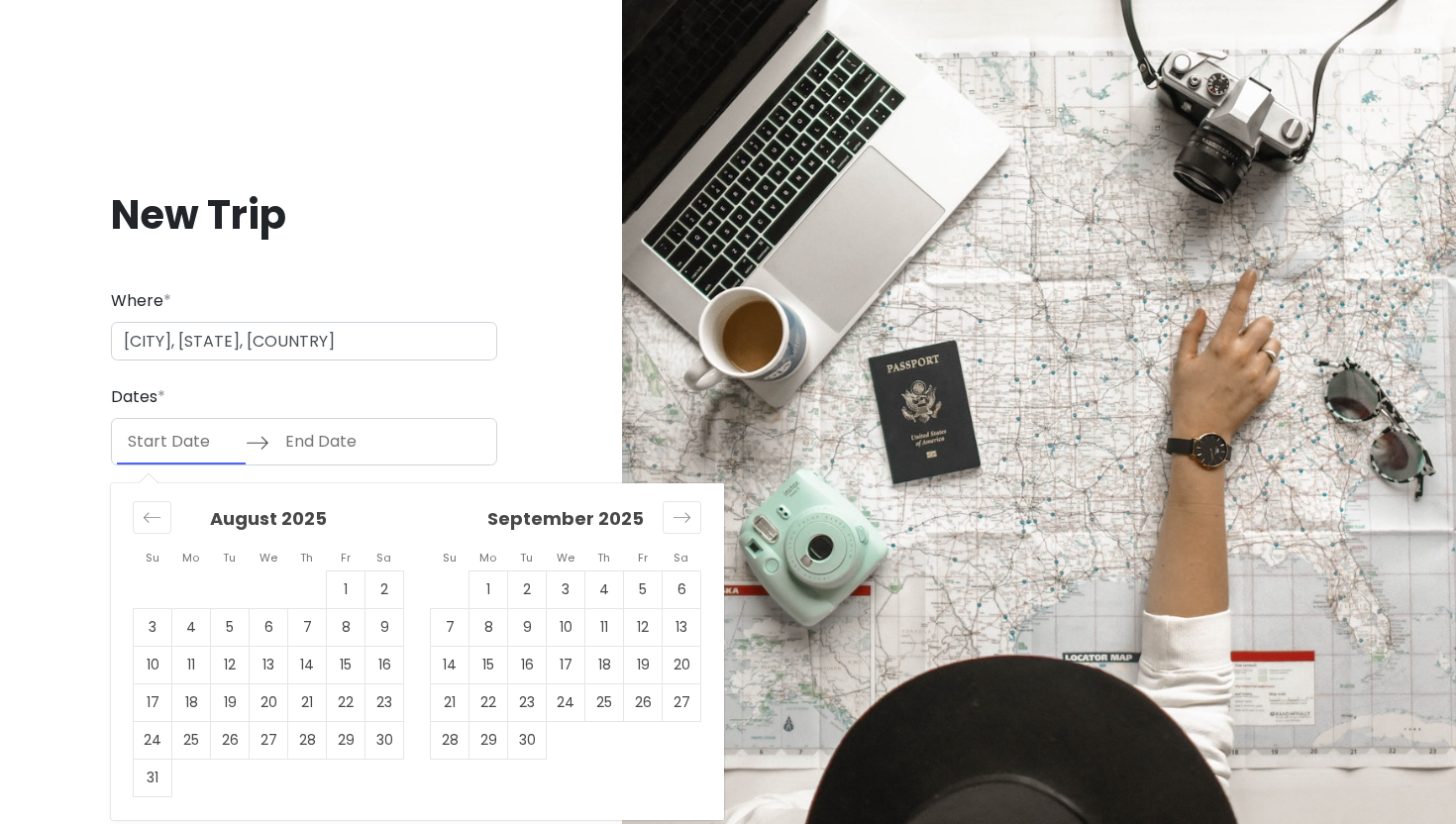 click at bounding box center (181, 442) 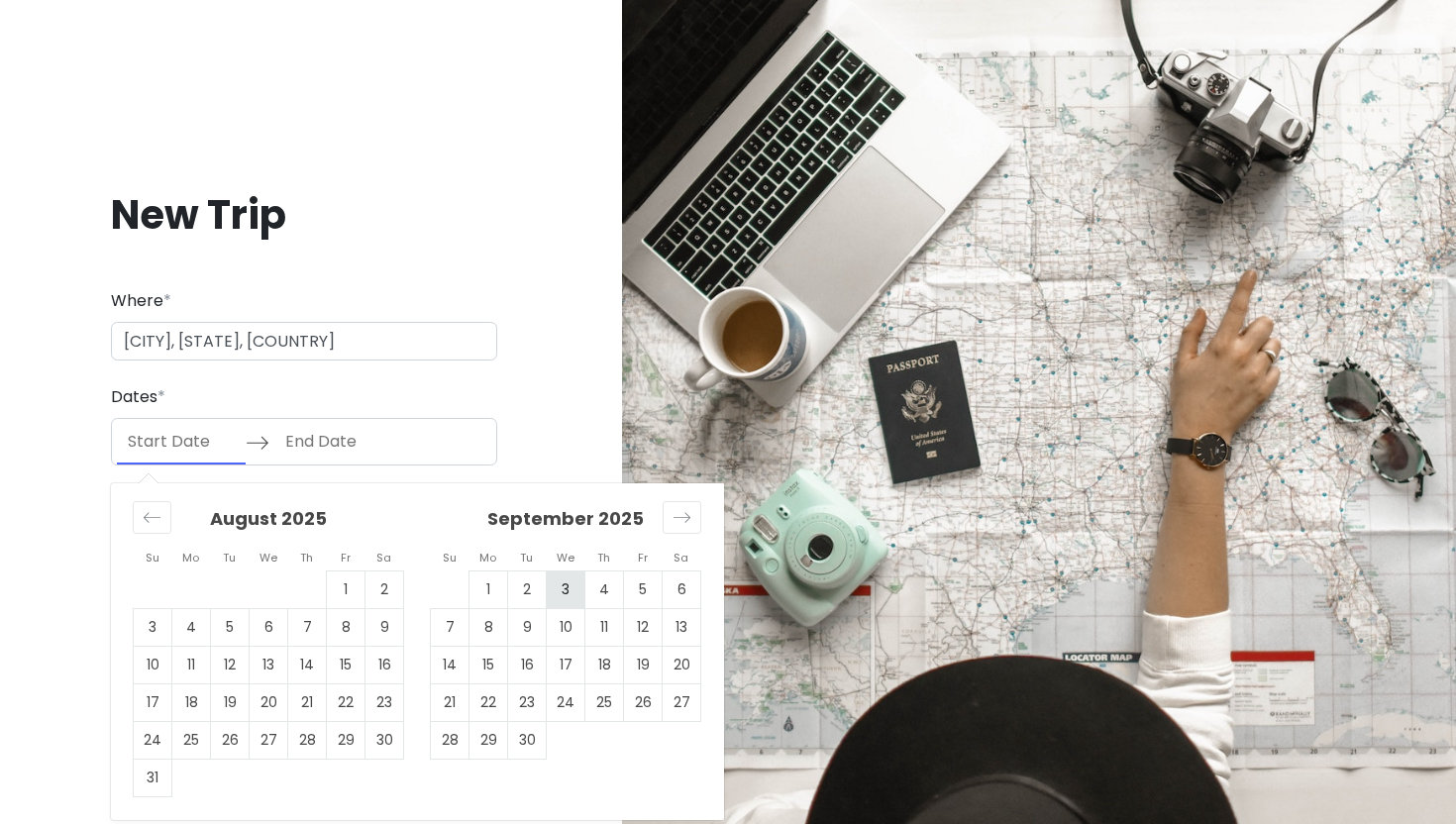 click on "3" at bounding box center [566, 589] 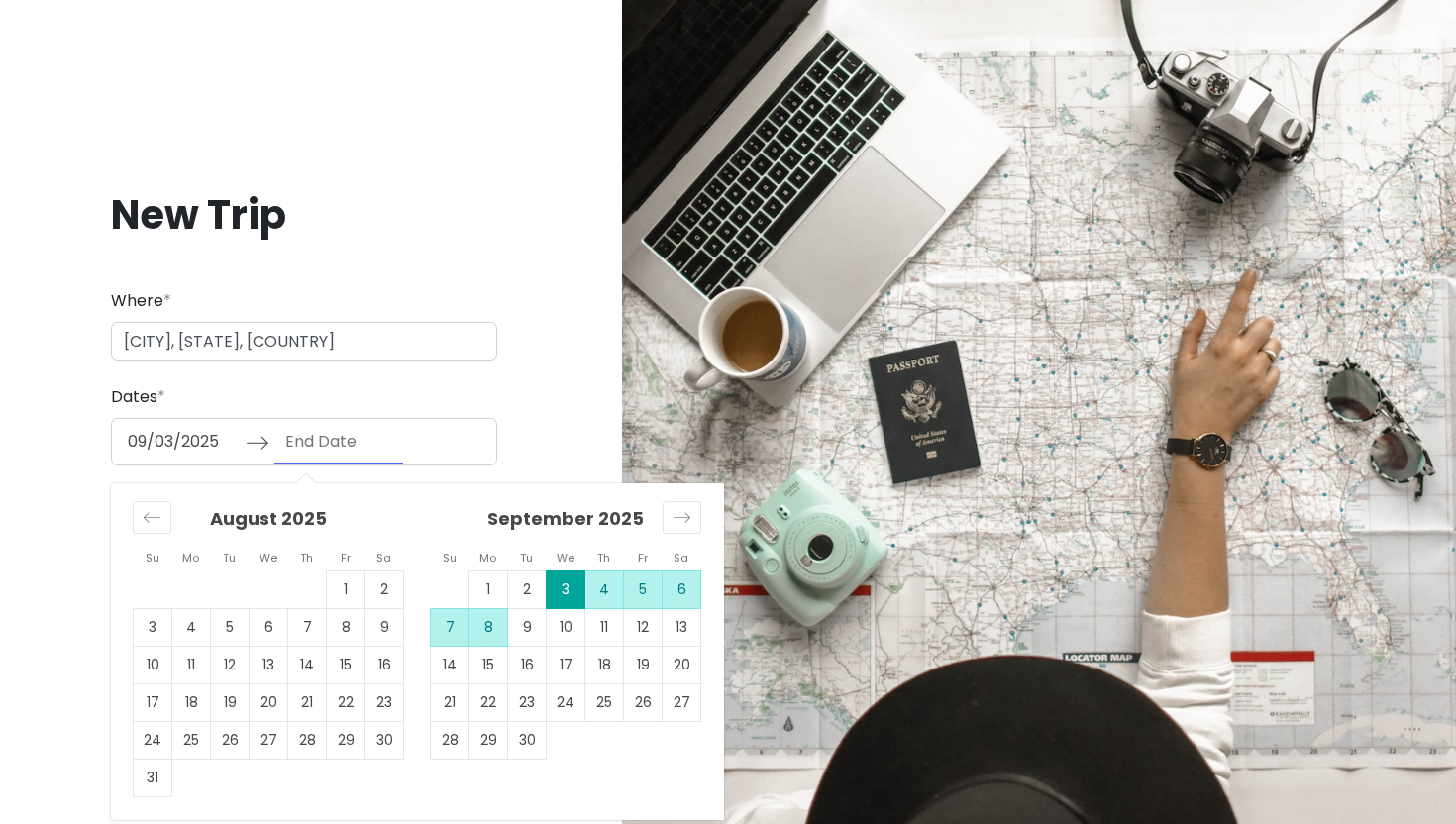 click on "8" at bounding box center (488, 627) 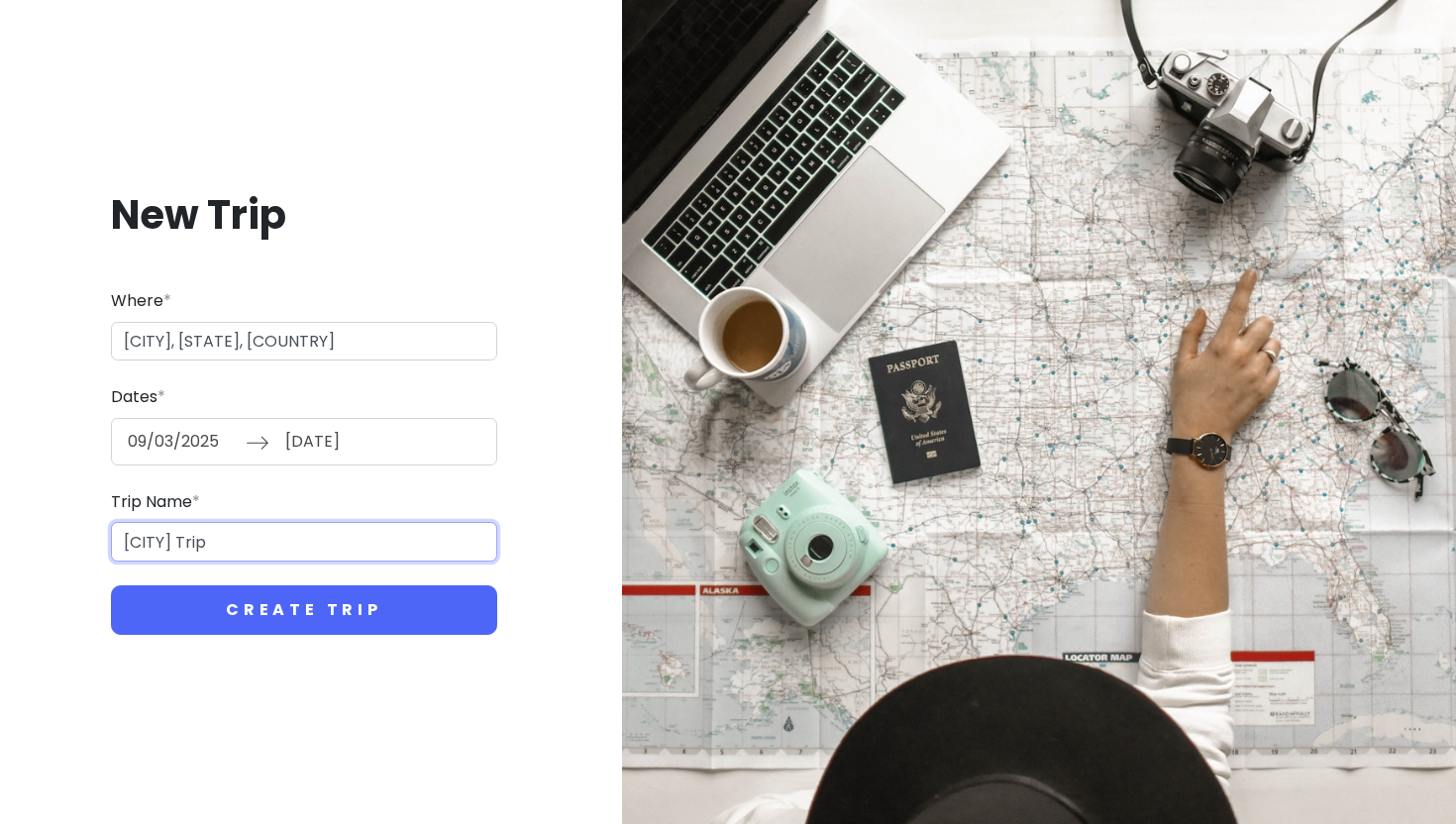 click on "[CITY] Trip" at bounding box center (304, 542) 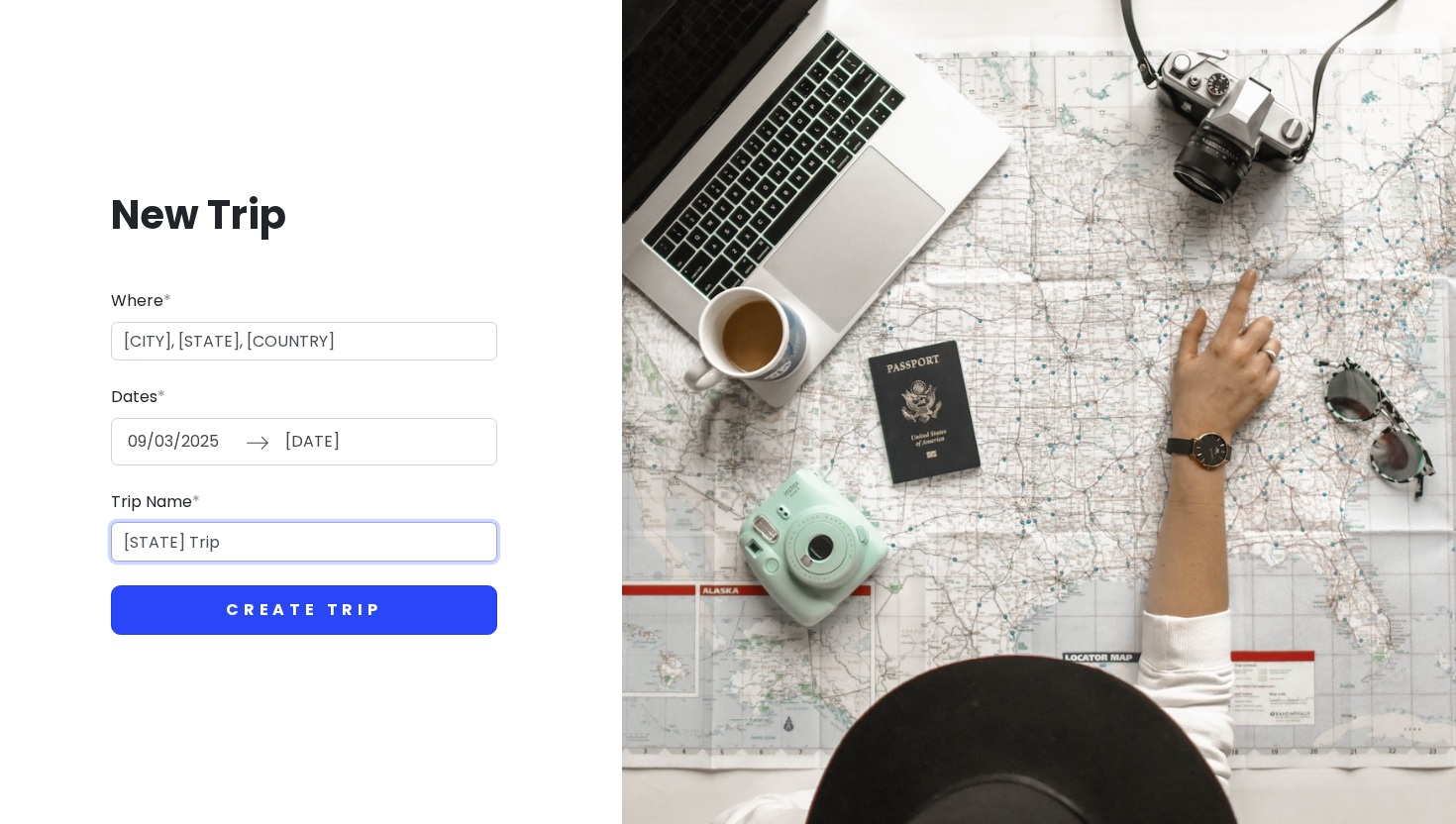type on "[STATE] Trip" 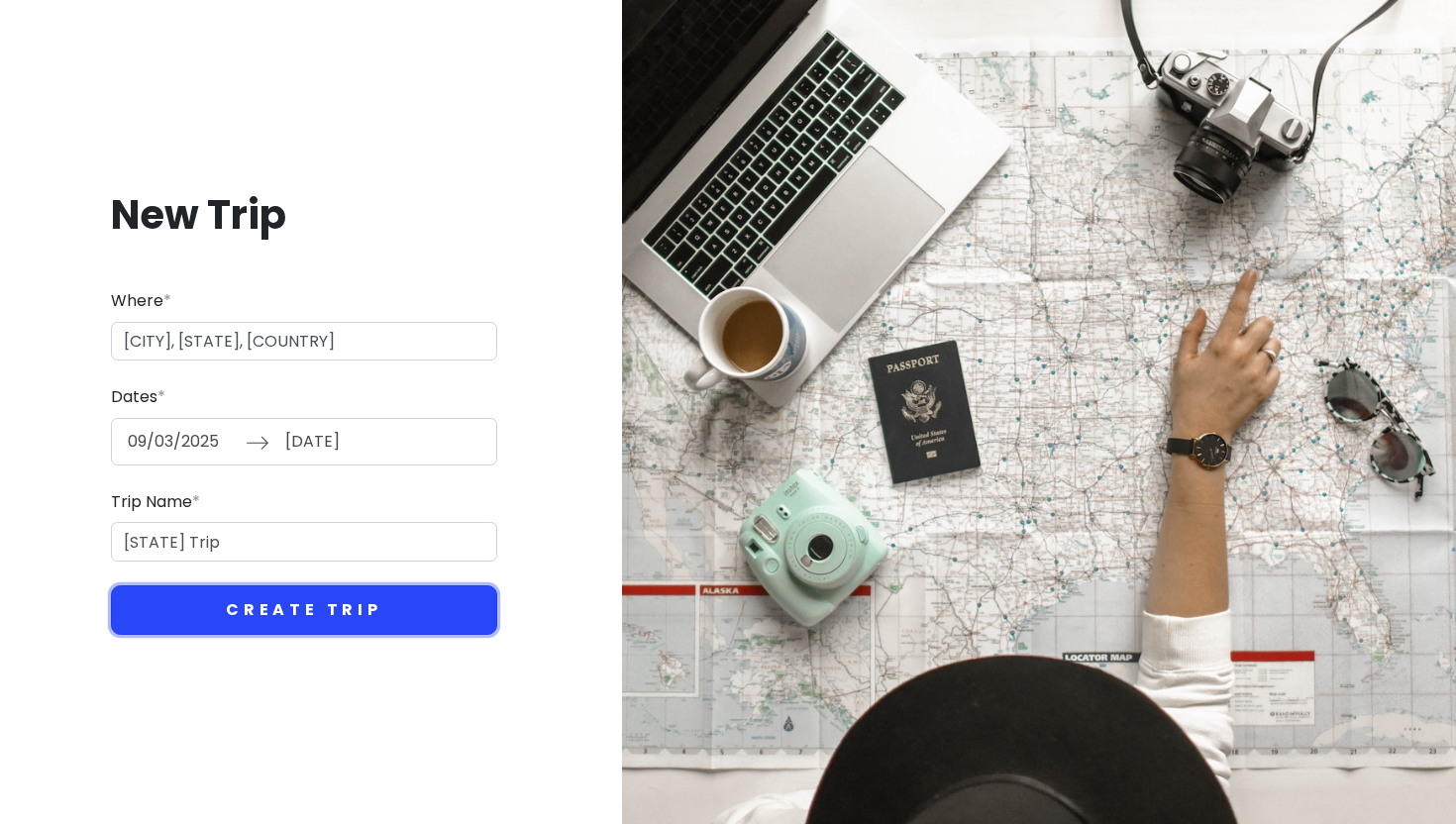 click on "Create Trip" at bounding box center [304, 610] 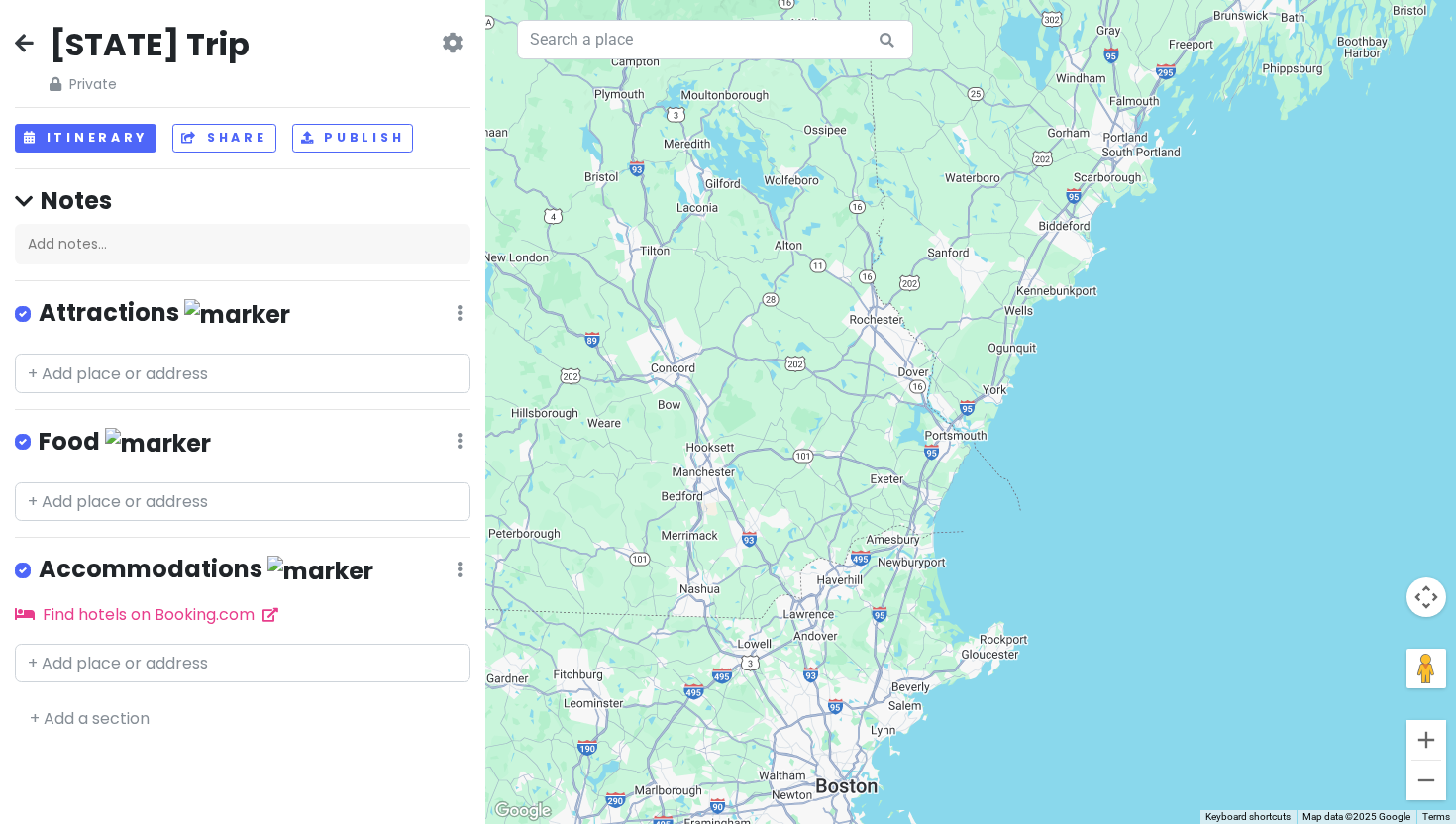 drag, startPoint x: 1143, startPoint y: 492, endPoint x: 963, endPoint y: 751, distance: 315.4061 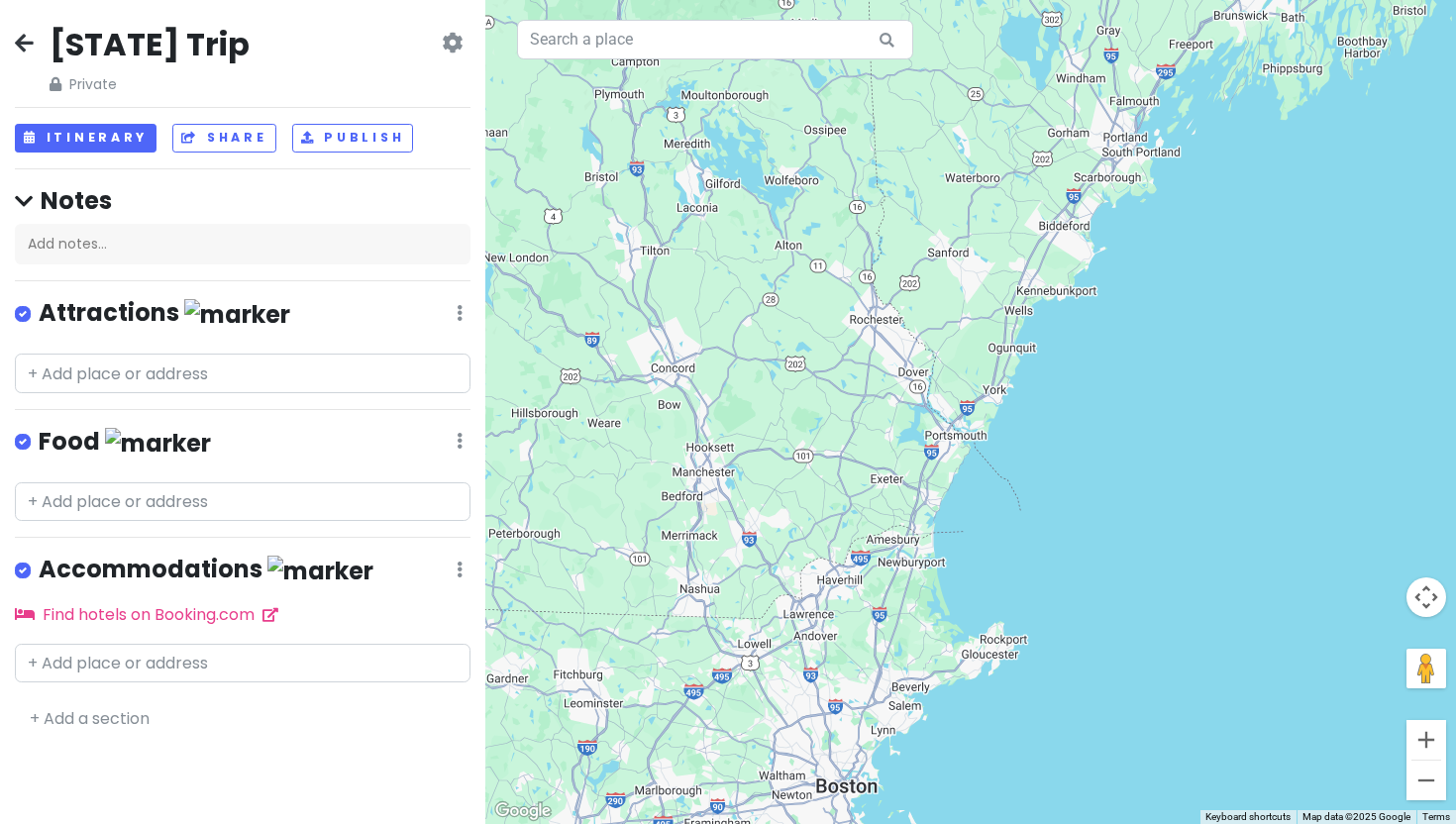 click at bounding box center (971, 412) 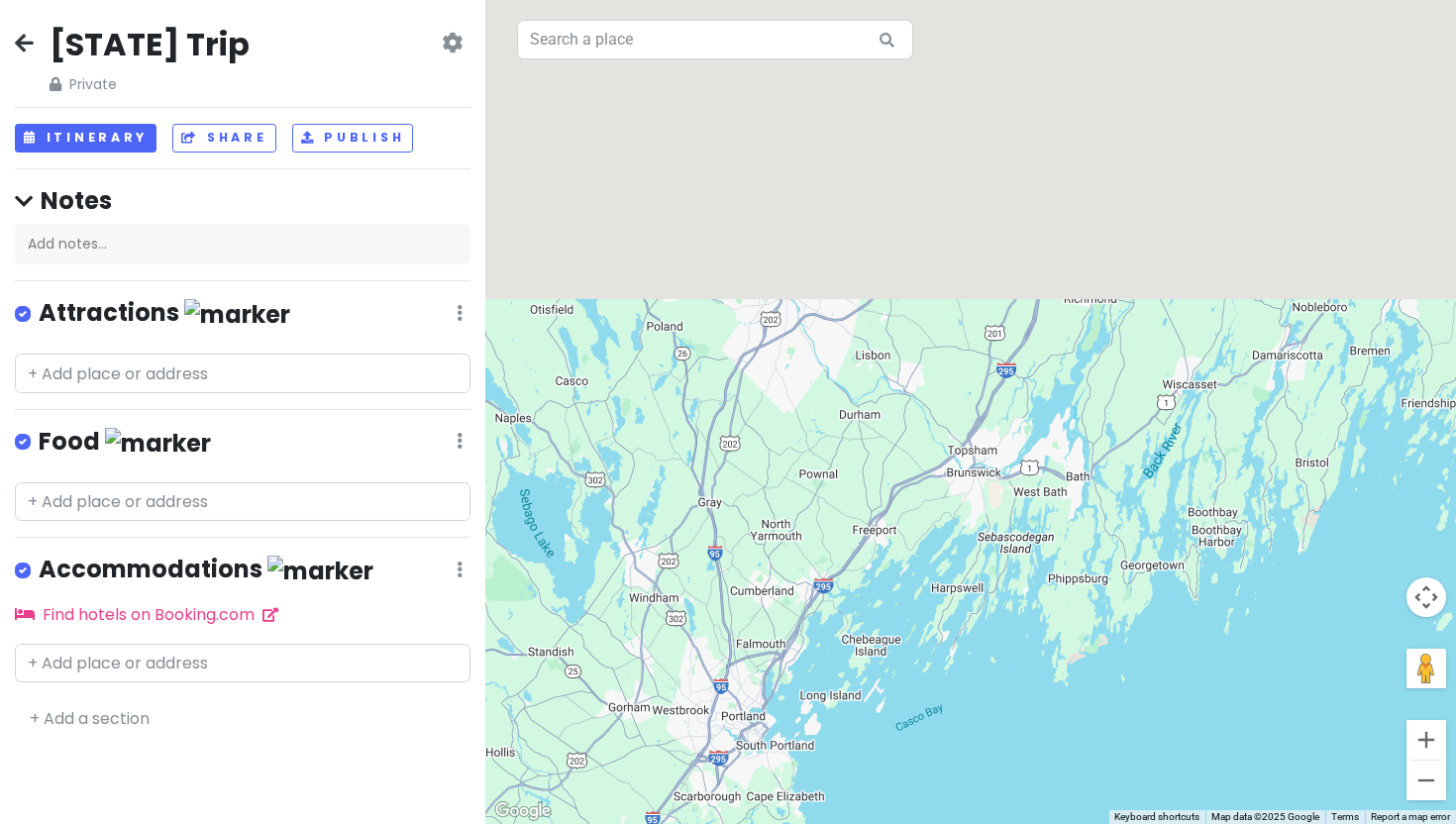 drag, startPoint x: 1023, startPoint y: 356, endPoint x: 849, endPoint y: 823, distance: 498.36232 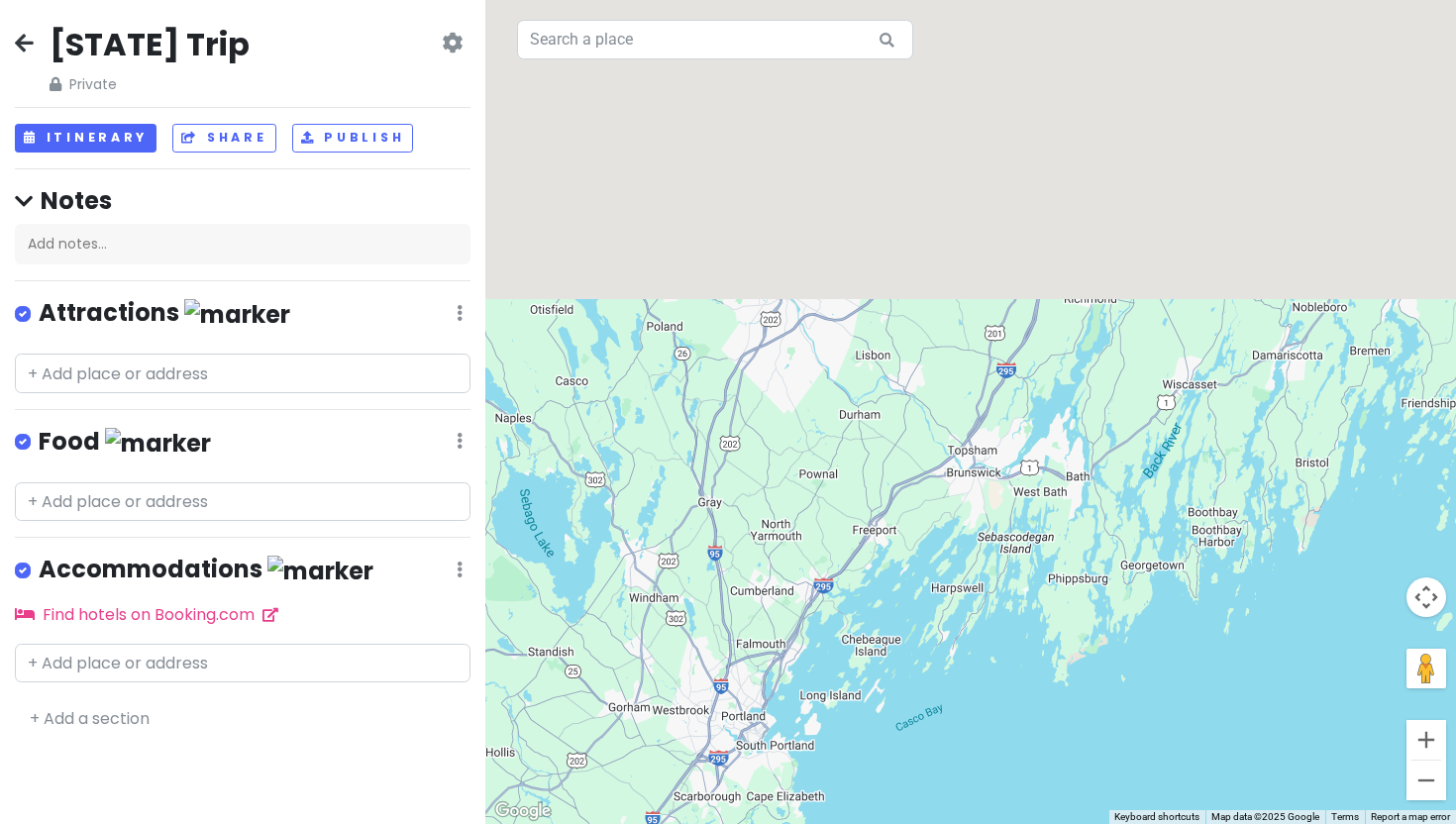 click at bounding box center (971, 412) 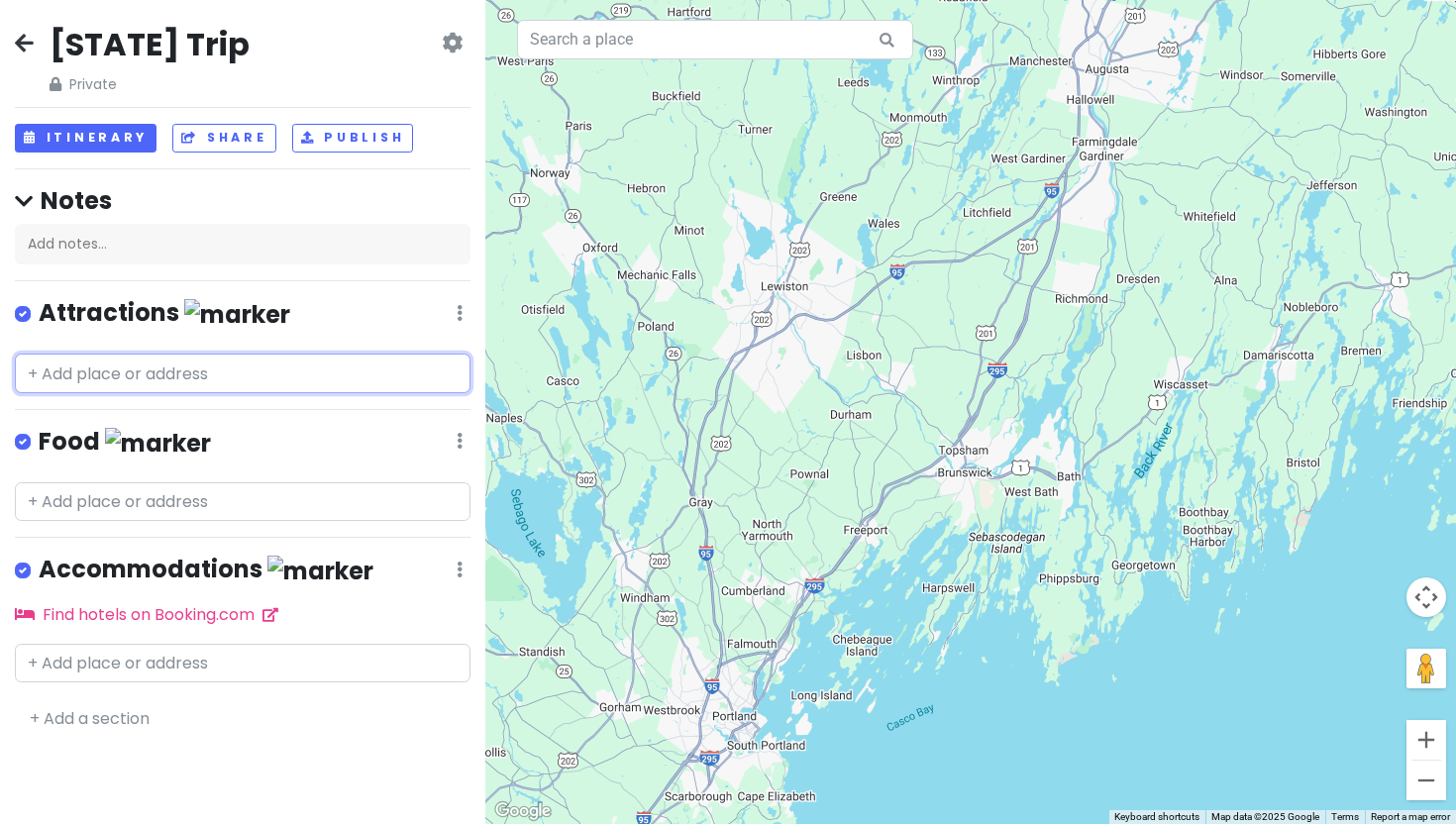 click at bounding box center (243, 373) 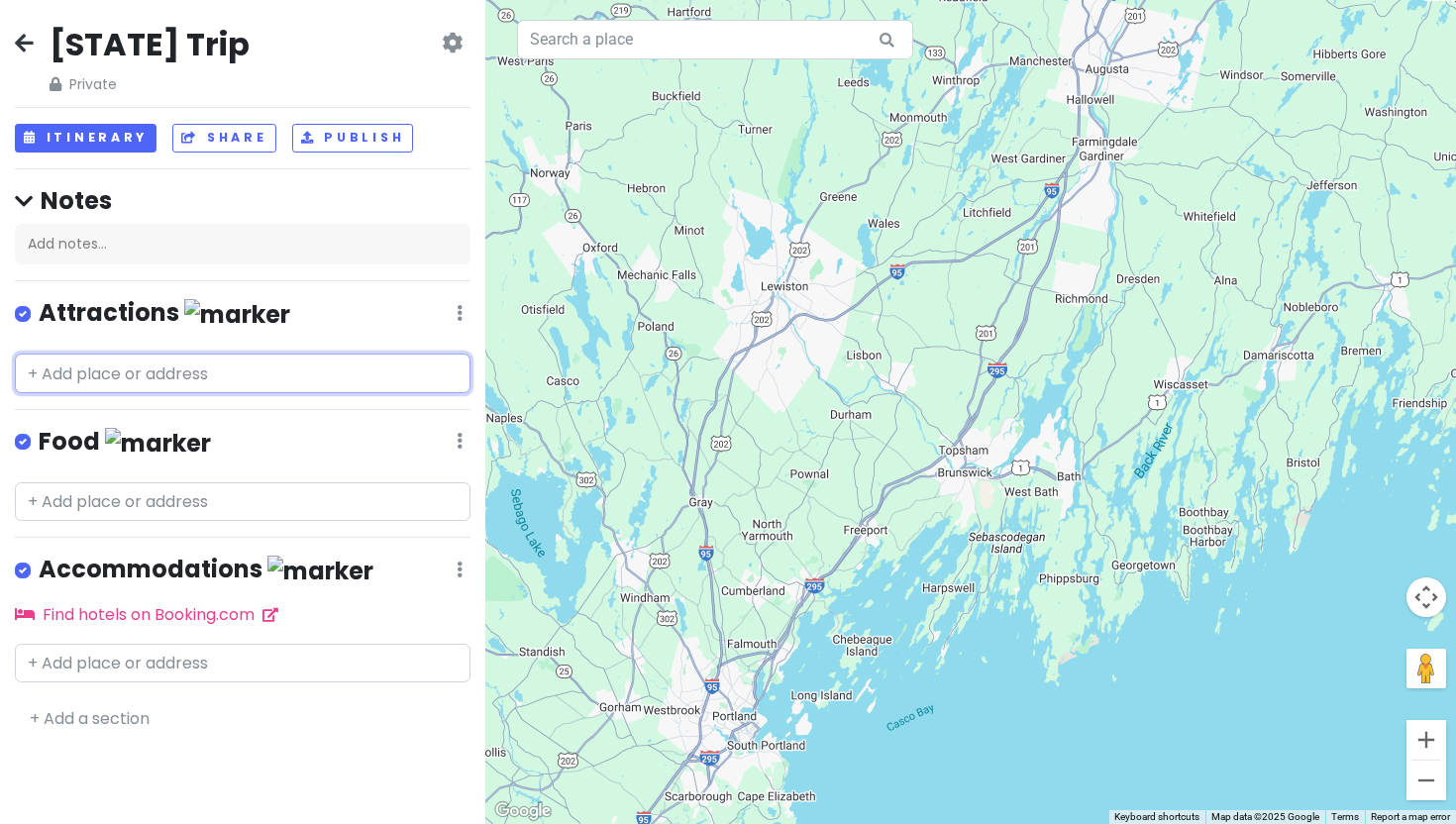click at bounding box center [243, 373] 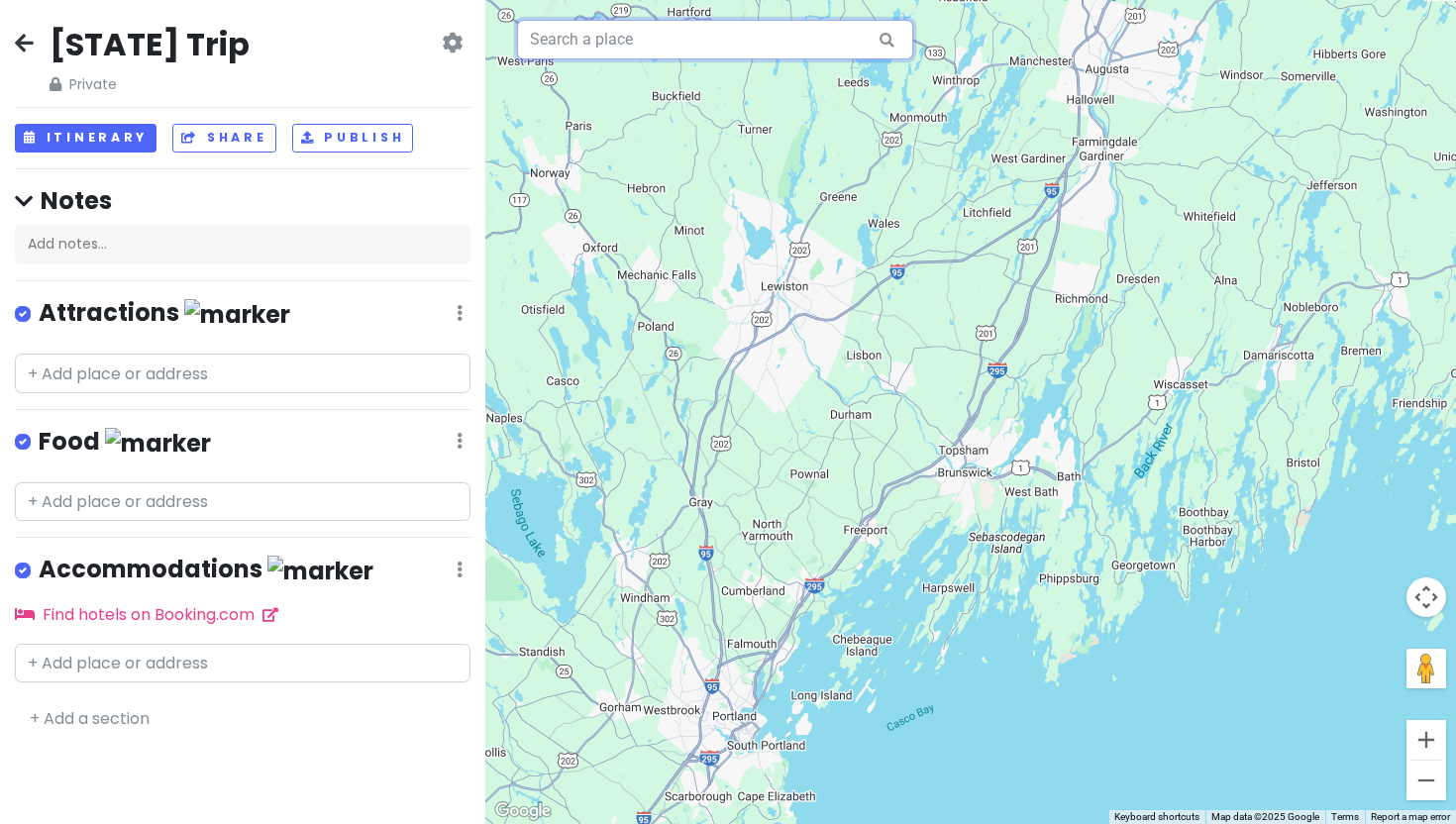 click at bounding box center [715, 40] 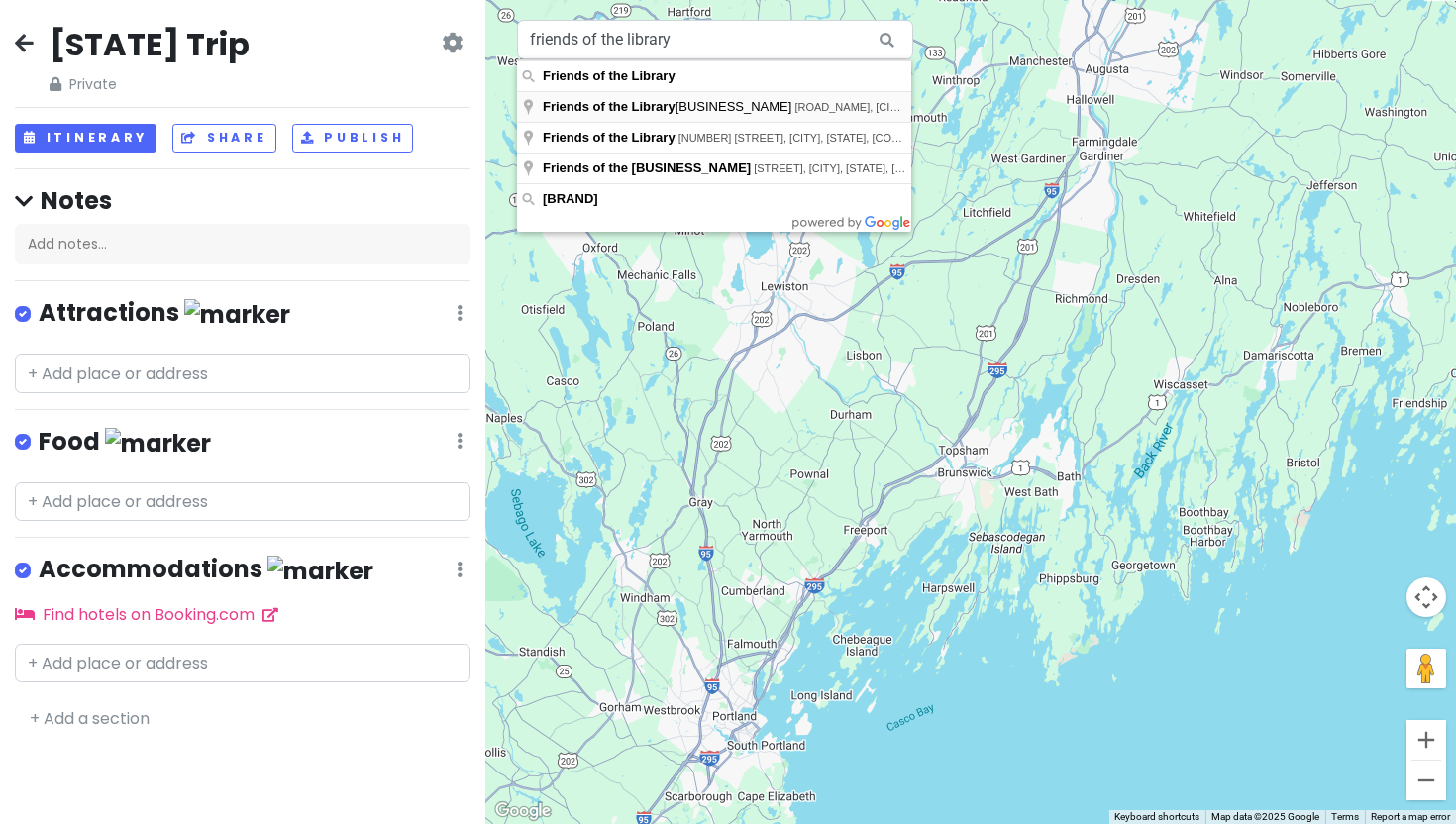 type on "Friends of the Library Bookstore, [STREET], [CITY], [STATE], USA" 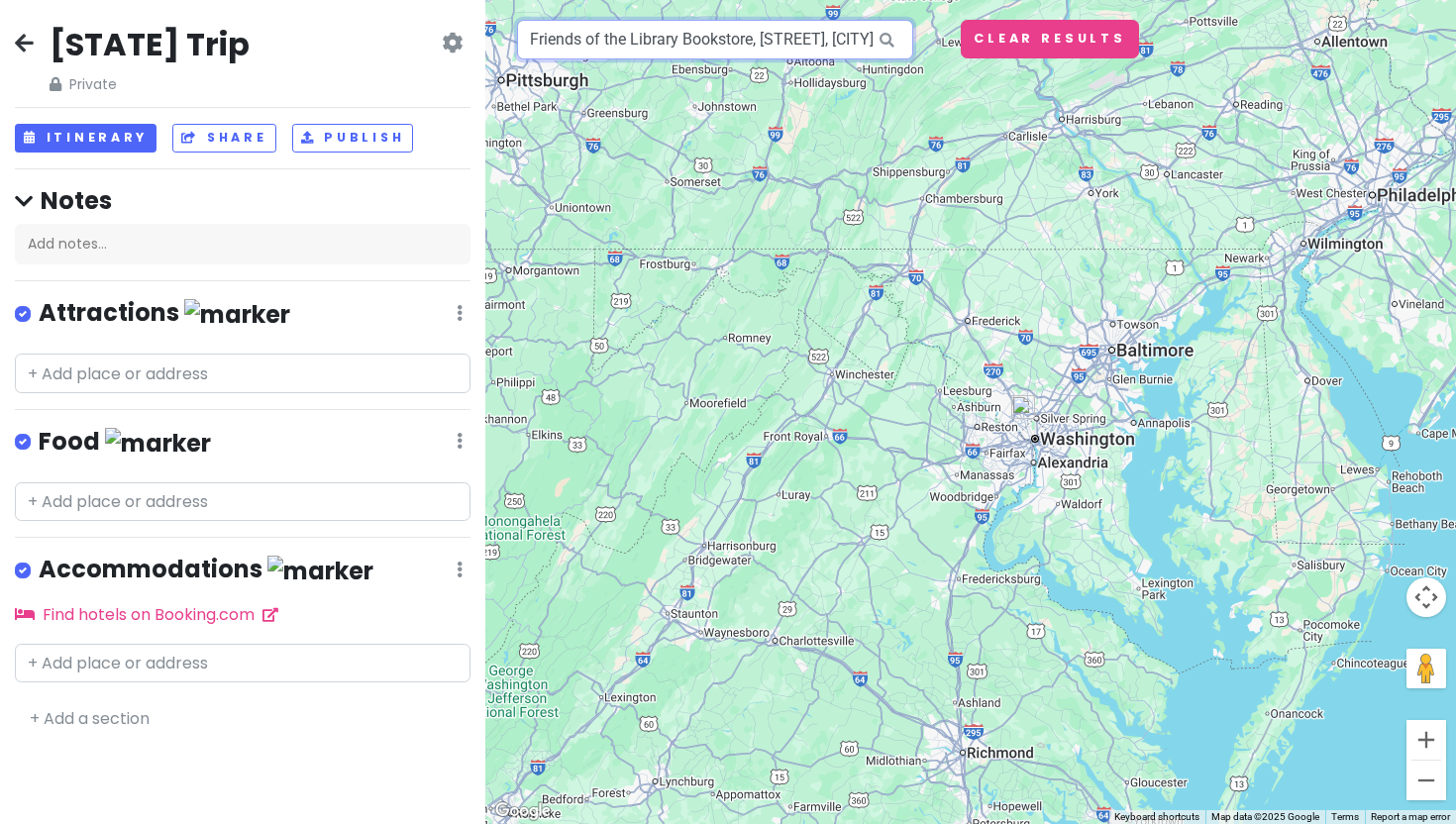 scroll, scrollTop: 0, scrollLeft: 182, axis: horizontal 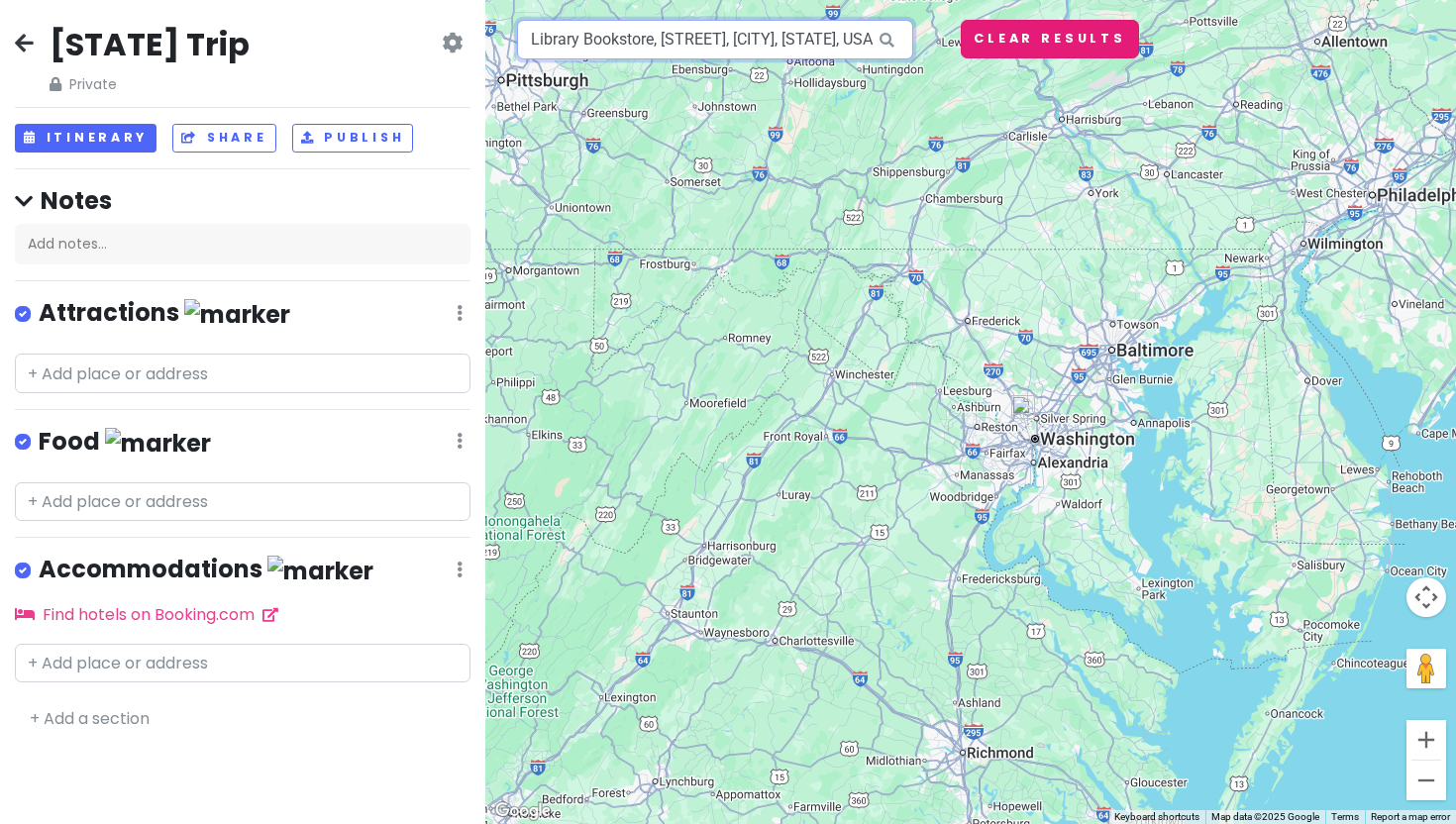 drag, startPoint x: 531, startPoint y: 32, endPoint x: 1004, endPoint y: 30, distance: 473.00423 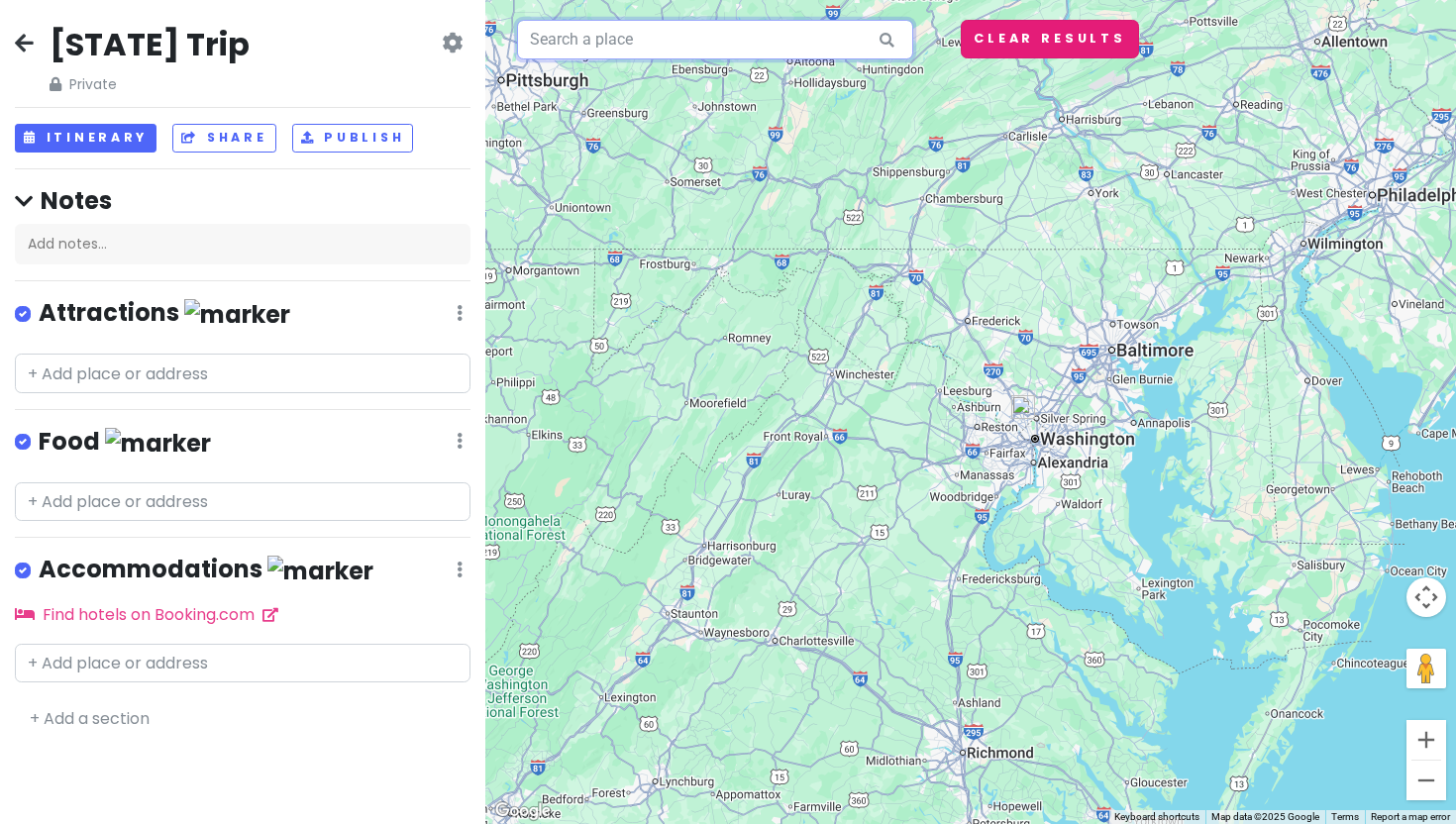 scroll, scrollTop: 0, scrollLeft: 0, axis: both 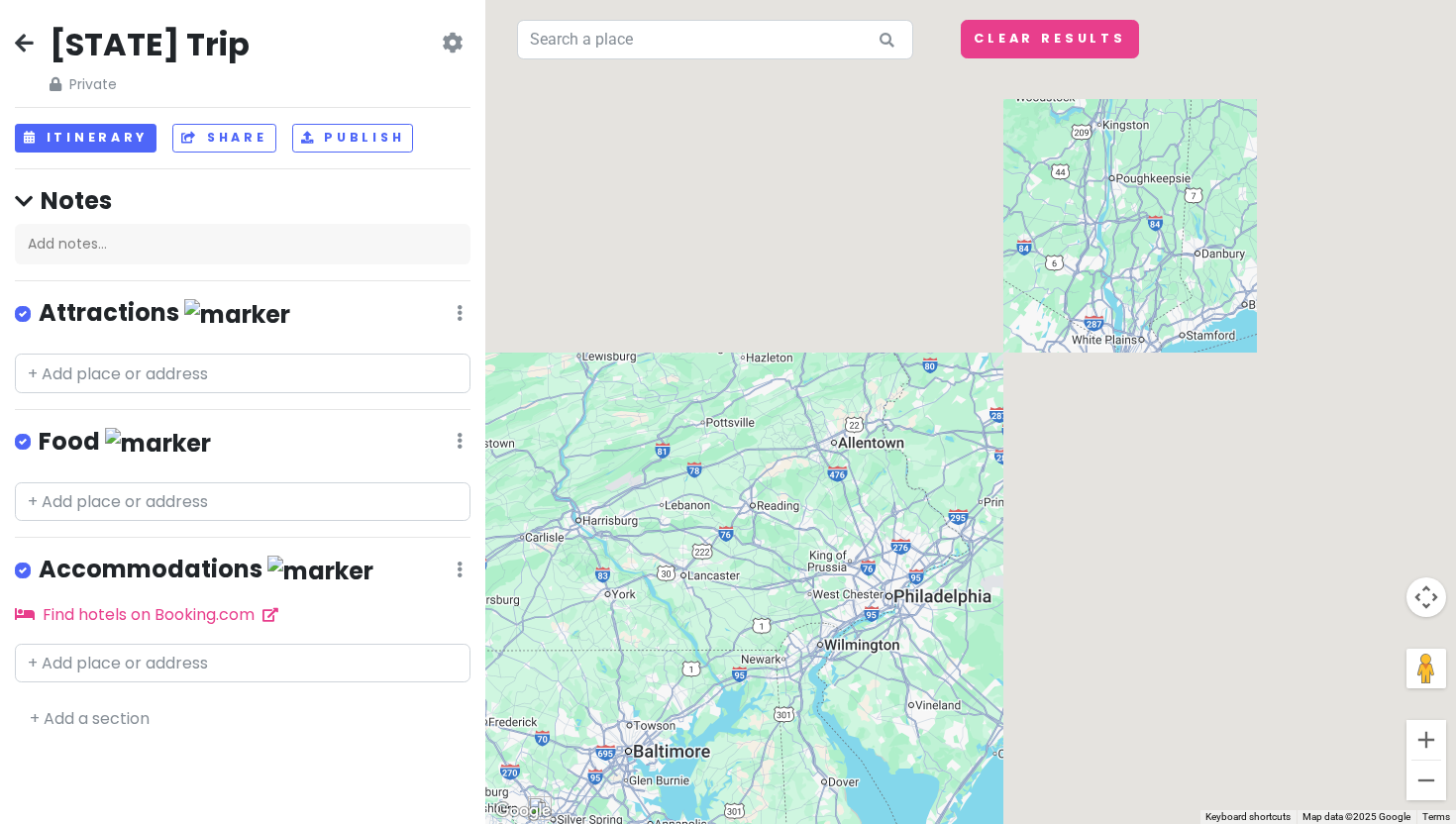 drag, startPoint x: 1274, startPoint y: 336, endPoint x: 450, endPoint y: 823, distance: 957.15464 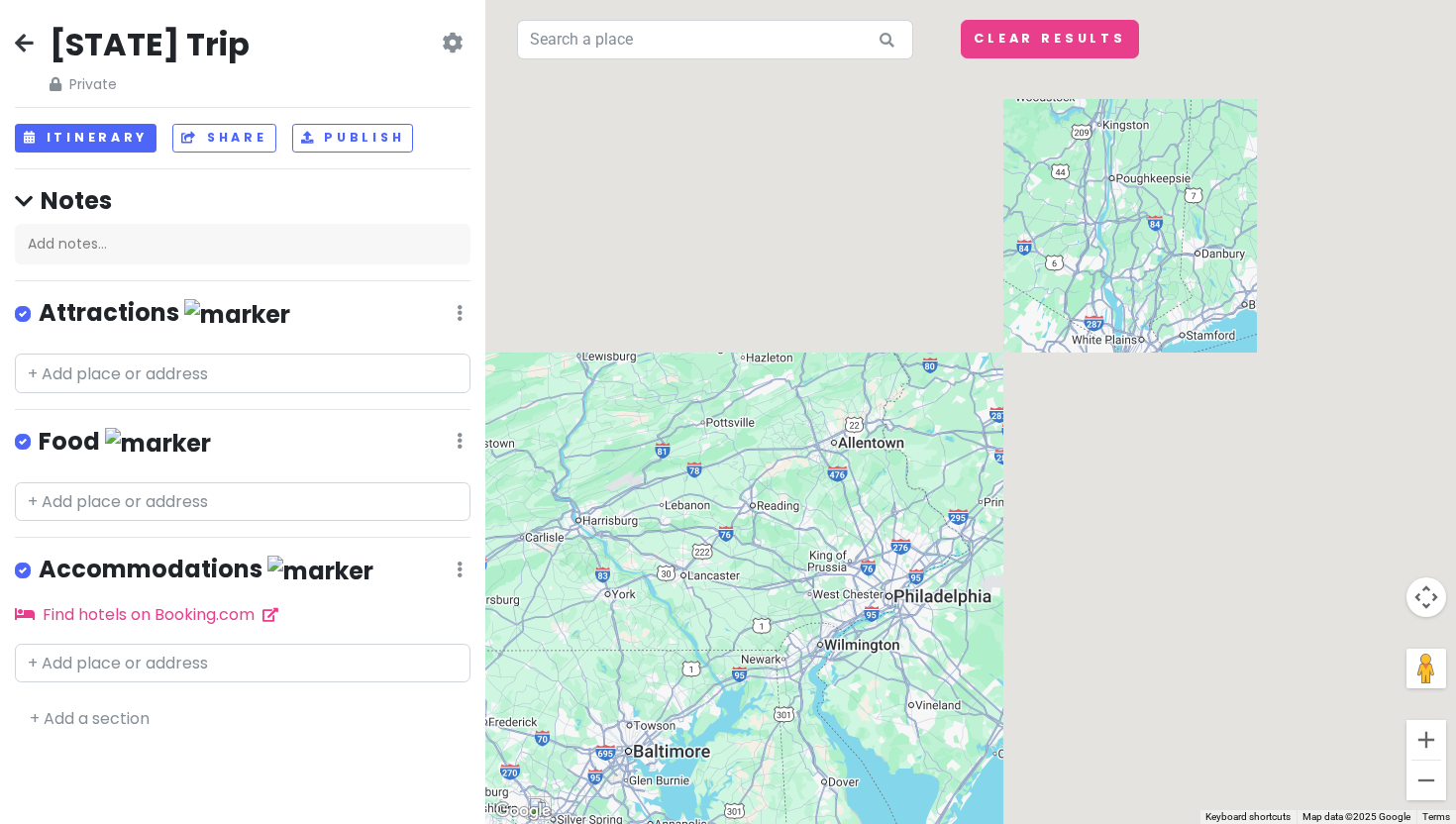 click on "Maine Trip Private Change Dates Make a Copy Delete Trip Go Pro ⚡️ Give Feedback 💡 Support Scout ☕️ Itinerary Share Publish Notes Add notes... Attractions   Edit Reorder Delete List Food   Edit Reorder Delete List Accommodations   Edit Reorder Delete List Find hotels on Booking.com + Add a section ← Move left → Move right ↑ Move up ↓ Move down + Zoom in - Zoom out Home Jump left by 75% End Jump right by 75% Page Up Jump up by 75% Page Down Jump down by 75% Keyboard shortcuts Map Data Map data ©2025 Google Map data ©2025 Google 20 km  Click to toggle between metric and imperial units Terms Report a map error Clear Results" at bounding box center (728, 412) 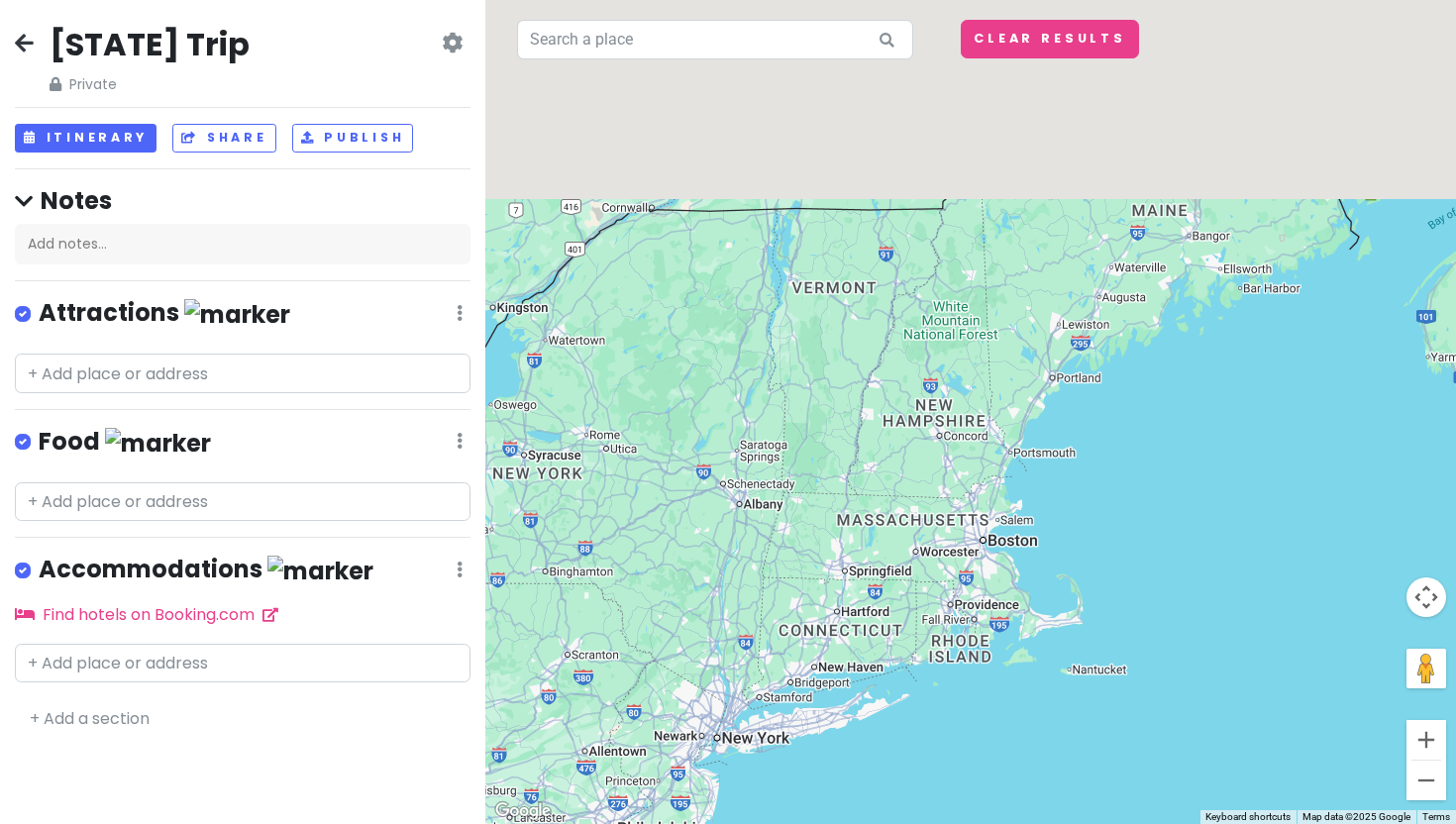 drag, startPoint x: 1047, startPoint y: 136, endPoint x: 946, endPoint y: 467, distance: 346.06647 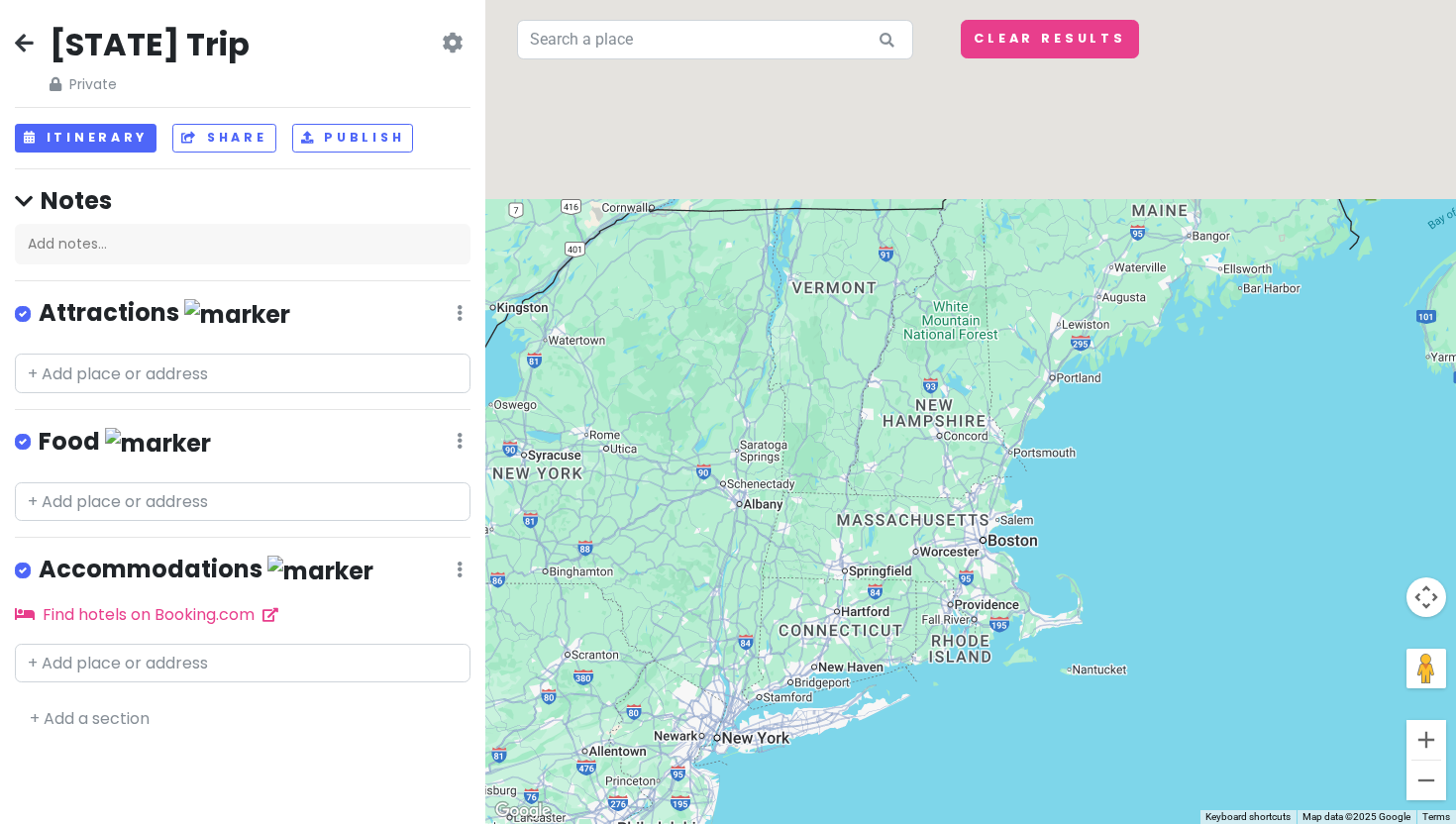 click at bounding box center (971, 412) 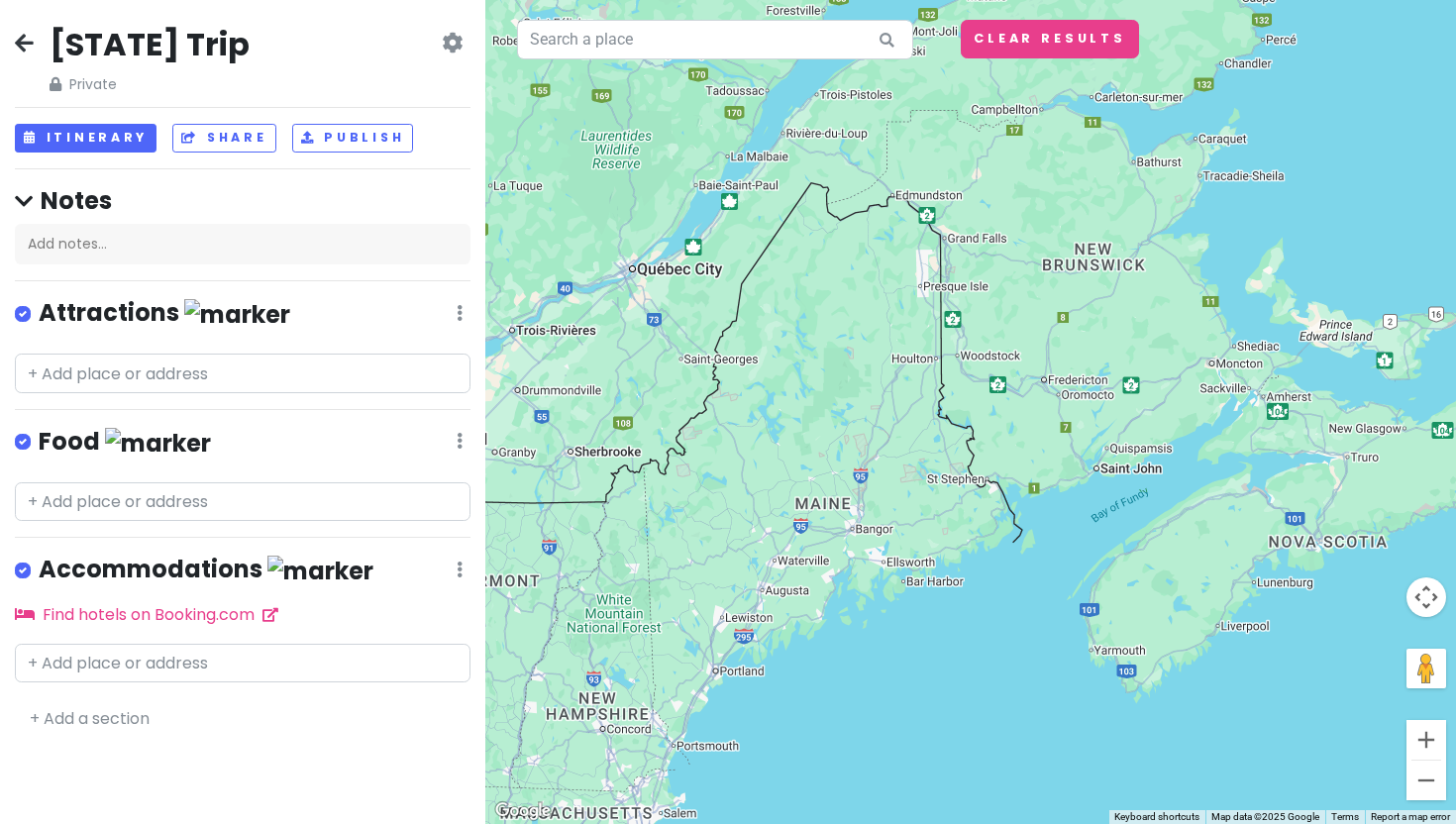 drag, startPoint x: 1158, startPoint y: 321, endPoint x: 822, endPoint y: 605, distance: 439.9455 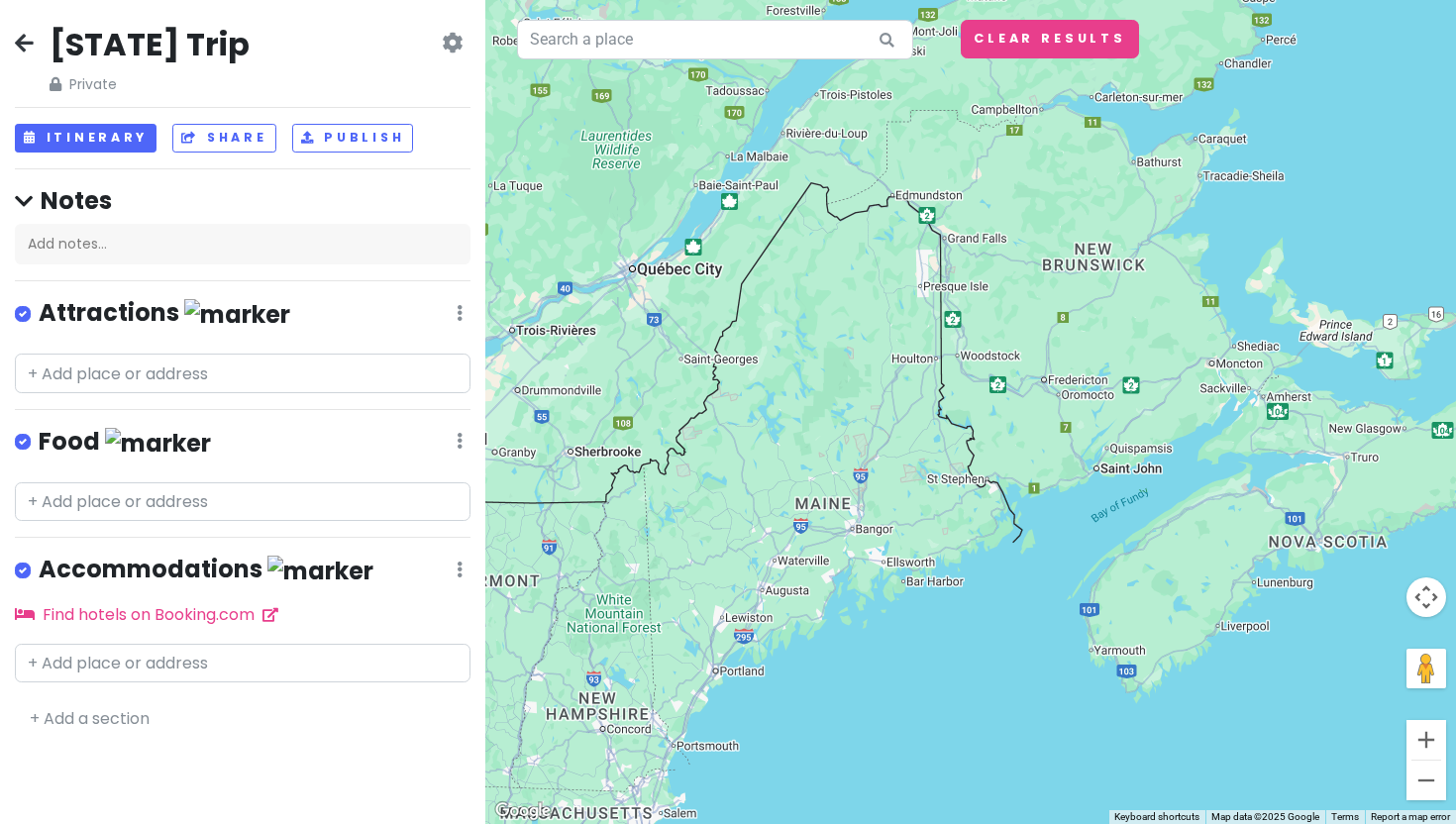 click at bounding box center [971, 412] 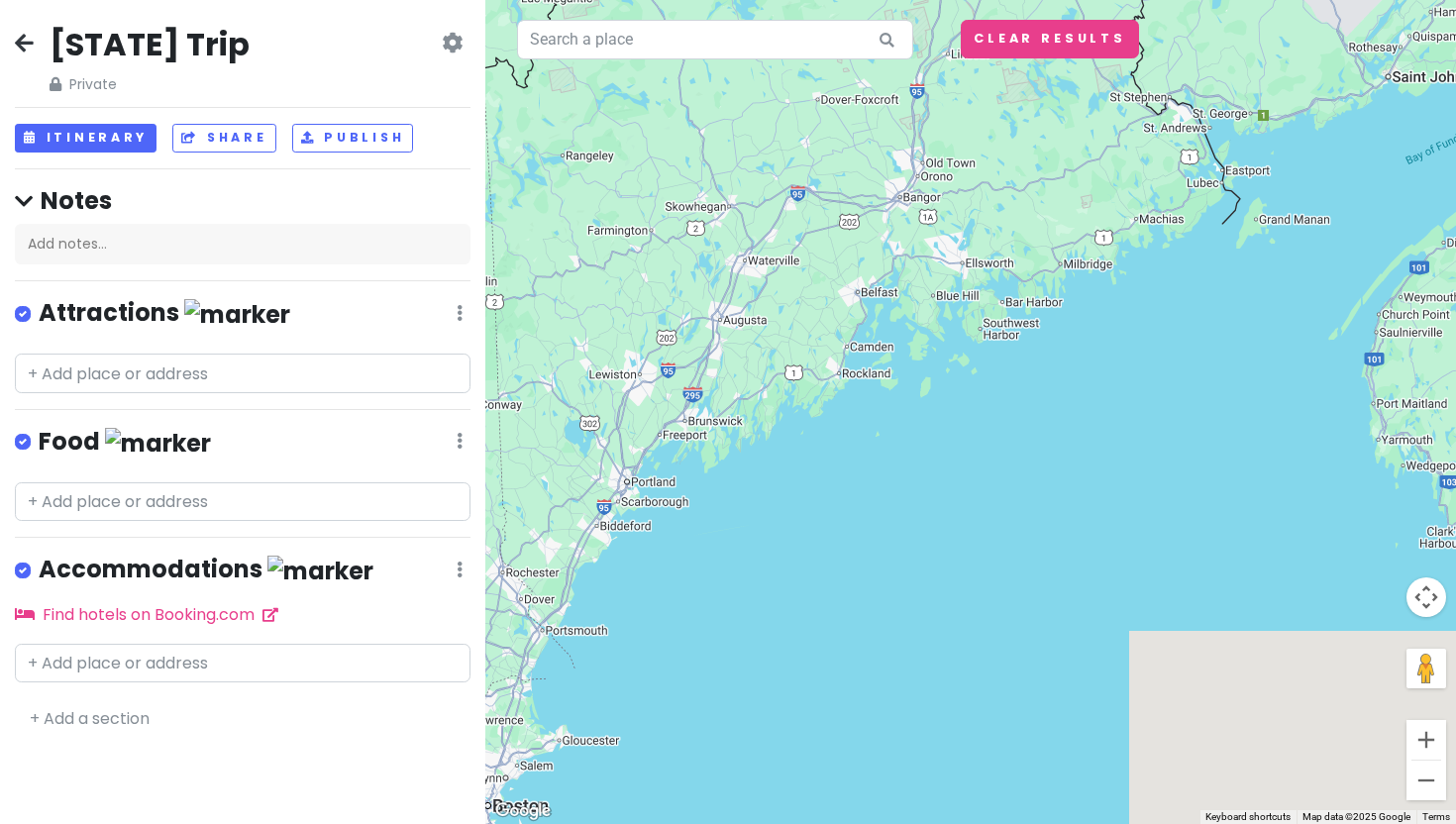 drag, startPoint x: 864, startPoint y: 634, endPoint x: 908, endPoint y: 254, distance: 382.53889 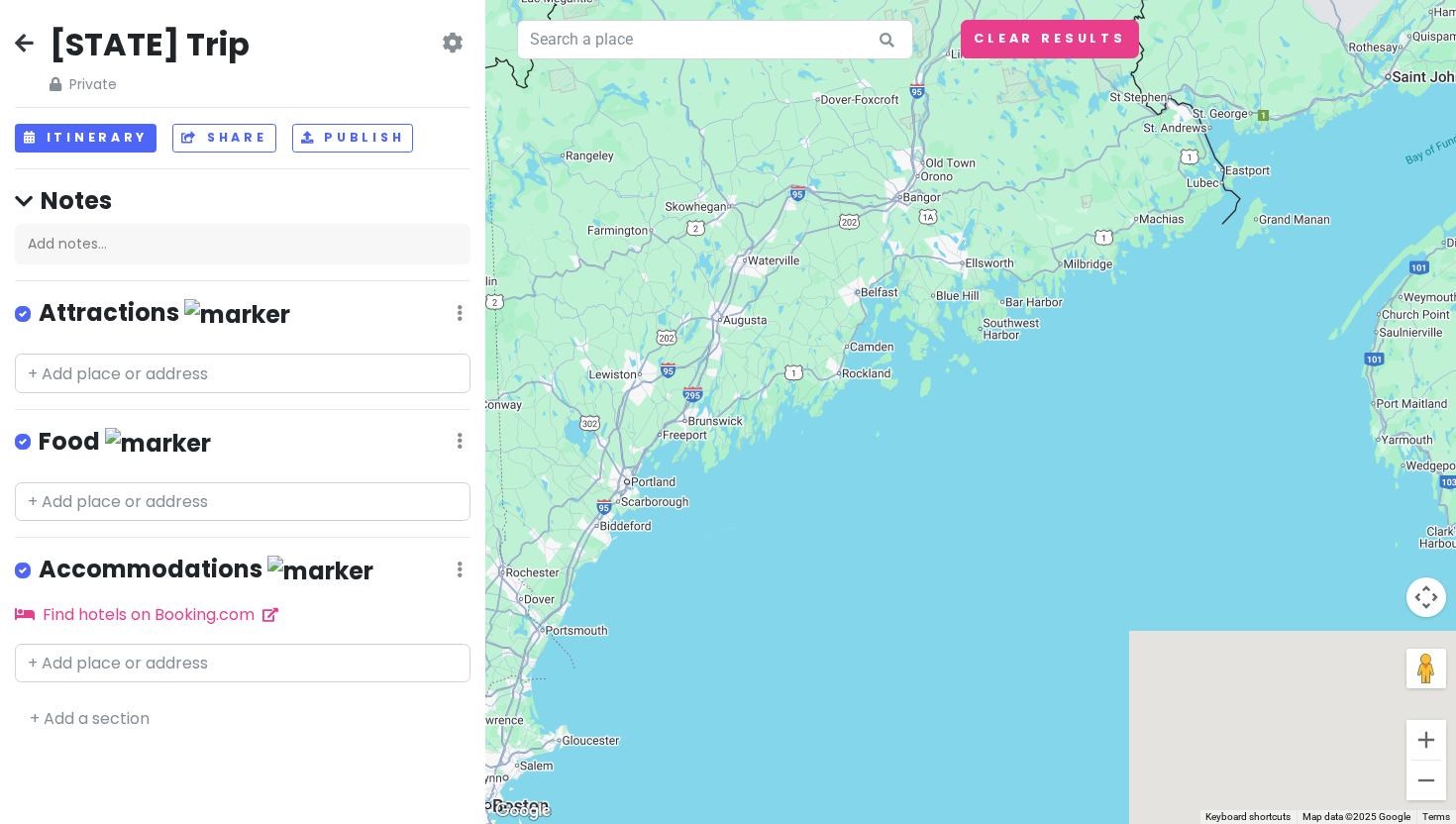 click at bounding box center (971, 412) 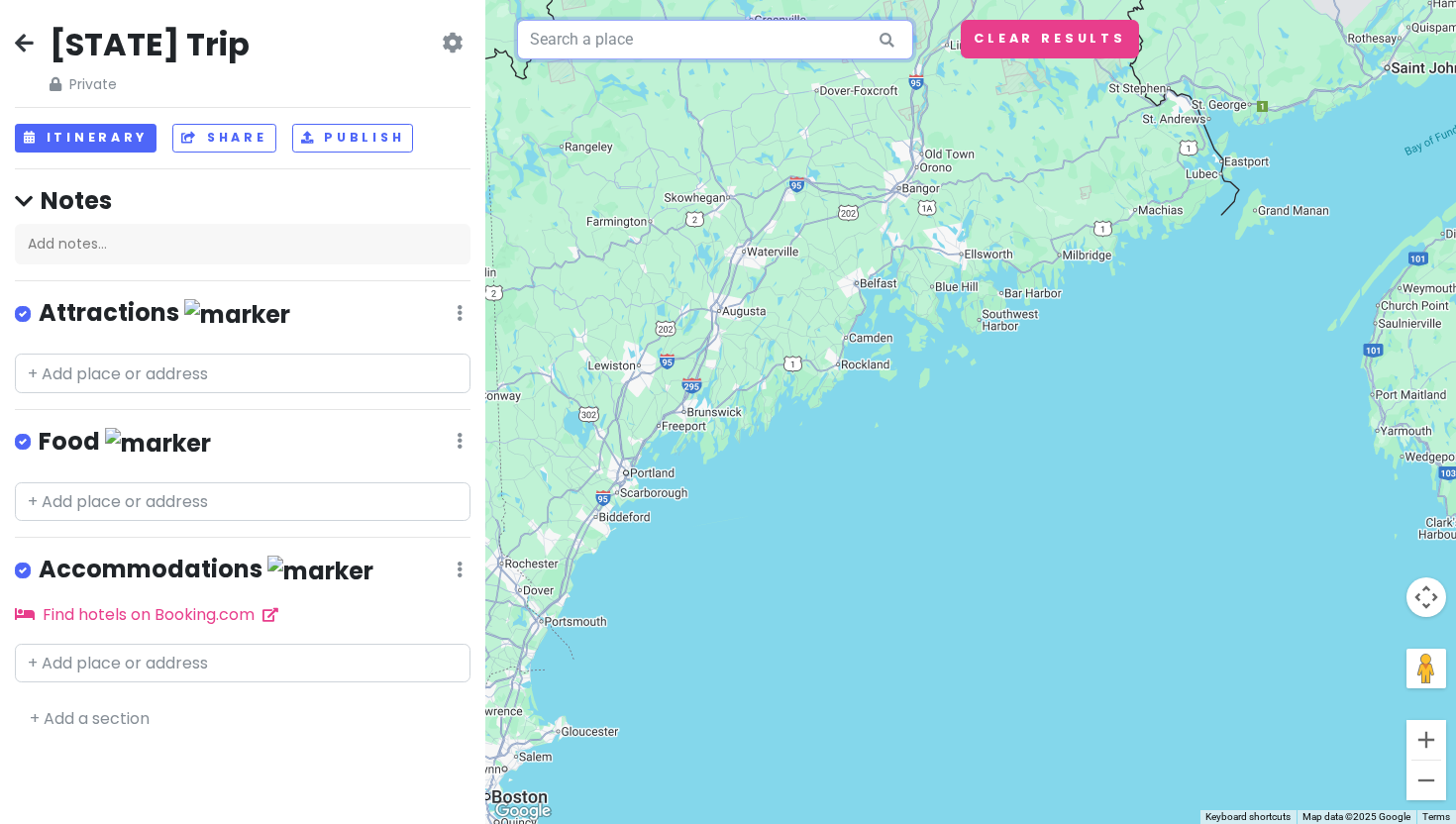 click at bounding box center [715, 40] 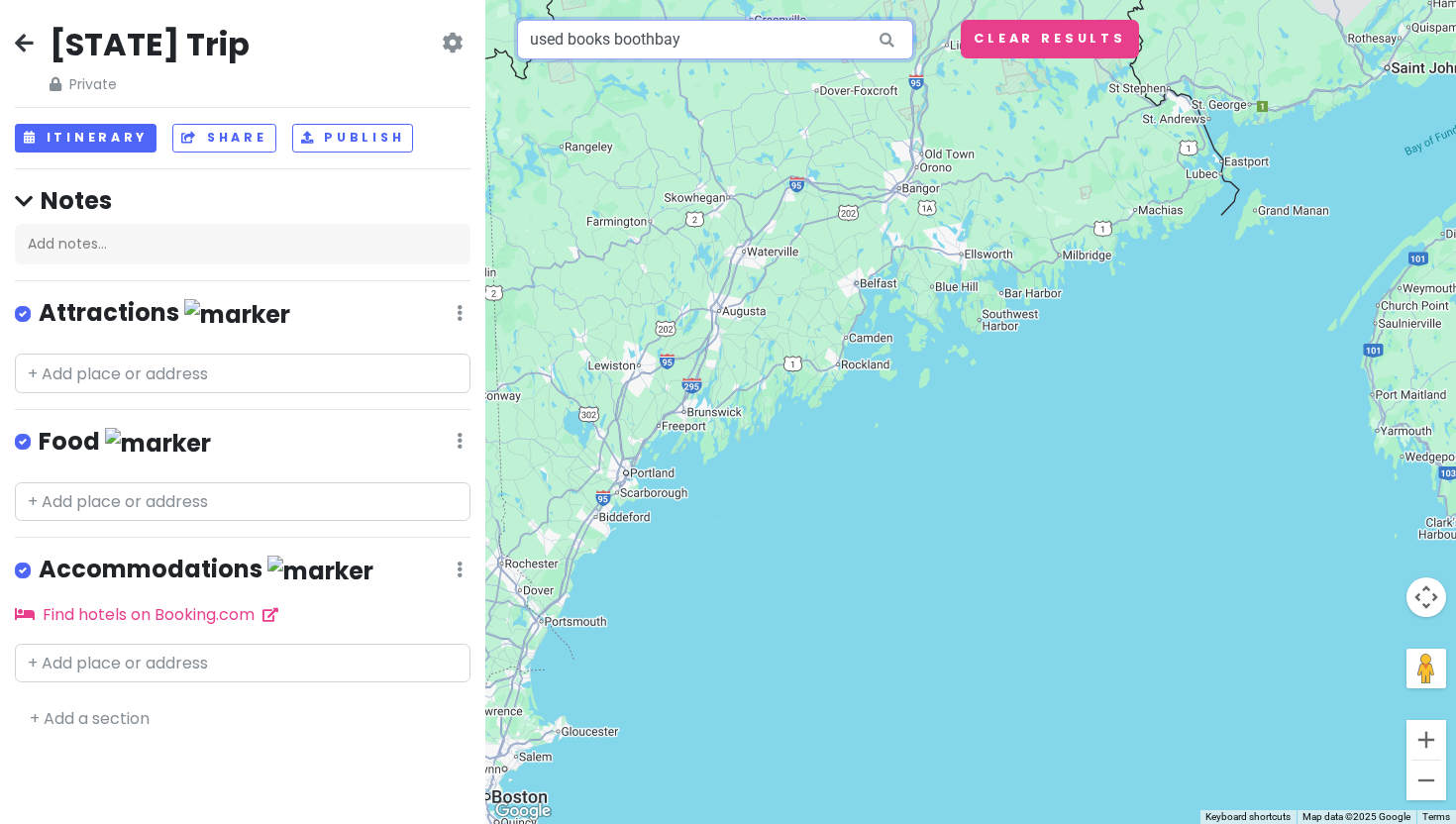 drag, startPoint x: 708, startPoint y: 39, endPoint x: 454, endPoint y: 33, distance: 254.07086 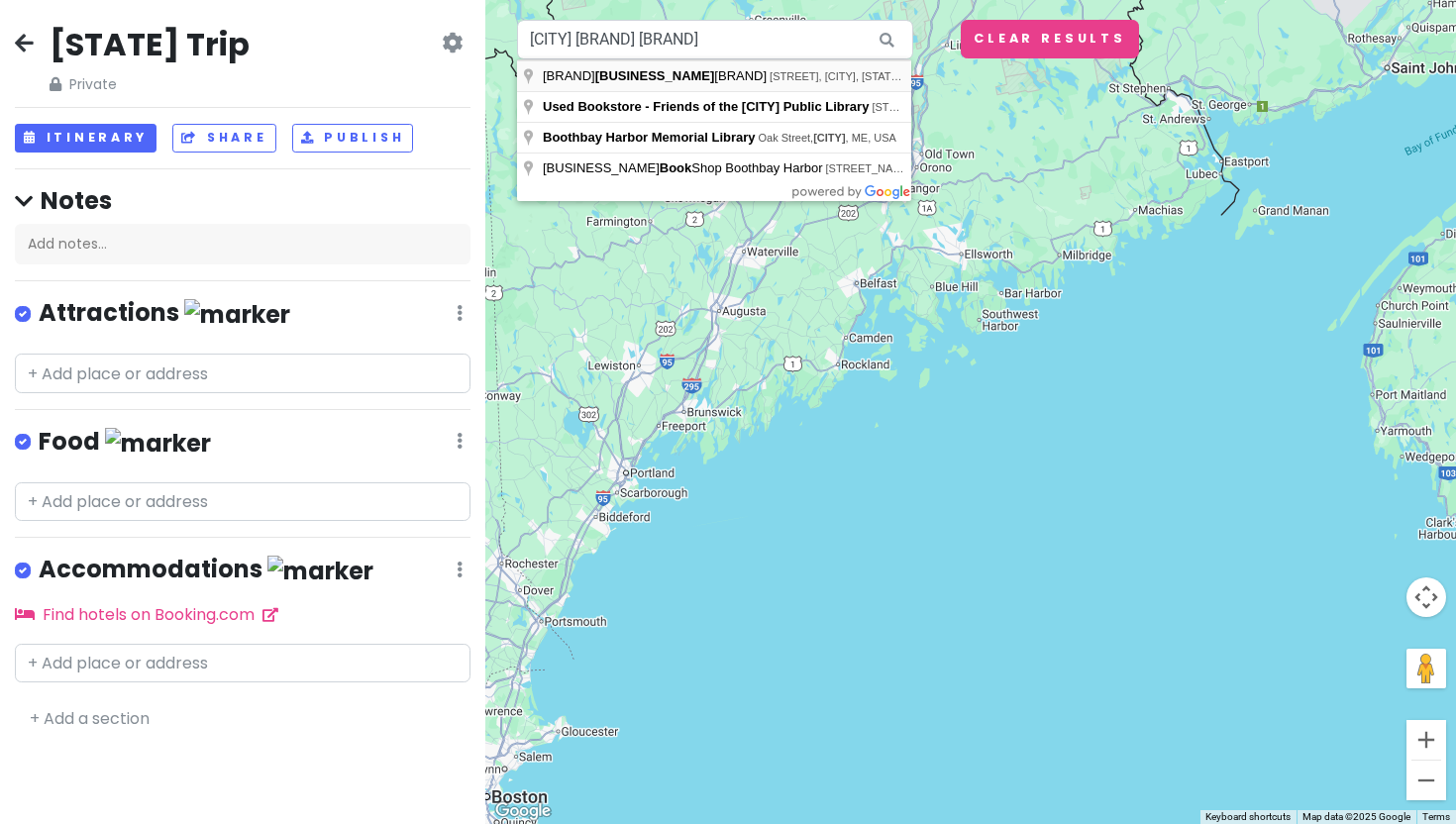 type on "Friends of Middletown Thrall Library Used Book Store, [STREET], [CITY], [STATE], USA" 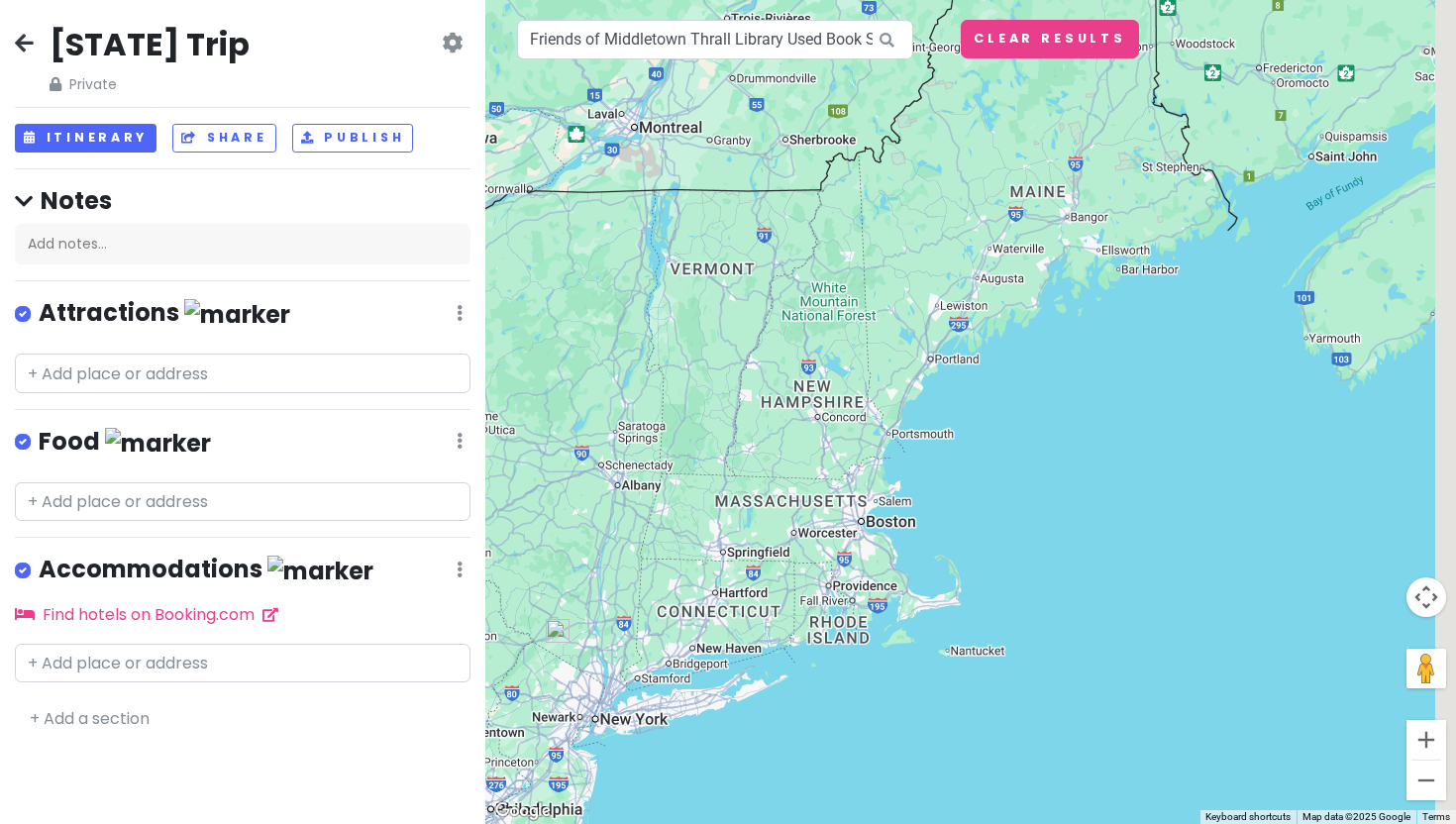 drag, startPoint x: 959, startPoint y: 195, endPoint x: 629, endPoint y: 677, distance: 584.1438 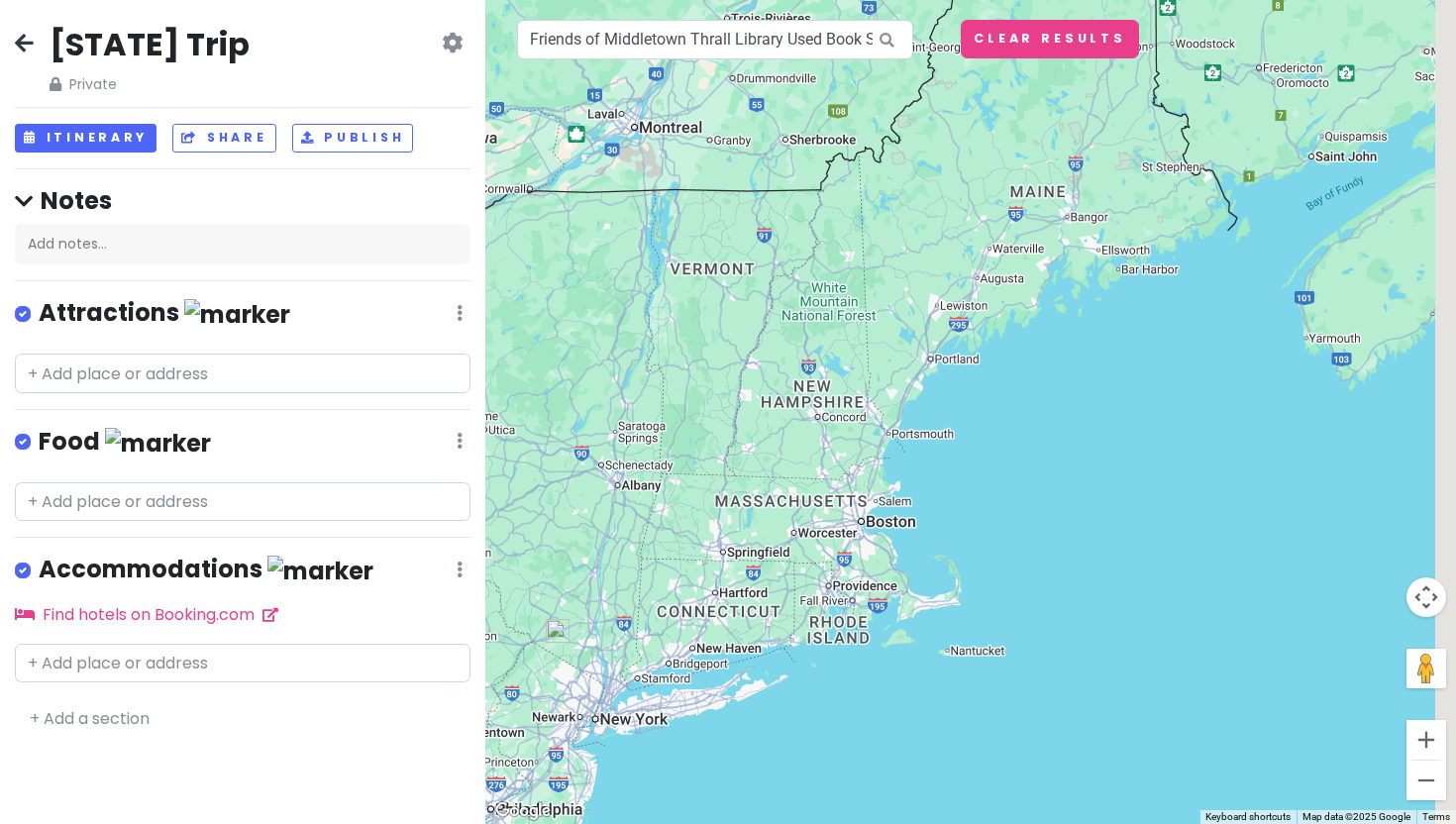 click at bounding box center [971, 412] 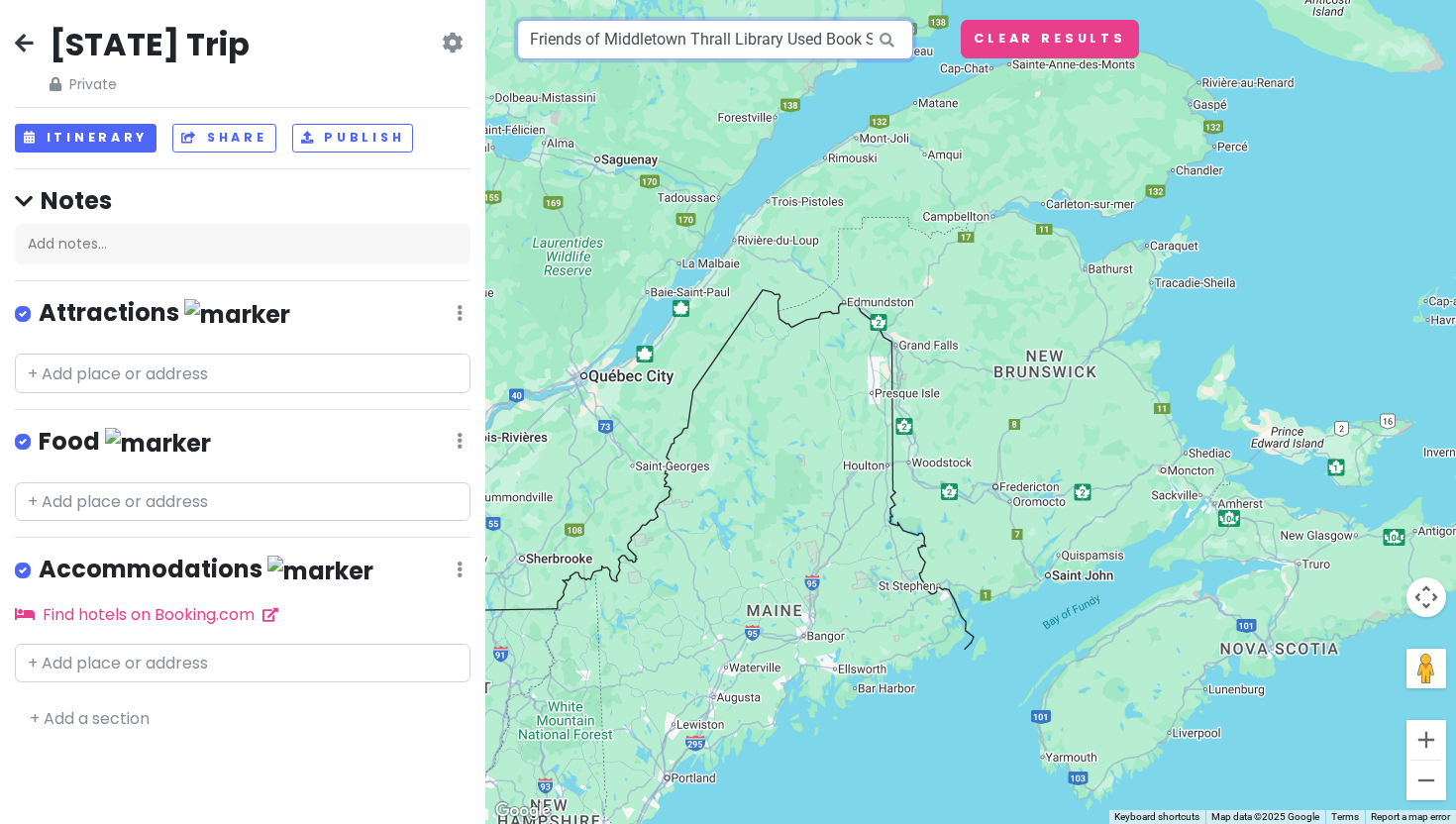 scroll, scrollTop: 0, scrollLeft: 250, axis: horizontal 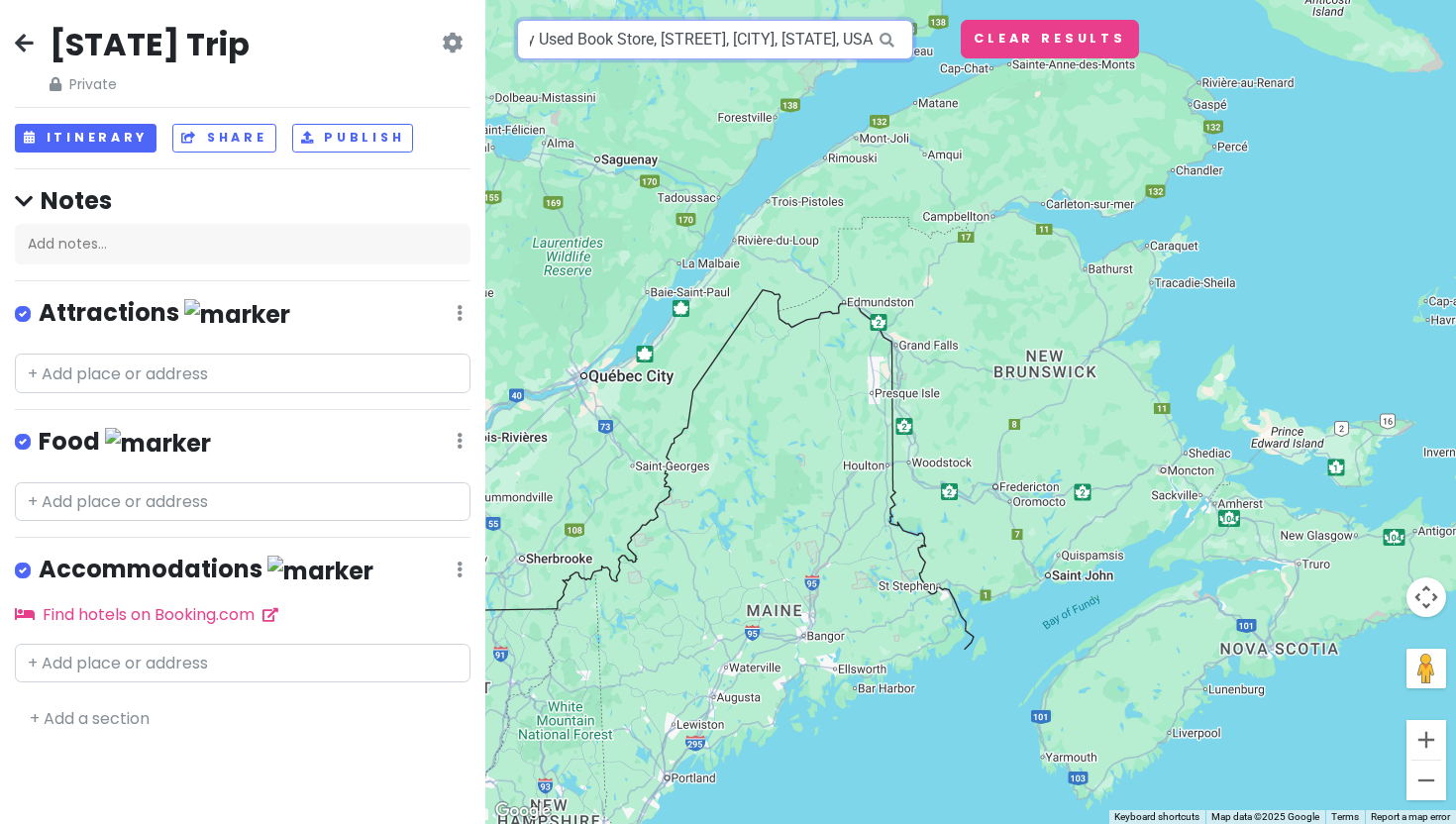 drag, startPoint x: 528, startPoint y: 35, endPoint x: 942, endPoint y: 81, distance: 416.54772 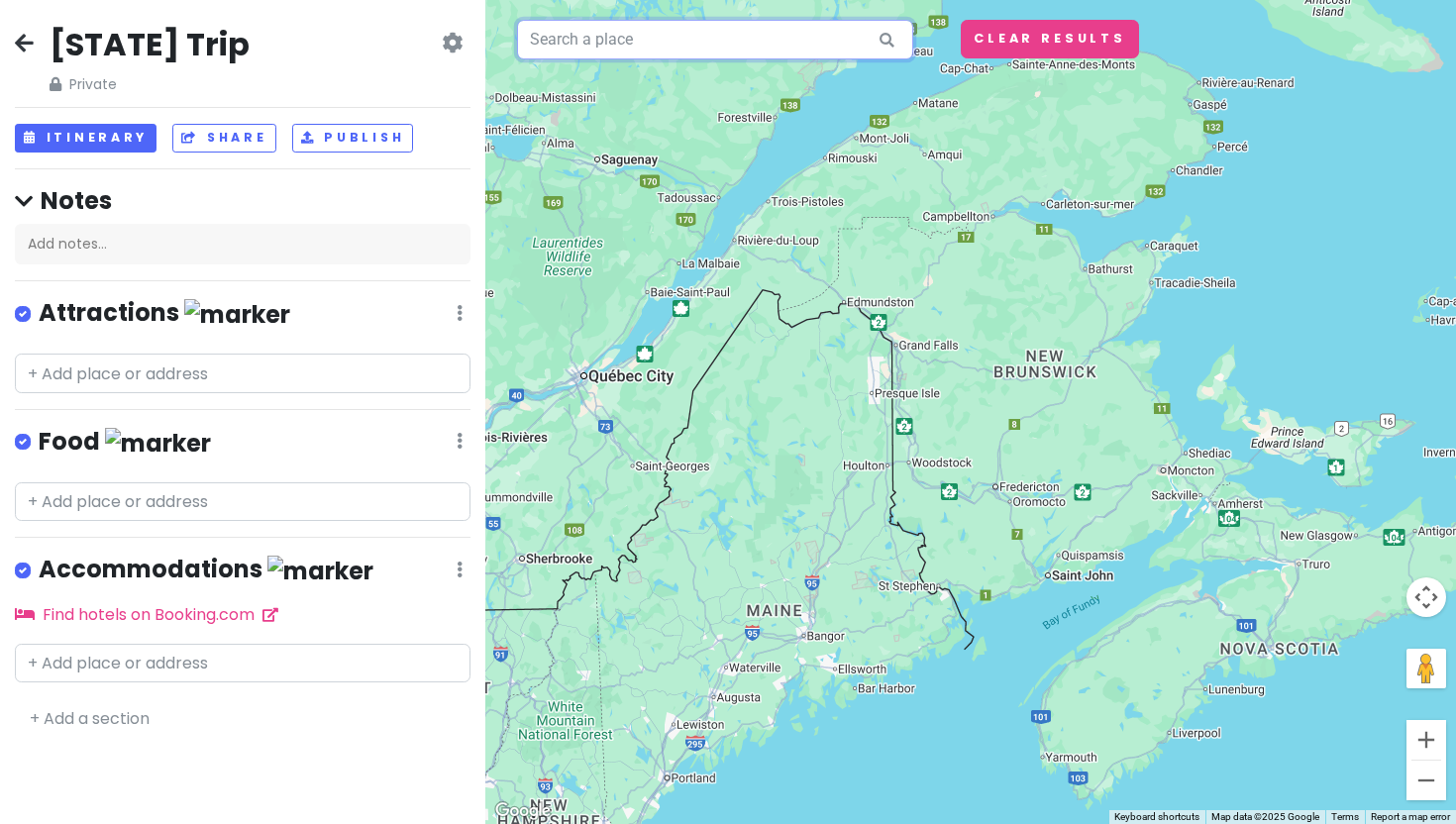 scroll, scrollTop: 0, scrollLeft: 0, axis: both 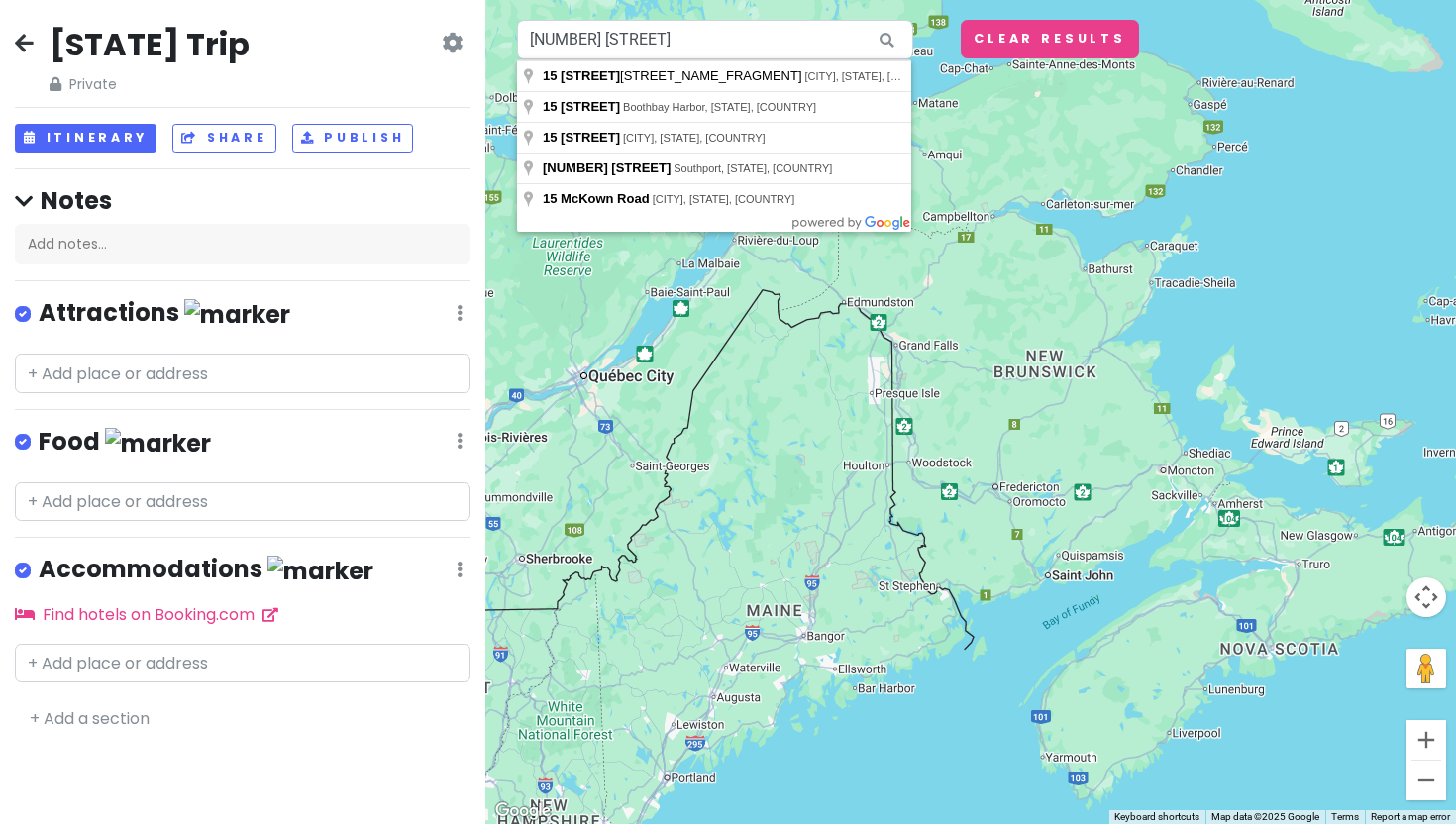 type on "[NUMBER] [STREET], [CITY], [STATE], [COUNTRY]" 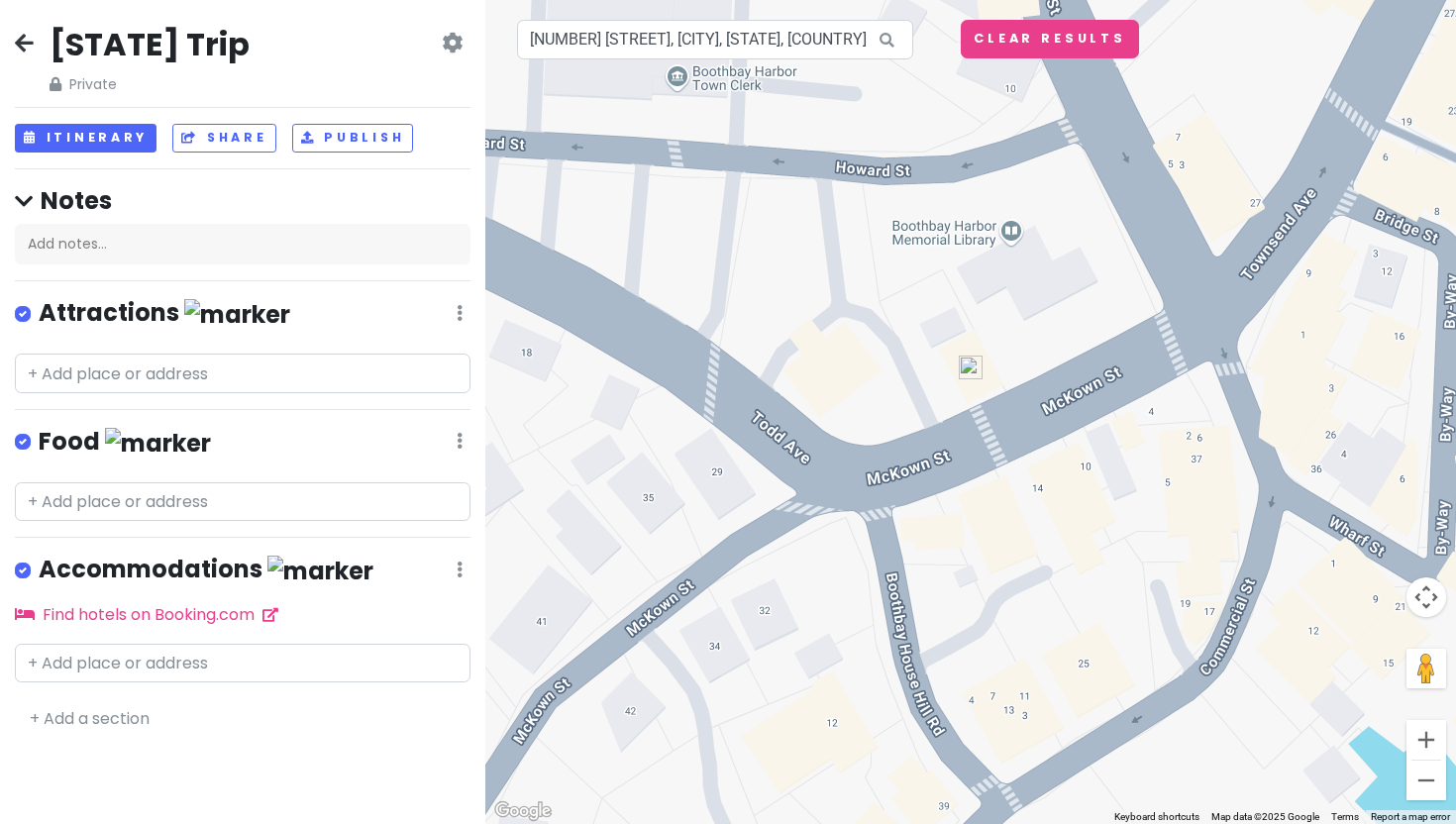 click at bounding box center (971, 412) 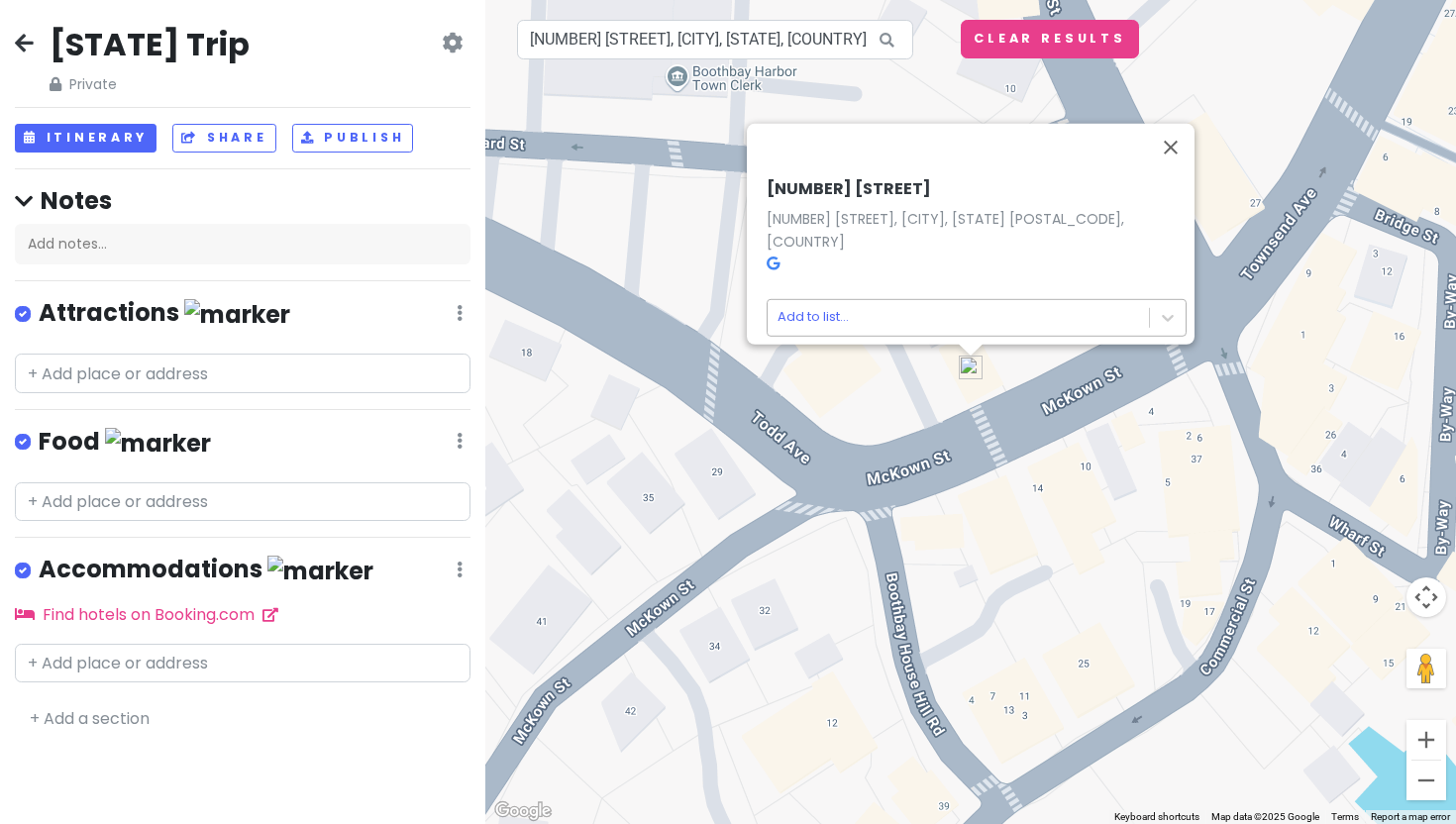 click on "15 [STREET] 15 [STREET], [CITY], [STATE], [POSTAL_CODE], [COUNTRY] Add to list... 15 [STREET], [CITY], [STATE], [COUNTRY] Keyboard shortcuts Map Data Map data ©2025 Google Map data ©2025 Google 10 m  Click to toggle between metric and imperial units Terms Report a map error Clear Results 0" at bounding box center [728, 412] 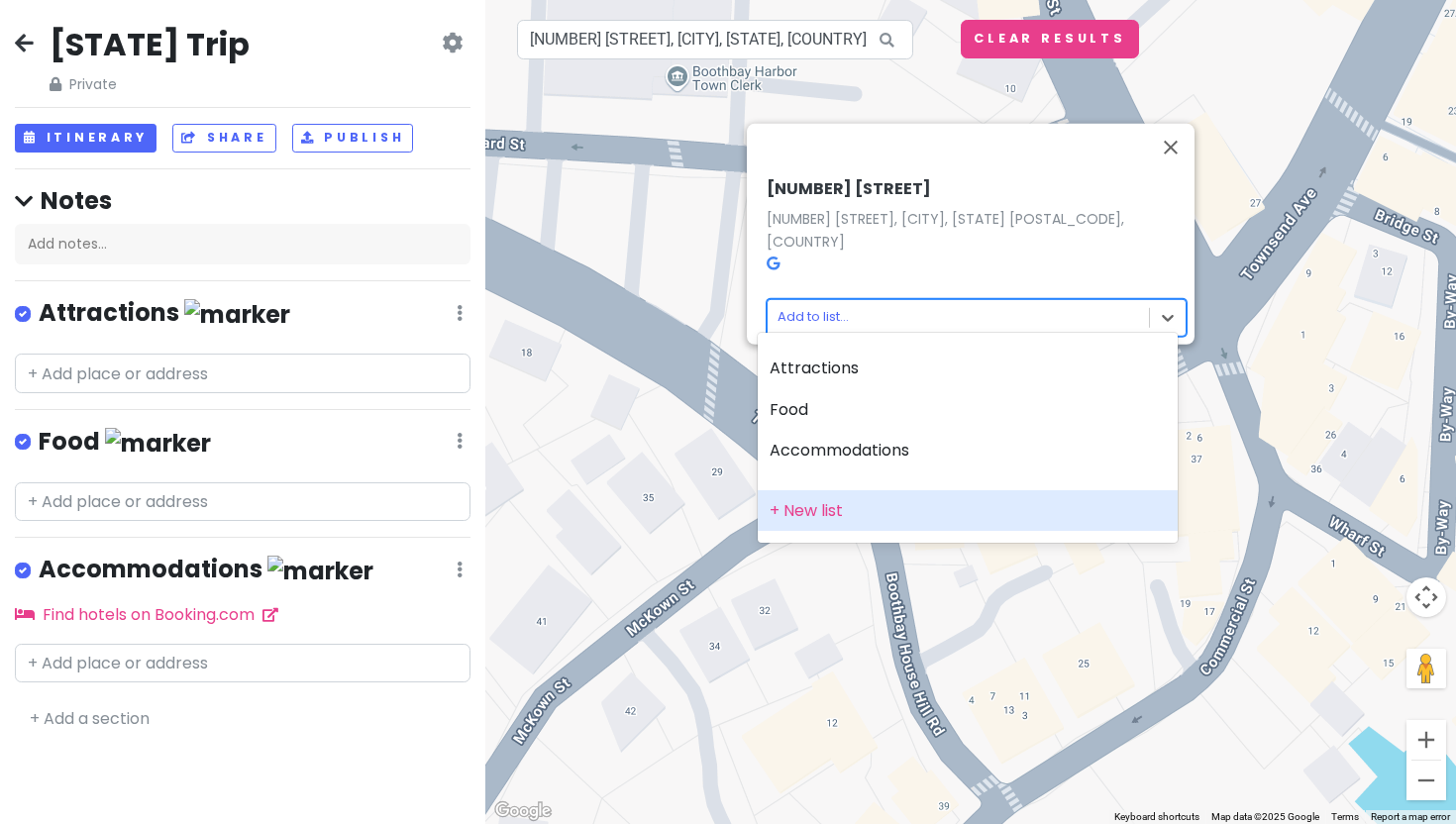click on "+ New list" at bounding box center [968, 511] 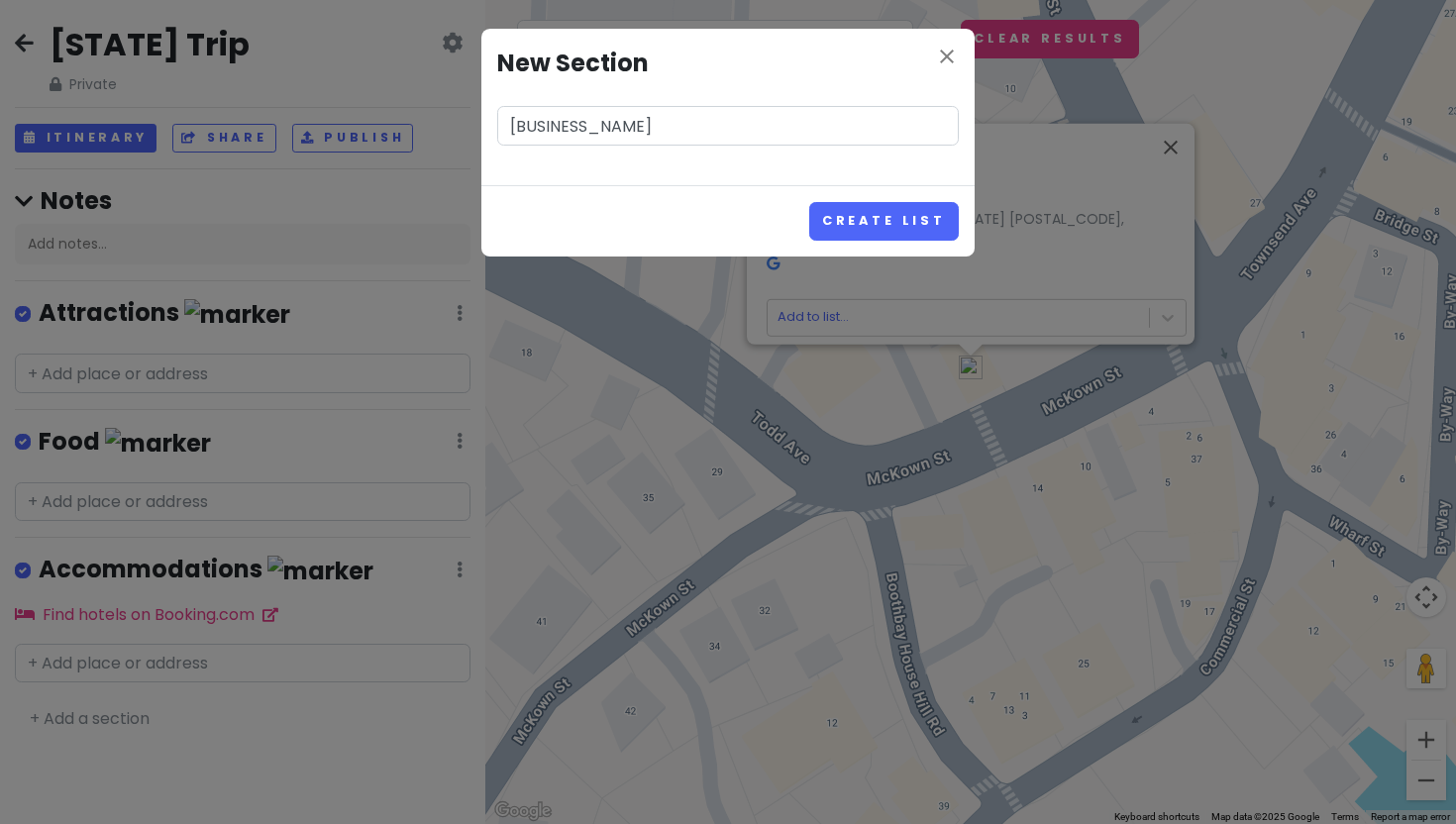 type on "[BUSINESS_NAME]" 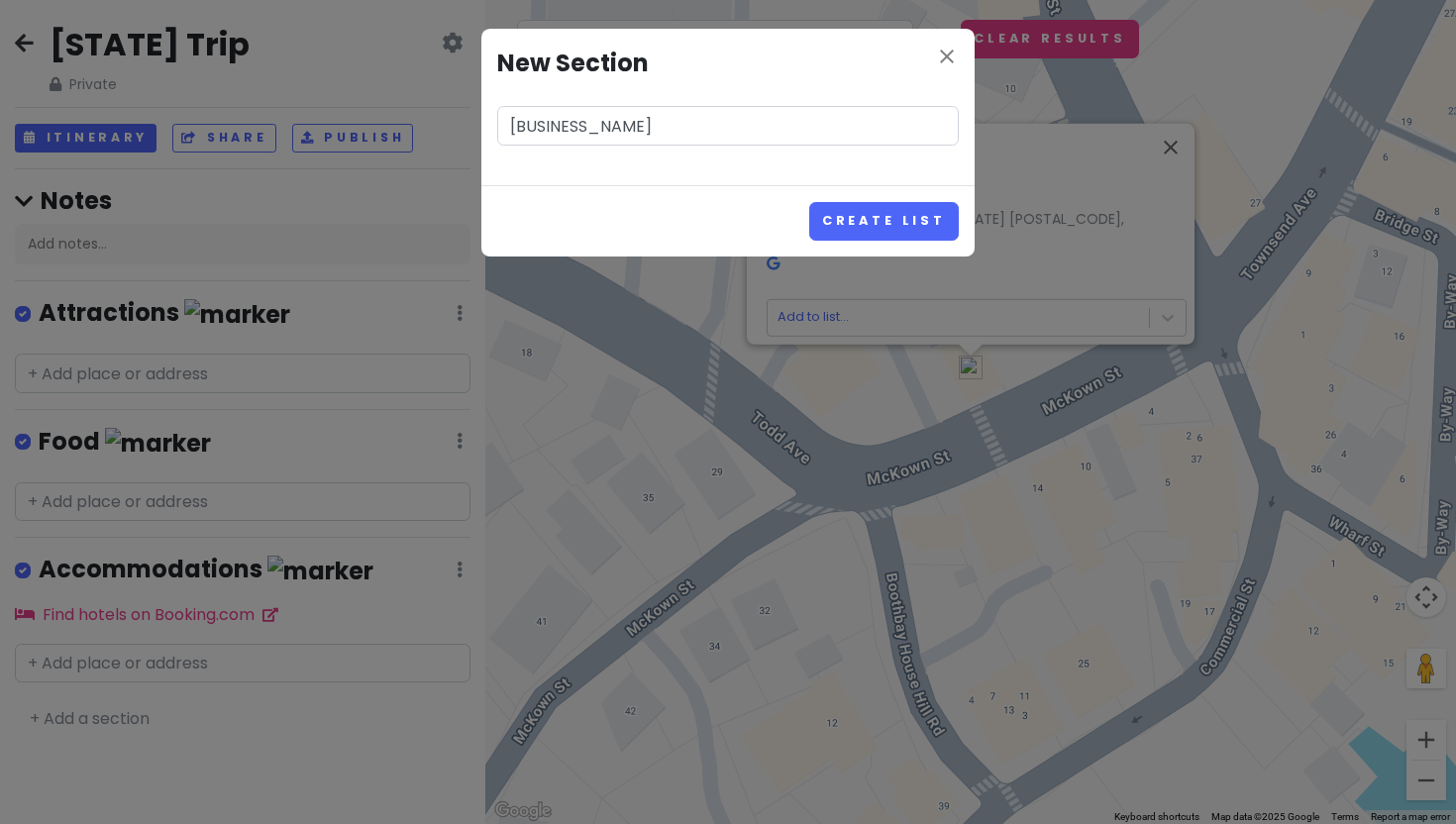 click on "Create List" at bounding box center (884, 221) 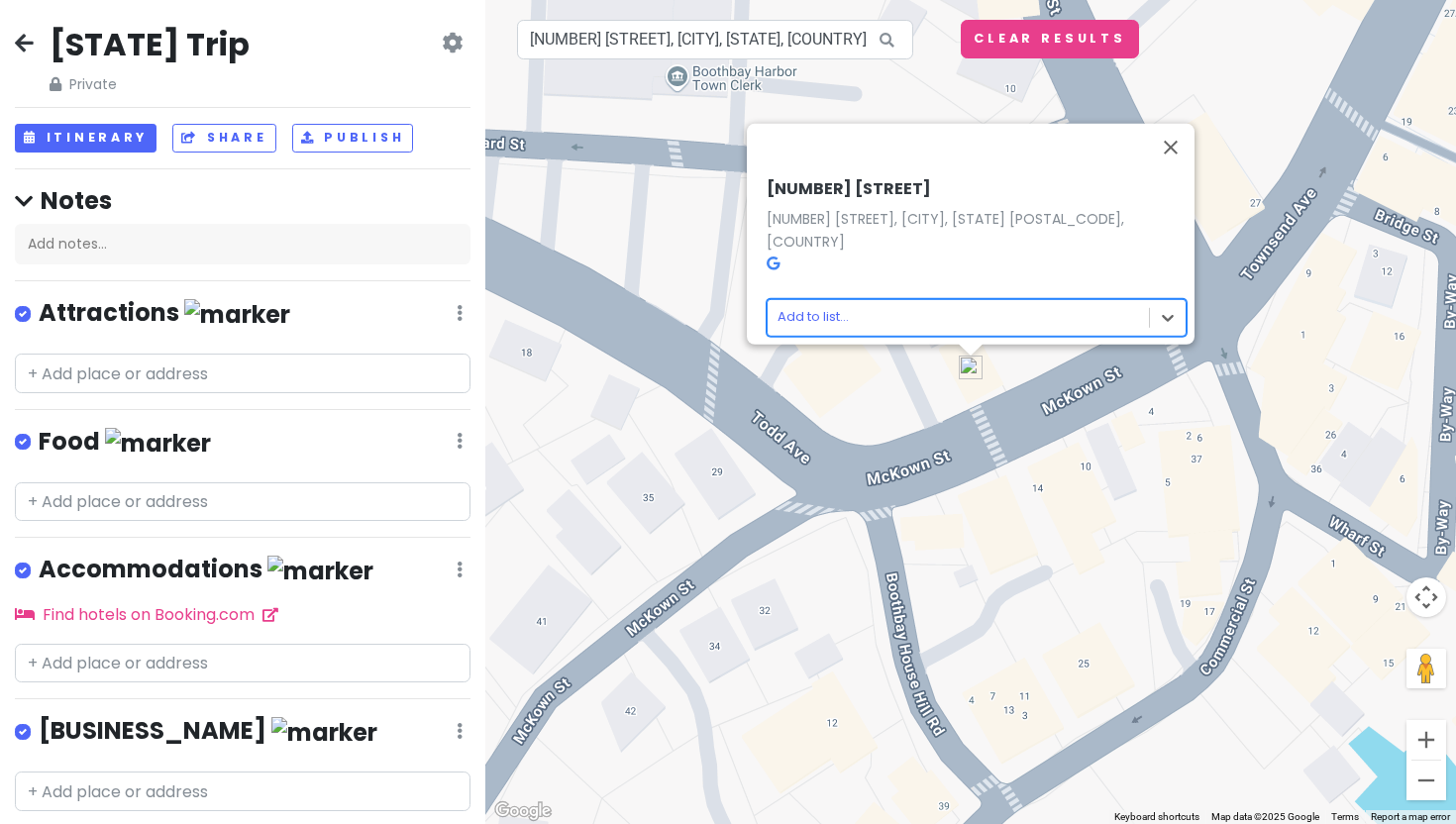 scroll, scrollTop: 52, scrollLeft: 0, axis: vertical 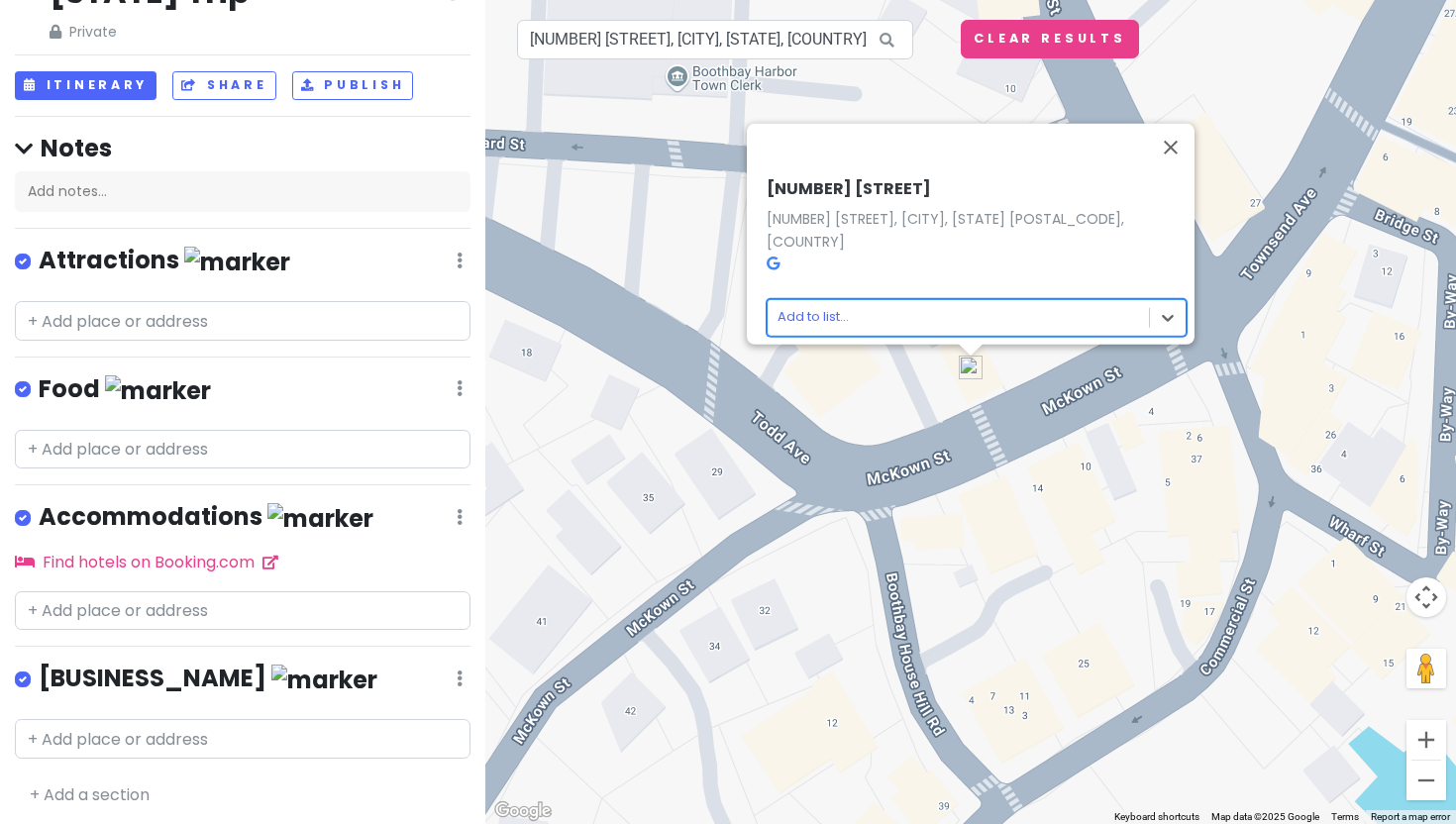 click on "[NUMBER] [STREET] [NUMBER] [STREET], [CITY], [STATE] [POSTAL_CODE], [COUNTRY]" at bounding box center (977, 227) 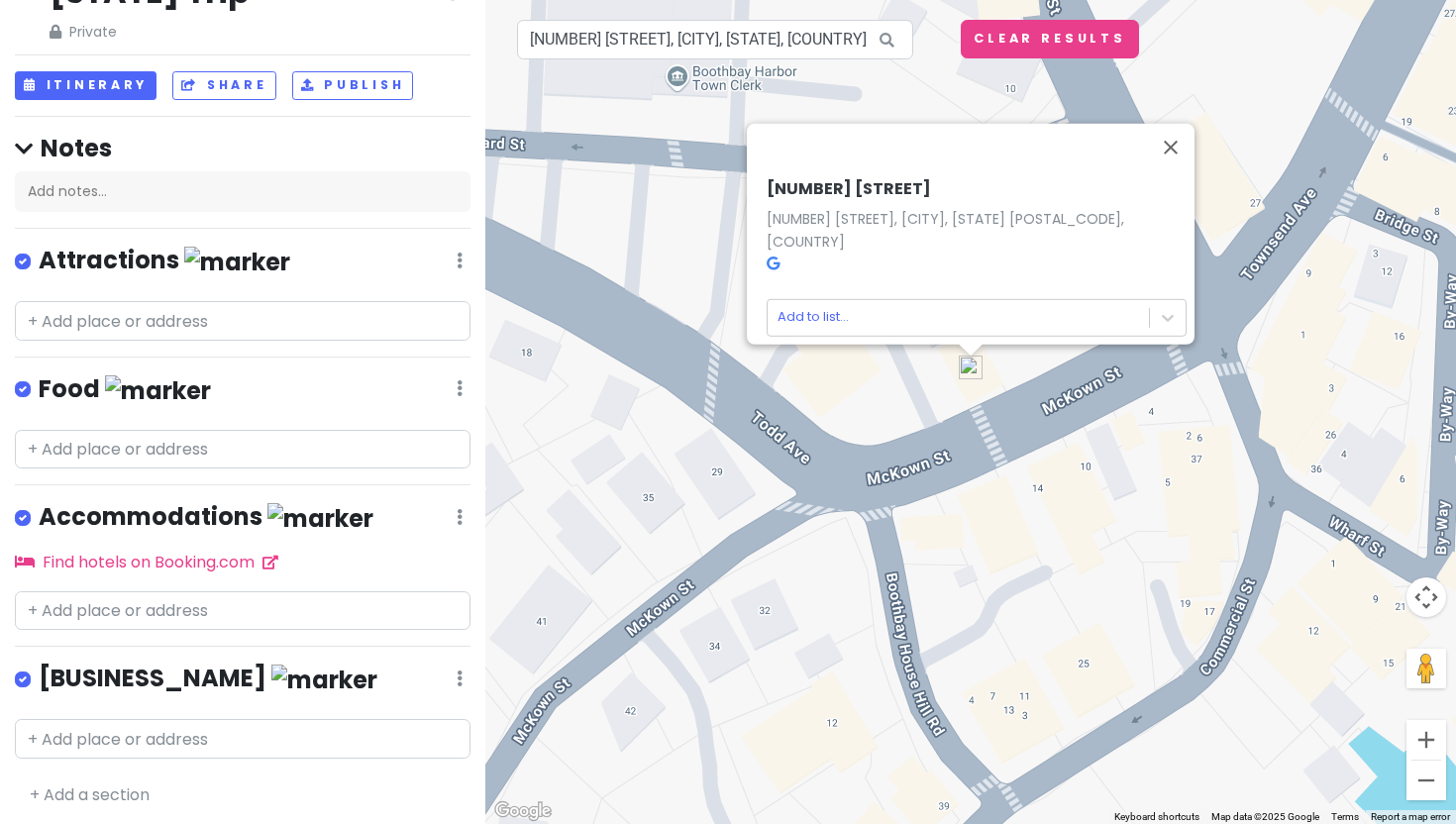 click on "[NUMBER] [STREET] [NUMBER] [STREET], [CITY], [STATE] [POSTAL_CODE], [COUNTRY]" at bounding box center [977, 227] 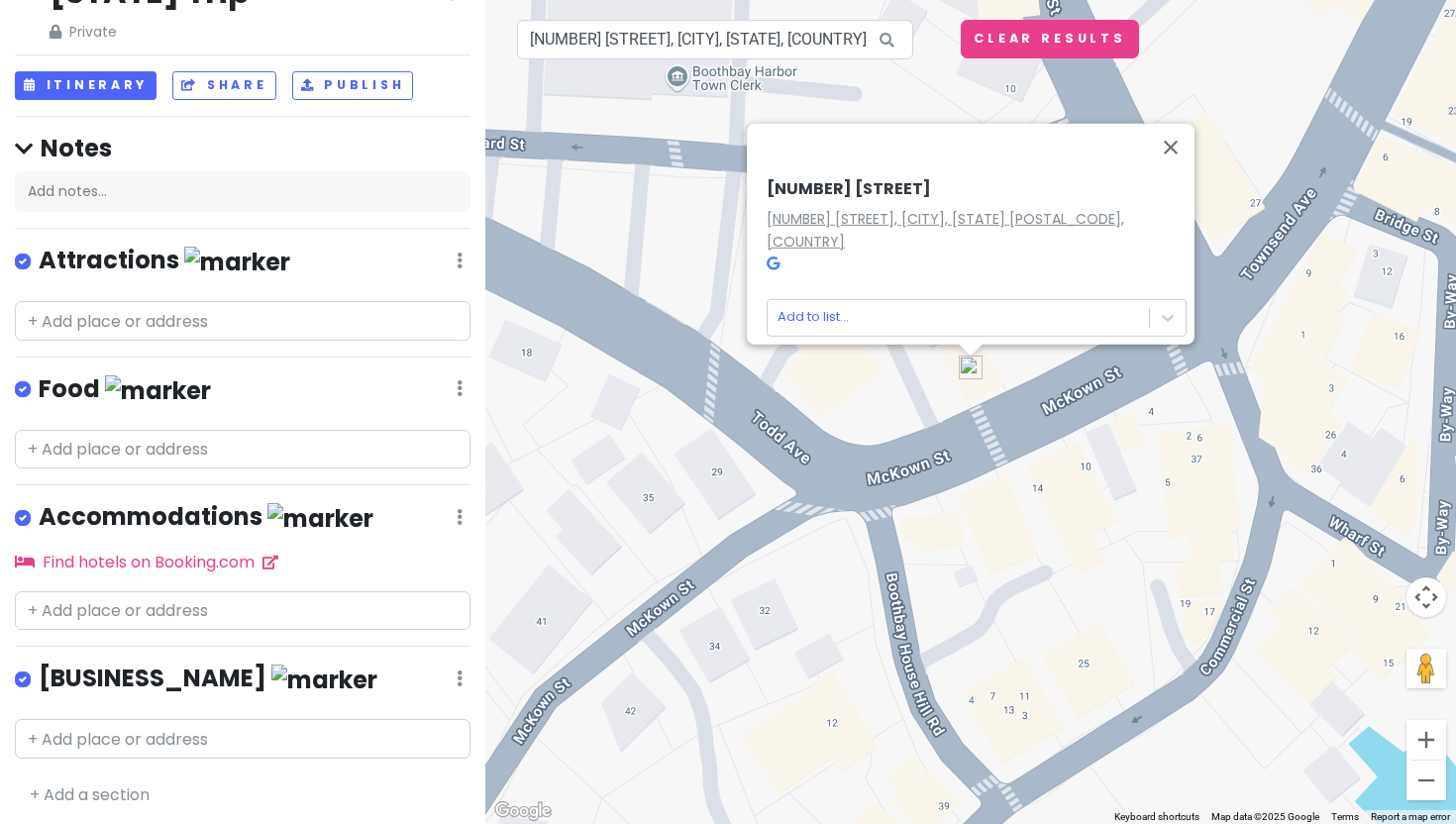 click on "[NUMBER] [STREET], [CITY], [STATE] [POSTAL_CODE], [COUNTRY]" at bounding box center [945, 230] 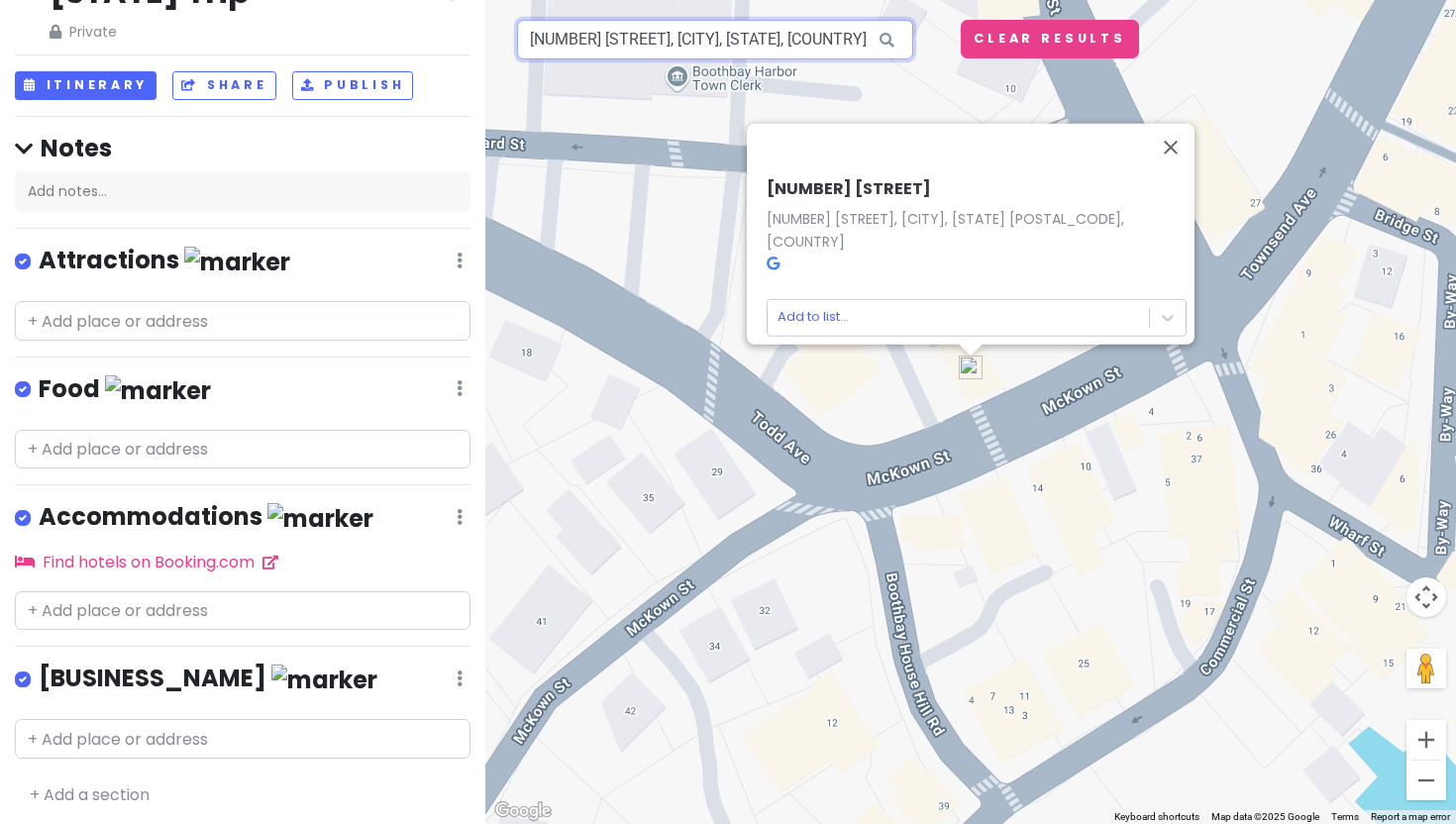 drag, startPoint x: 823, startPoint y: 43, endPoint x: 499, endPoint y: 43, distance: 324 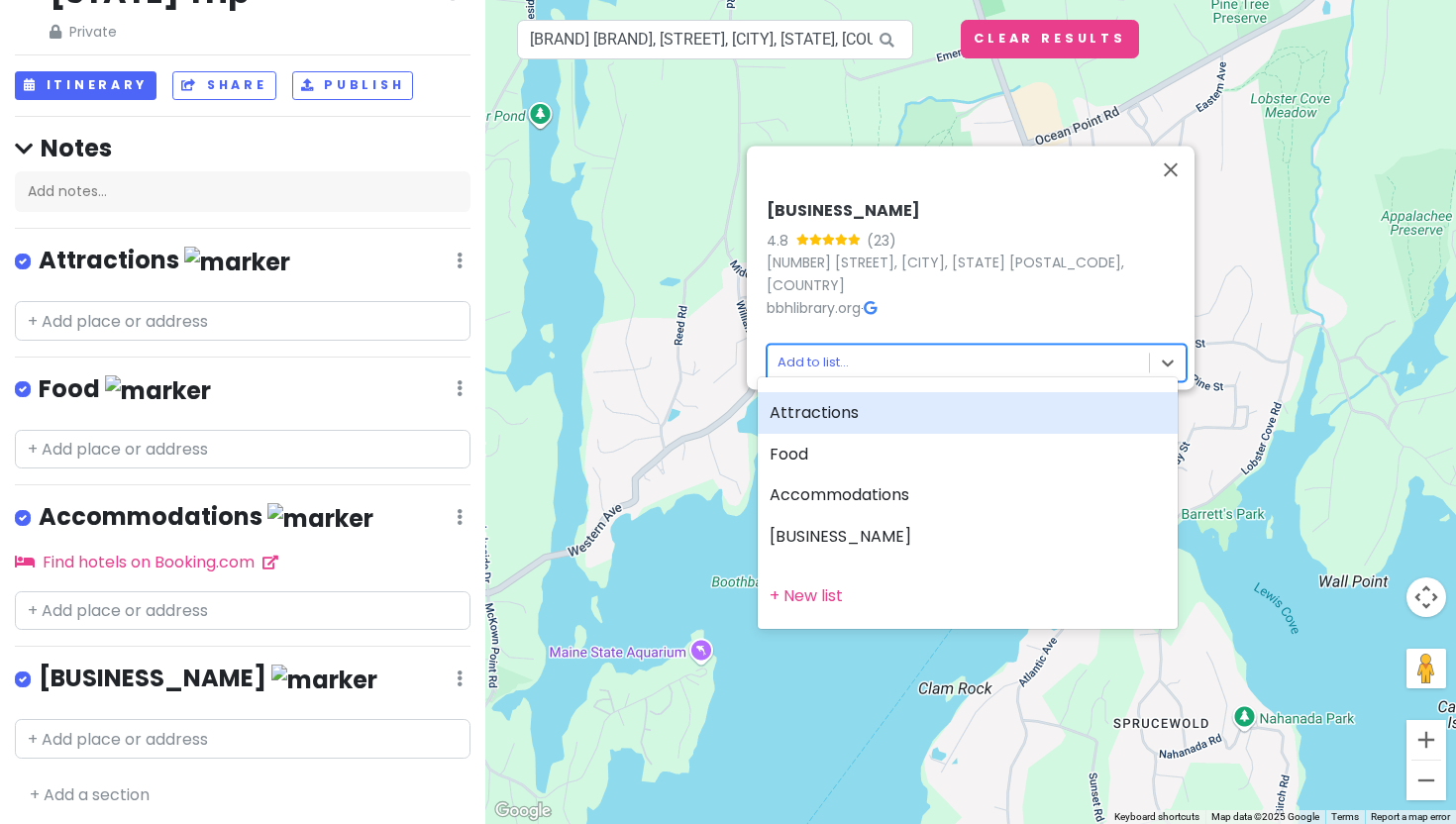 click on "Maine Trip Private Change Dates Make a Copy Delete Trip Go Pro ⚡️ Give Feedback 💡 Support Scout ☕️ Itinerary Share Publish Notes Add notes... Attractions   Edit Reorder Delete List Food   Edit Reorder Delete List Accommodations   Edit Reorder Delete List Find hotels on Booking.com Bookstores    Edit Reorder Delete List + Add a section ← Move left → Move right ↑ Move up ↓ Move down + Zoom in - Zoom out Home Jump left by 75% End Jump right by 75% Page Up Jump up by 75% Page Down Jump down by 75% Boothbay Harbor Library Used Book Shop 4.8        (23) 15 McKown St, Boothbay Harbor, [STATE] [ZIP], [COUNTRY] bbhlibrary.org   ·        option Attractions focused, 0 of 2. 5 results available. Use Up and Down to choose options, press Enter to select the currently focused option, press Escape to exit the menu, press Tab to select the option and exit the menu. Add to list... Boothbay Harbor Library Used Book Shop, Mc Kown Street, Boothbay Harbor, [STATE], [COUNTRY] Keyboard shortcuts Map Data Map data ©2025 Google 0" at bounding box center (728, 412) 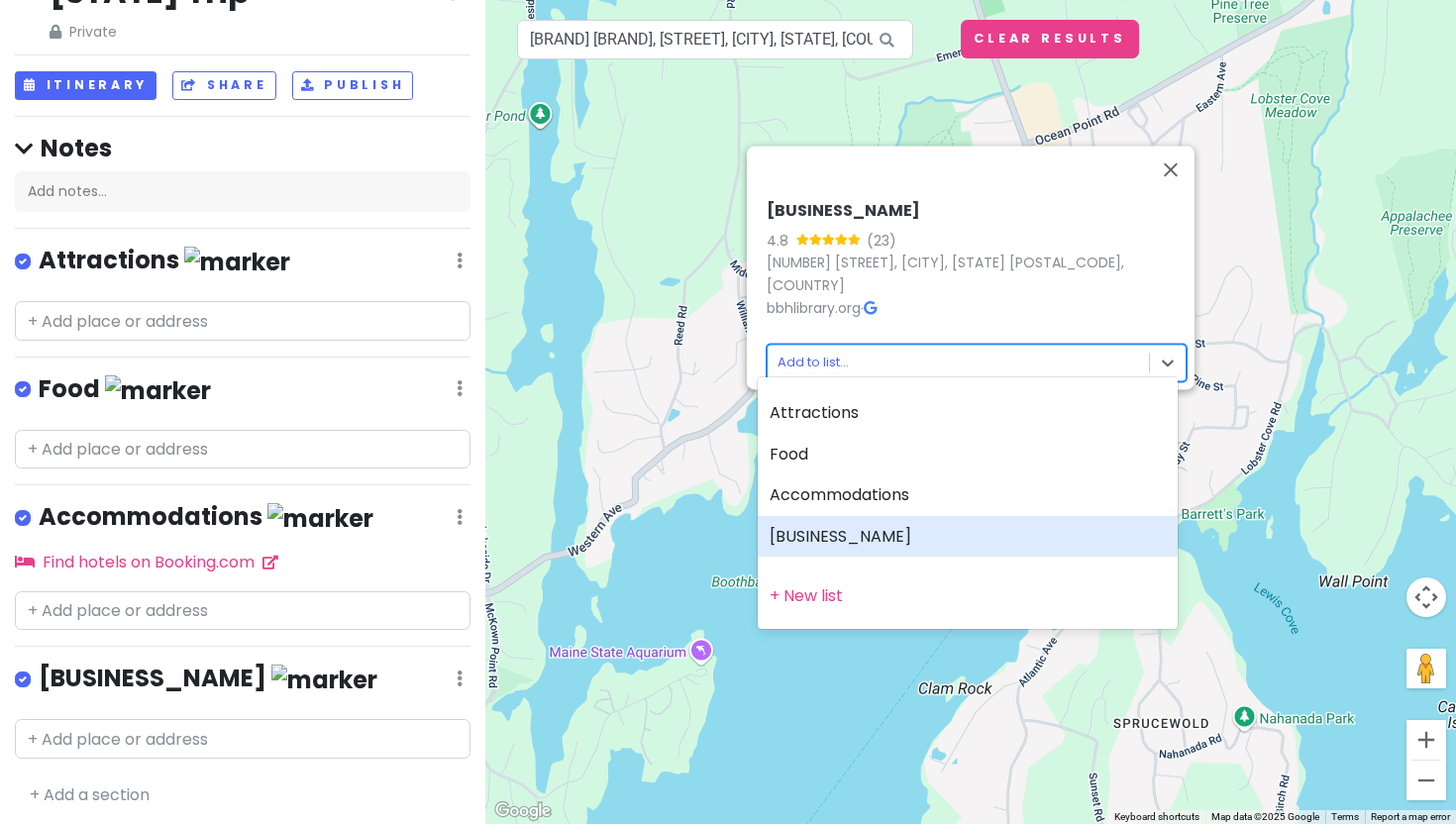 click on "[BUSINESS_NAME]" at bounding box center [968, 537] 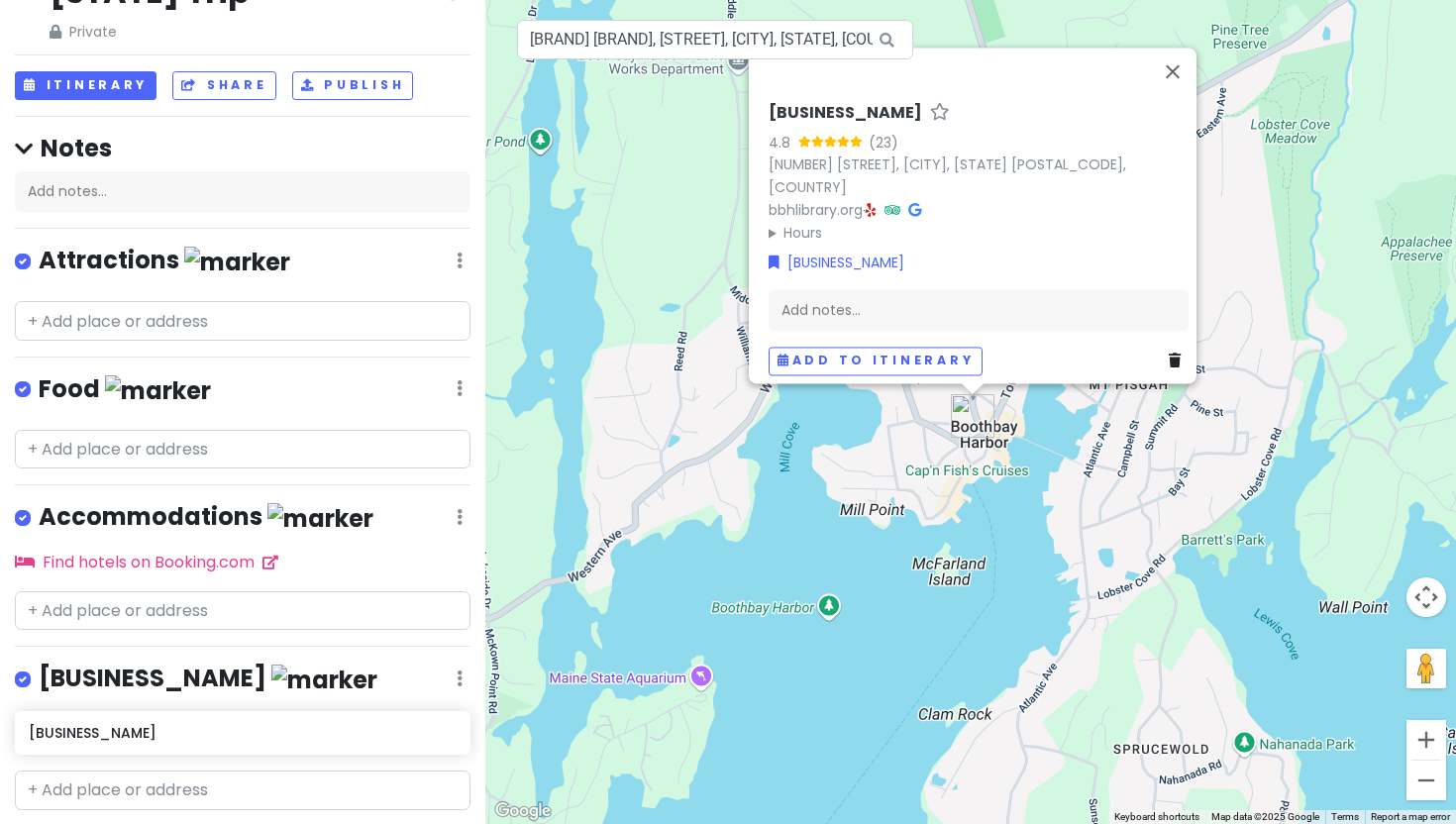 scroll, scrollTop: 104, scrollLeft: 0, axis: vertical 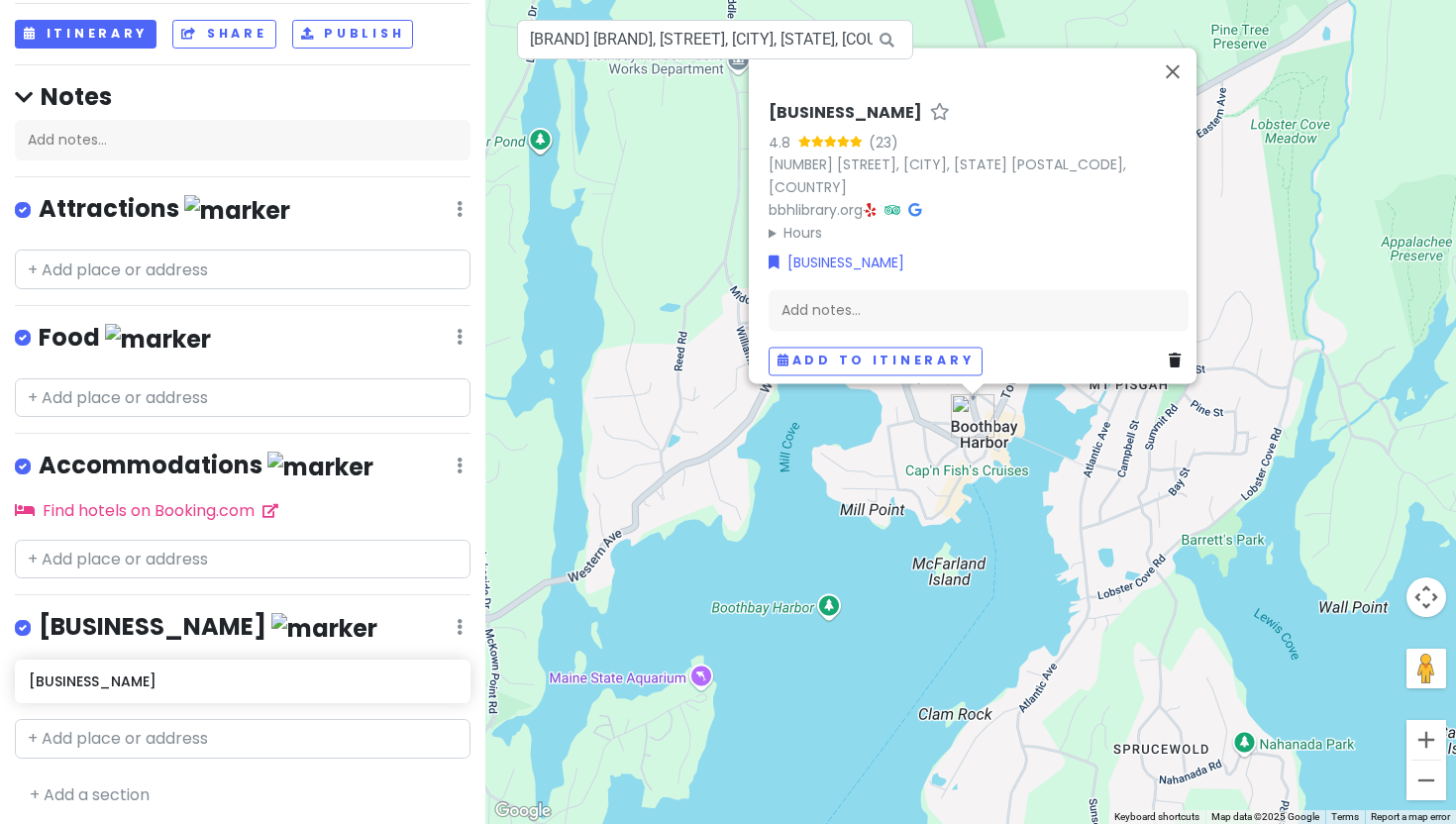 click on "Boothbay Harbor Library Used Book Shop 4.8        (23) 15 [STREET], [CITY], [STATE] [ZIP], USA bbhlibrary.org   ·   Hours Monday  10:30 am – 4:30 pm Tuesday  10:30 am – 4:30 pm Wednesday  10:30 am – 4:30 pm Thursday  10:30 am – 4:30 pm Friday  10:30 am – 4:30 pm Saturday  10:30 am – 4:30 pm Sunday  1:00 – 4:00 pm Bookstores  Add notes...  Add to itinerary" at bounding box center [971, 412] 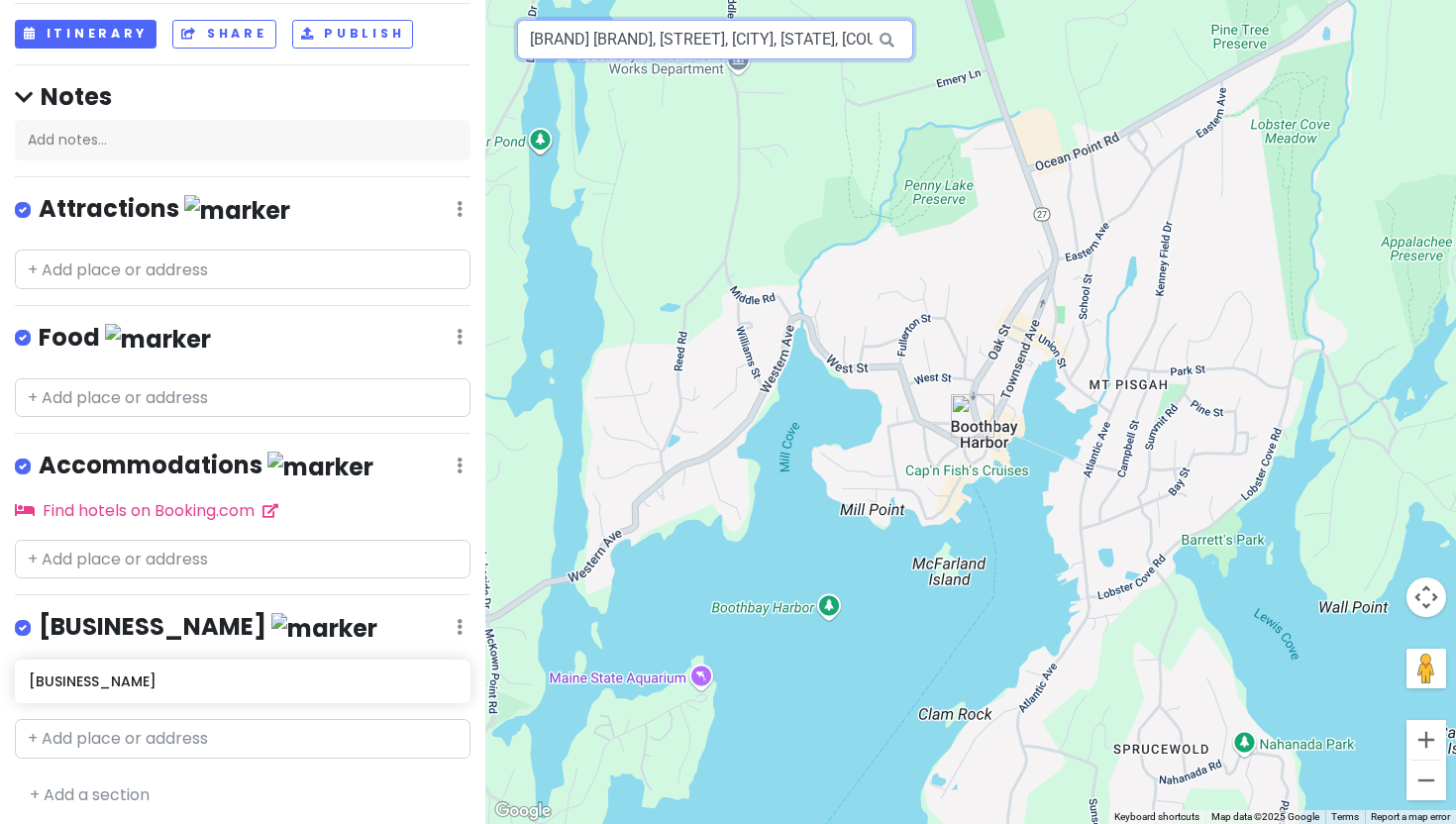 scroll, scrollTop: 0, scrollLeft: 259, axis: horizontal 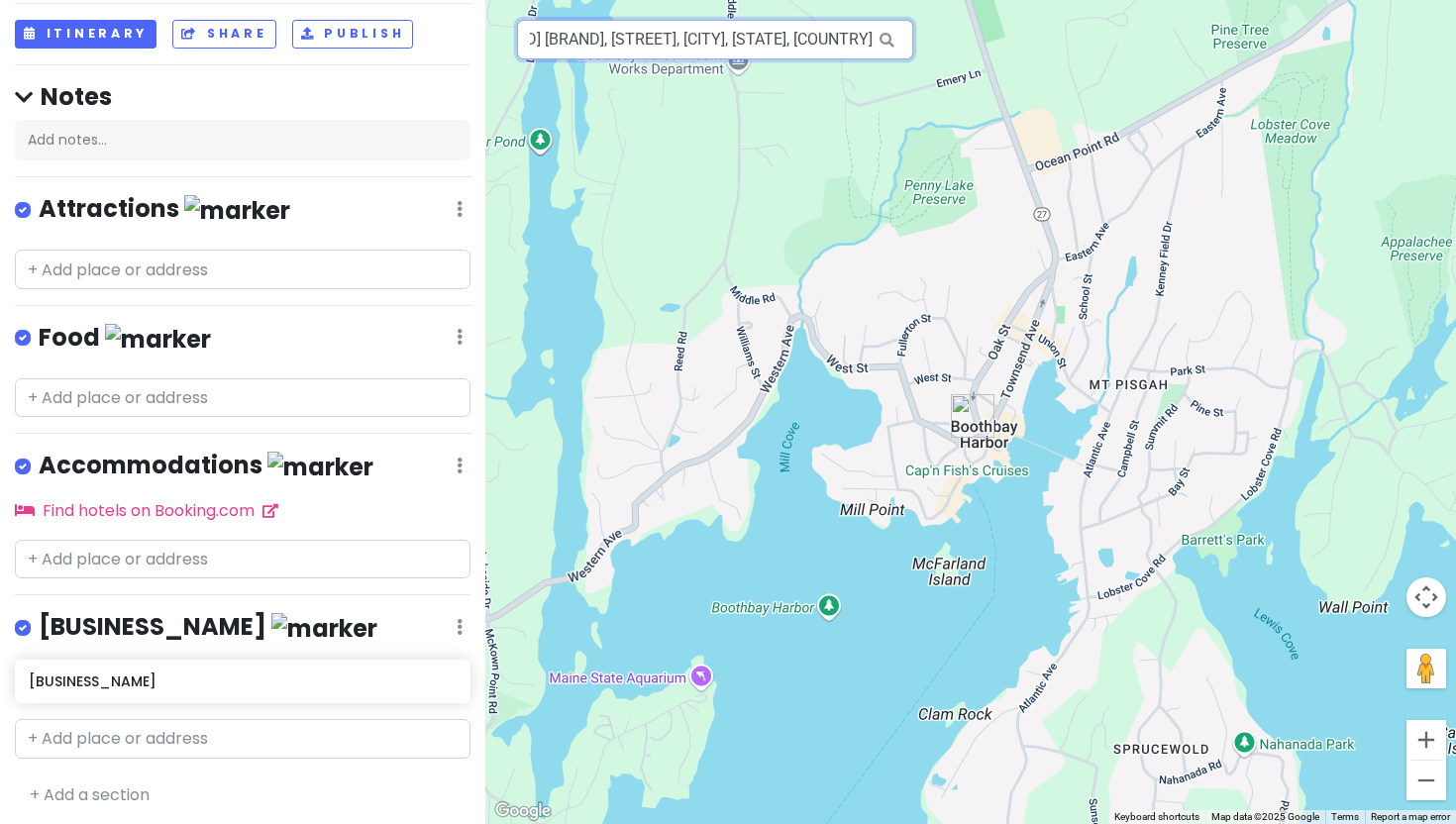 drag, startPoint x: 532, startPoint y: 37, endPoint x: 933, endPoint y: 49, distance: 401.17951 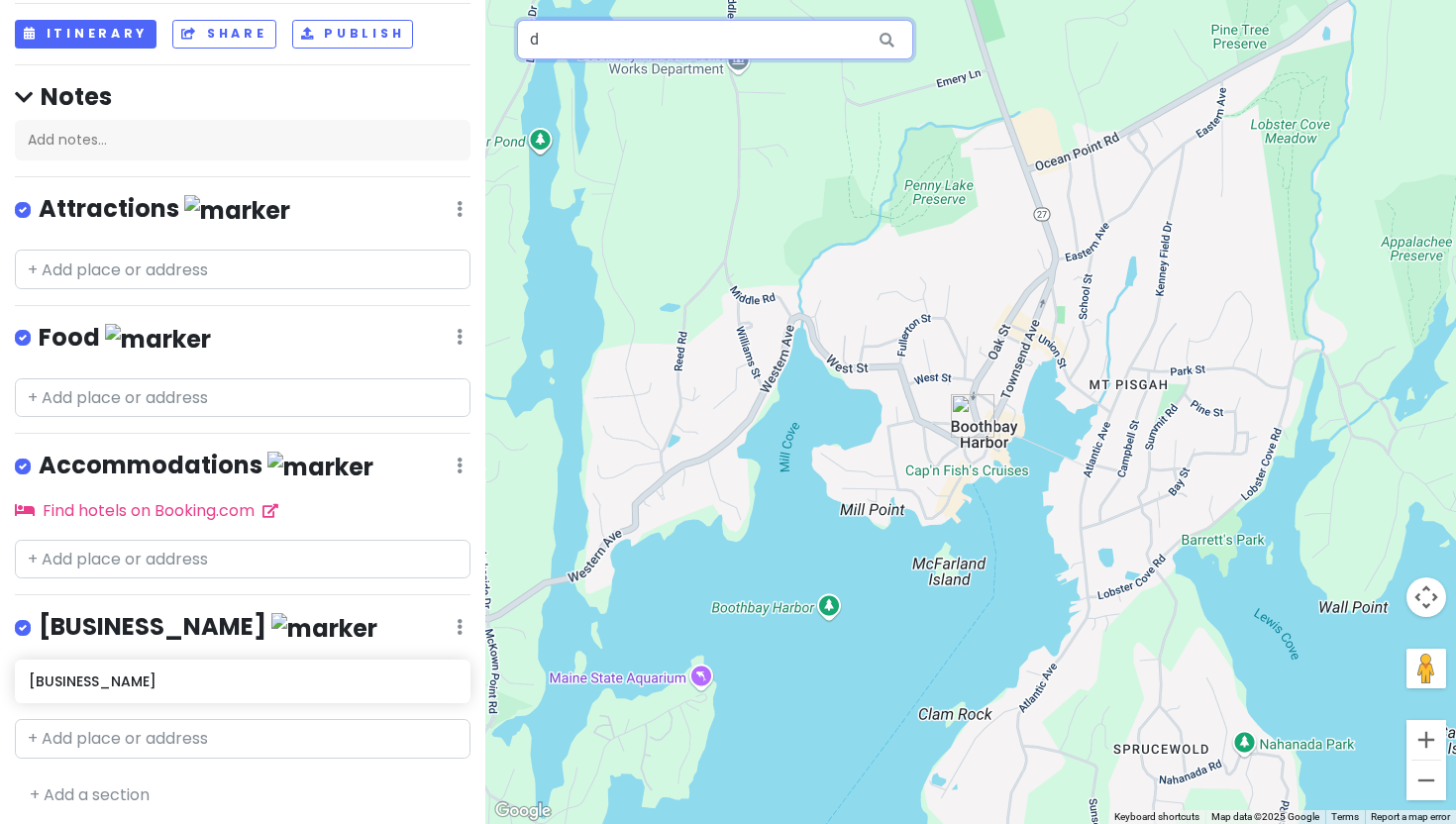 scroll, scrollTop: 0, scrollLeft: 0, axis: both 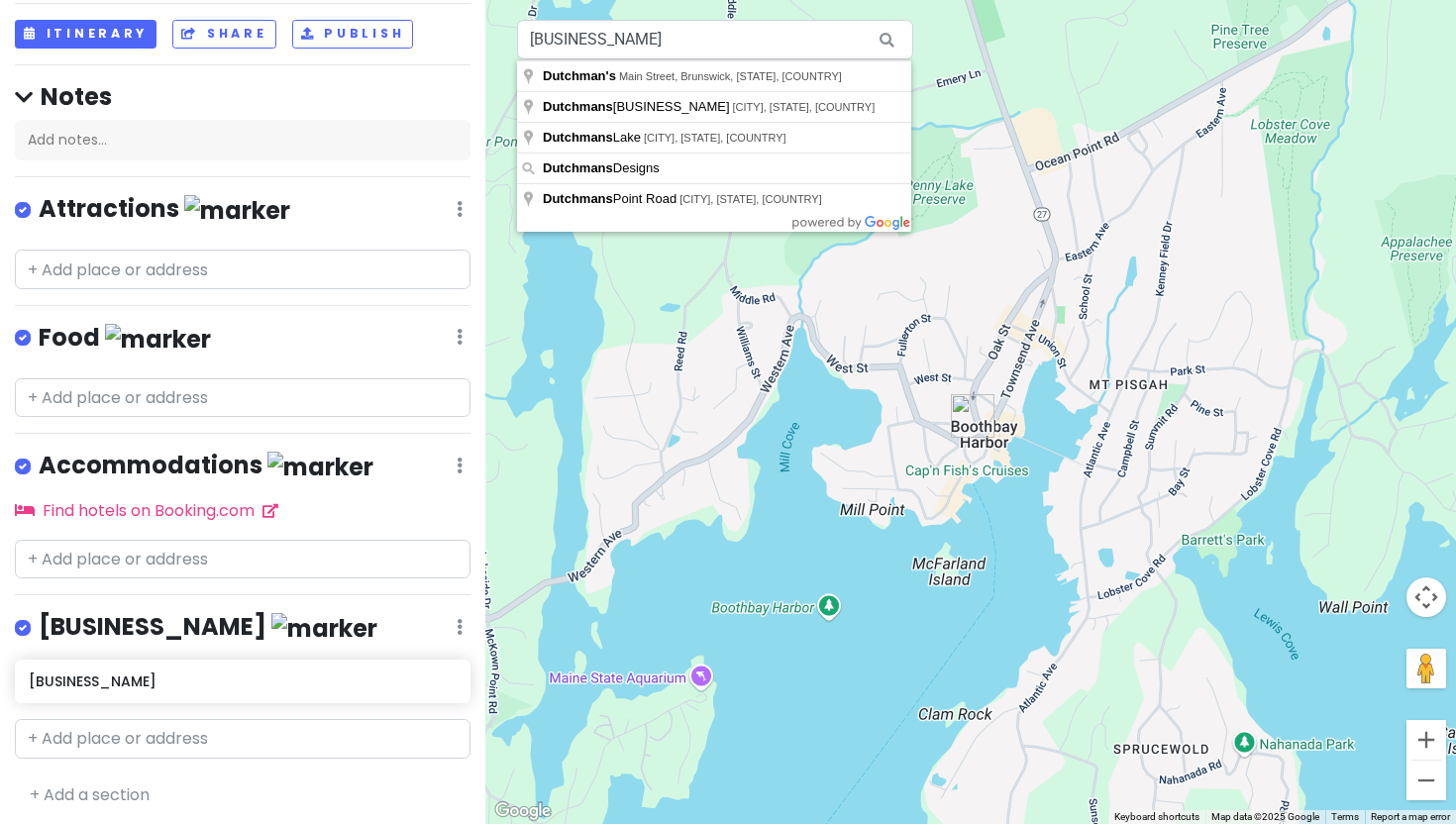 type on "[RESTAURANT_NAME], [STREET], [CITY], [STATE], [COUNTRY]" 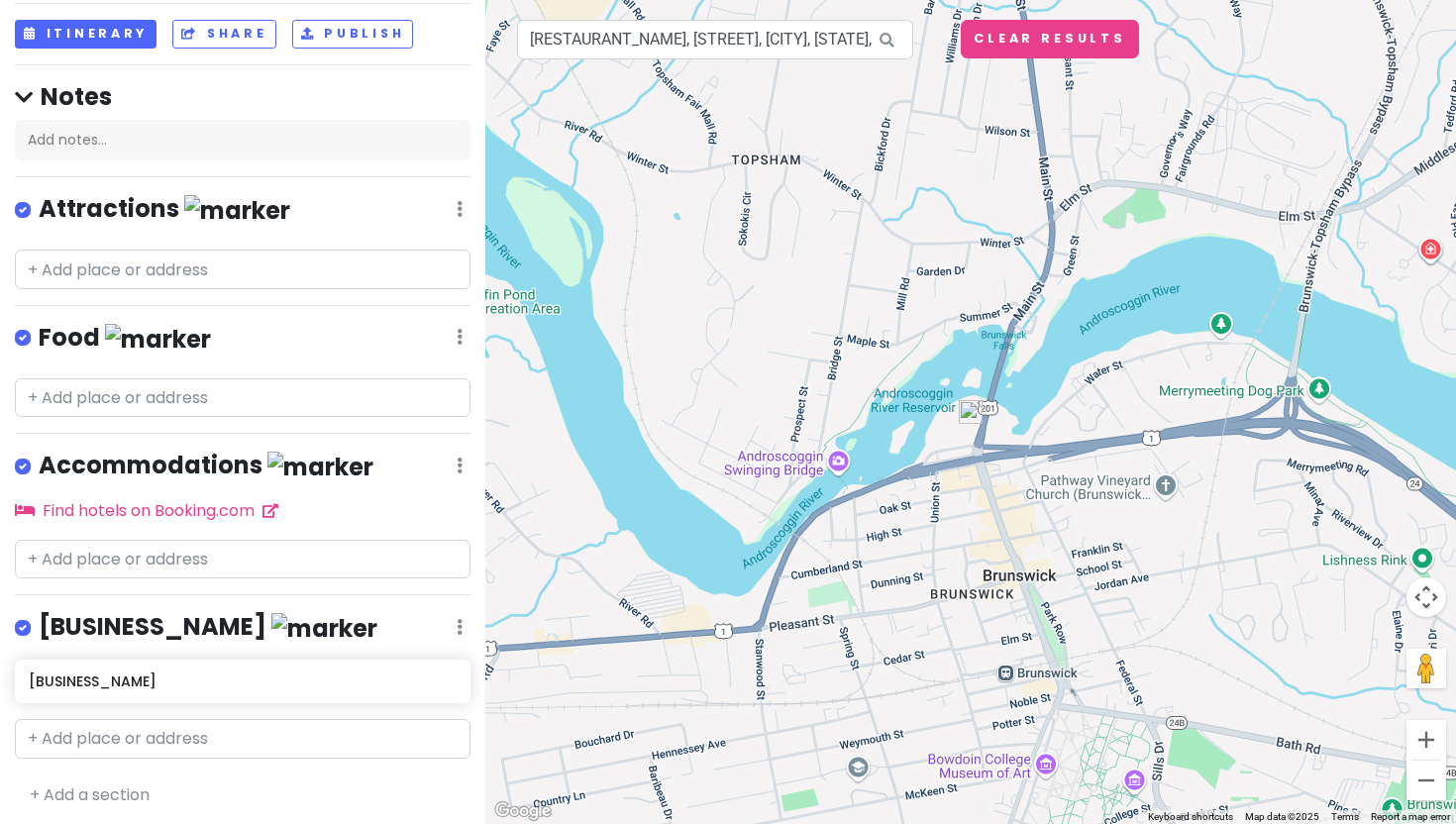 click at bounding box center [971, 412] 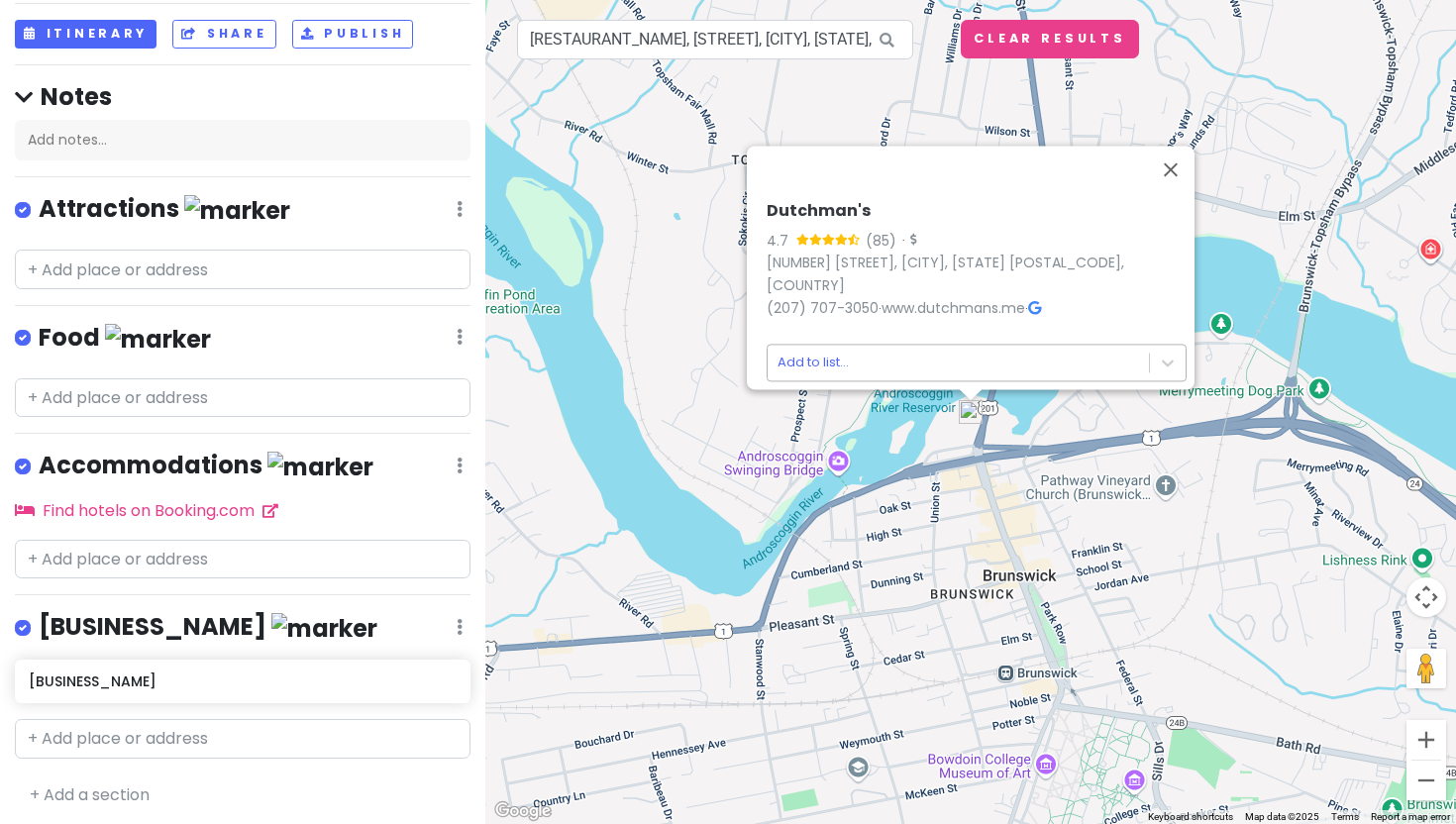 click on "[BRAND], [STREET], [CITY], [STATE], [COUNTRY] Keyboard shortcuts Map Data Map data ©2025 Map data ©2025 200 m  Click to toggle between metric and imperial units Terms Report a map error Clear Results" at bounding box center [728, 412] 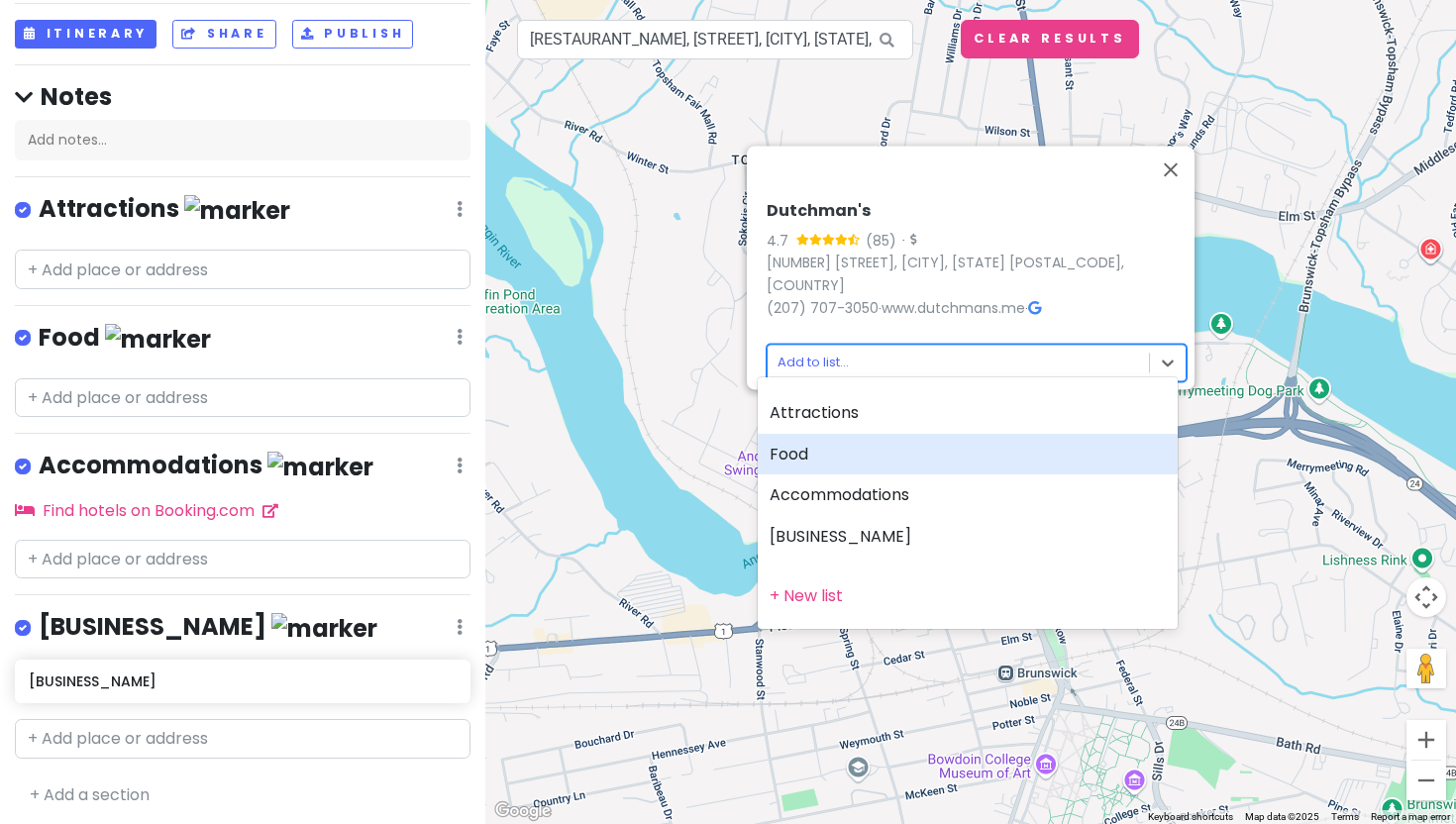 click on "Food" at bounding box center (968, 455) 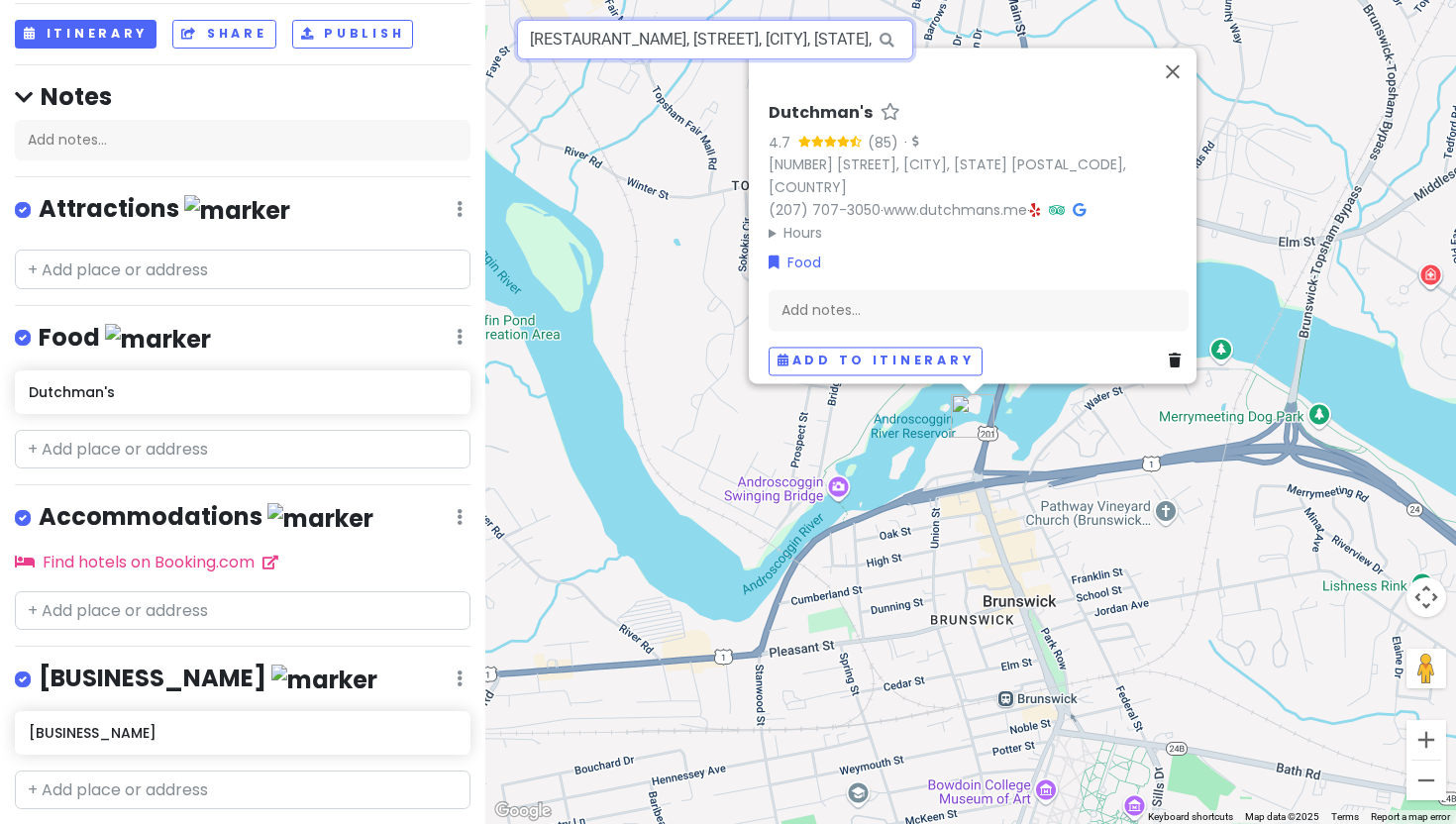 click on "[RESTAURANT_NAME], [STREET], [CITY], [STATE], [COUNTRY]" at bounding box center (715, 40) 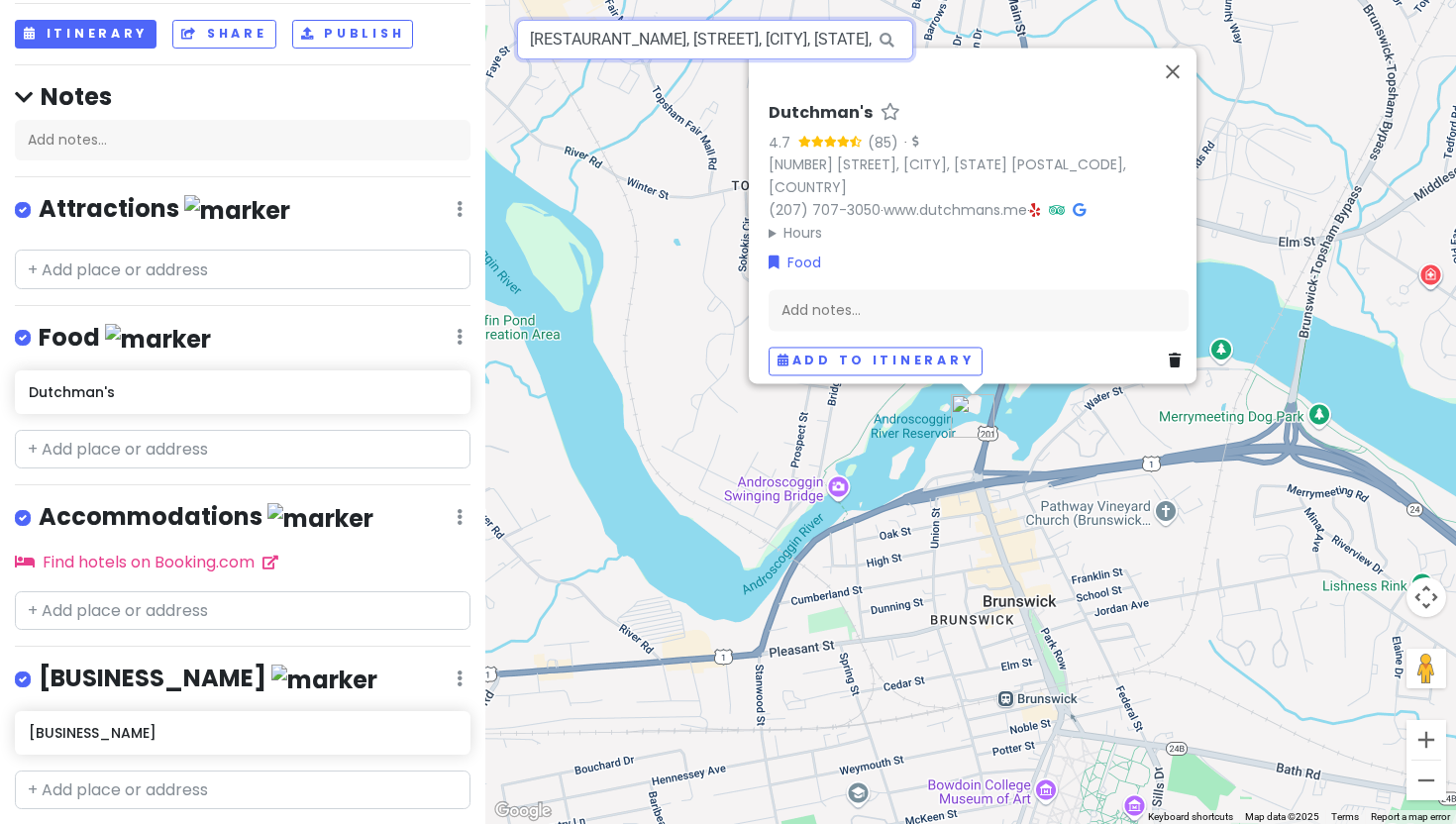 drag, startPoint x: 532, startPoint y: 37, endPoint x: 862, endPoint y: 58, distance: 330.66751 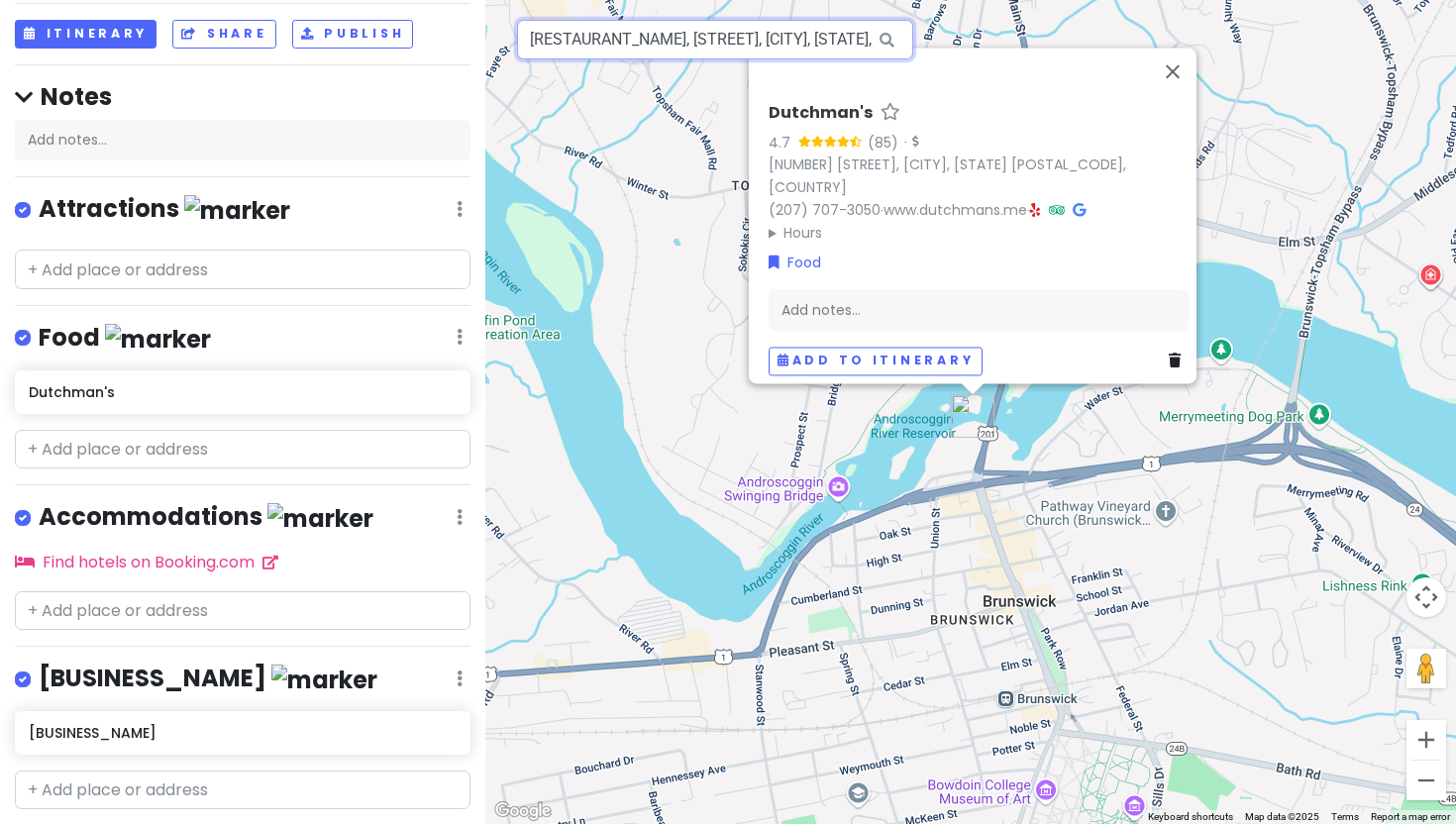 click on "[RESTAURANT_NAME], [STREET], [CITY], [STATE], [COUNTRY]" at bounding box center [715, 40] 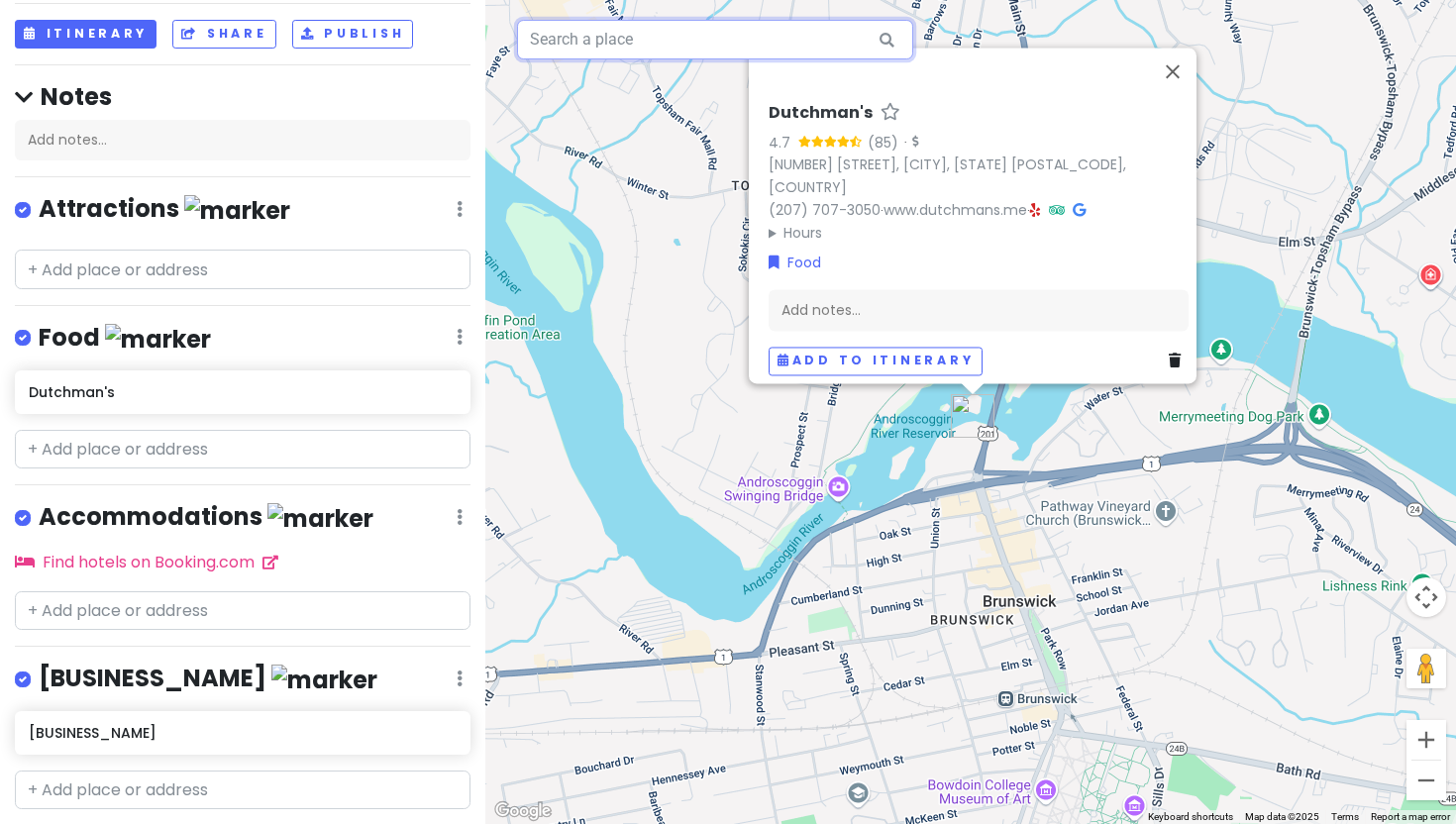 click at bounding box center [715, 40] 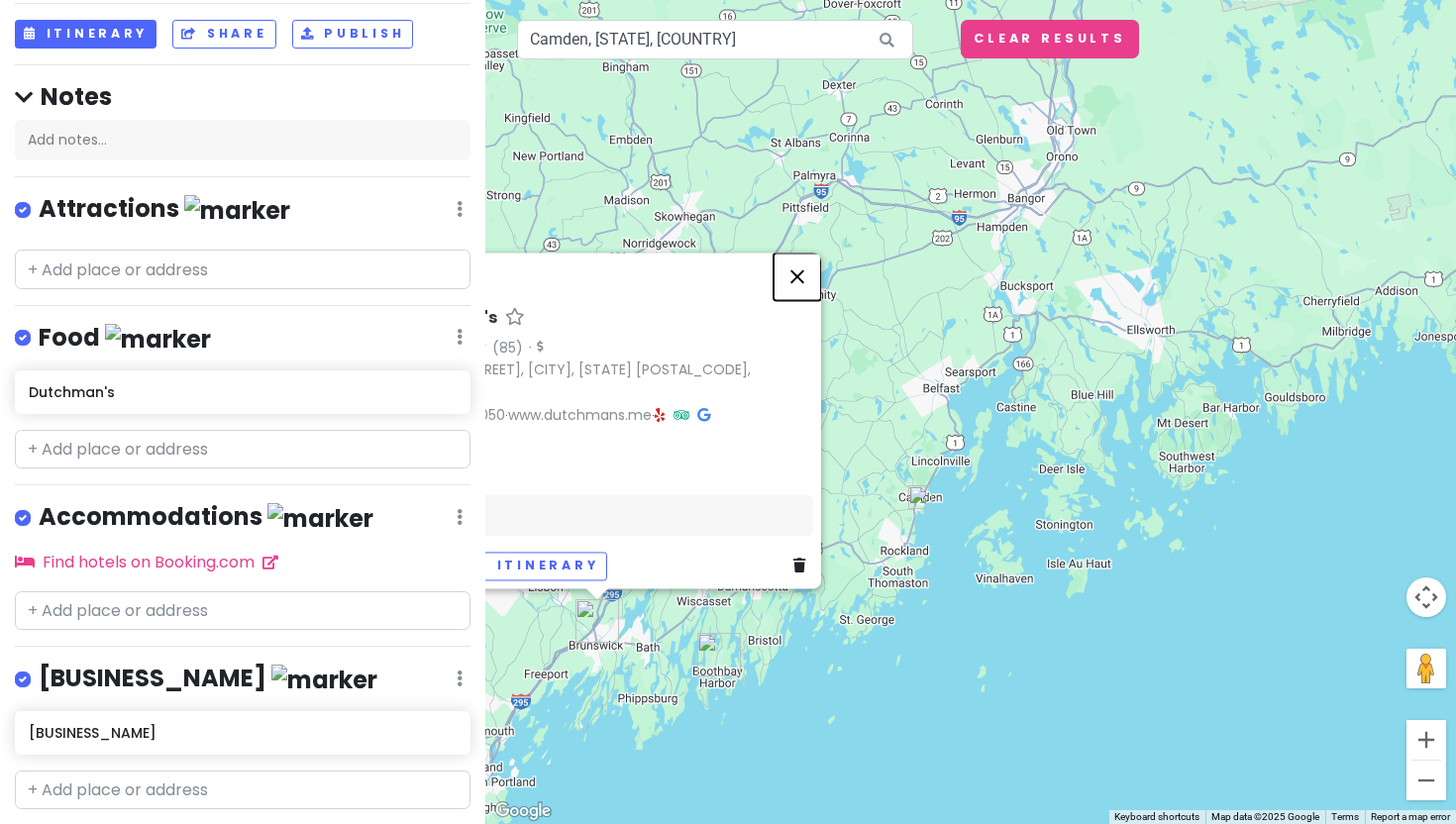 click at bounding box center [797, 276] 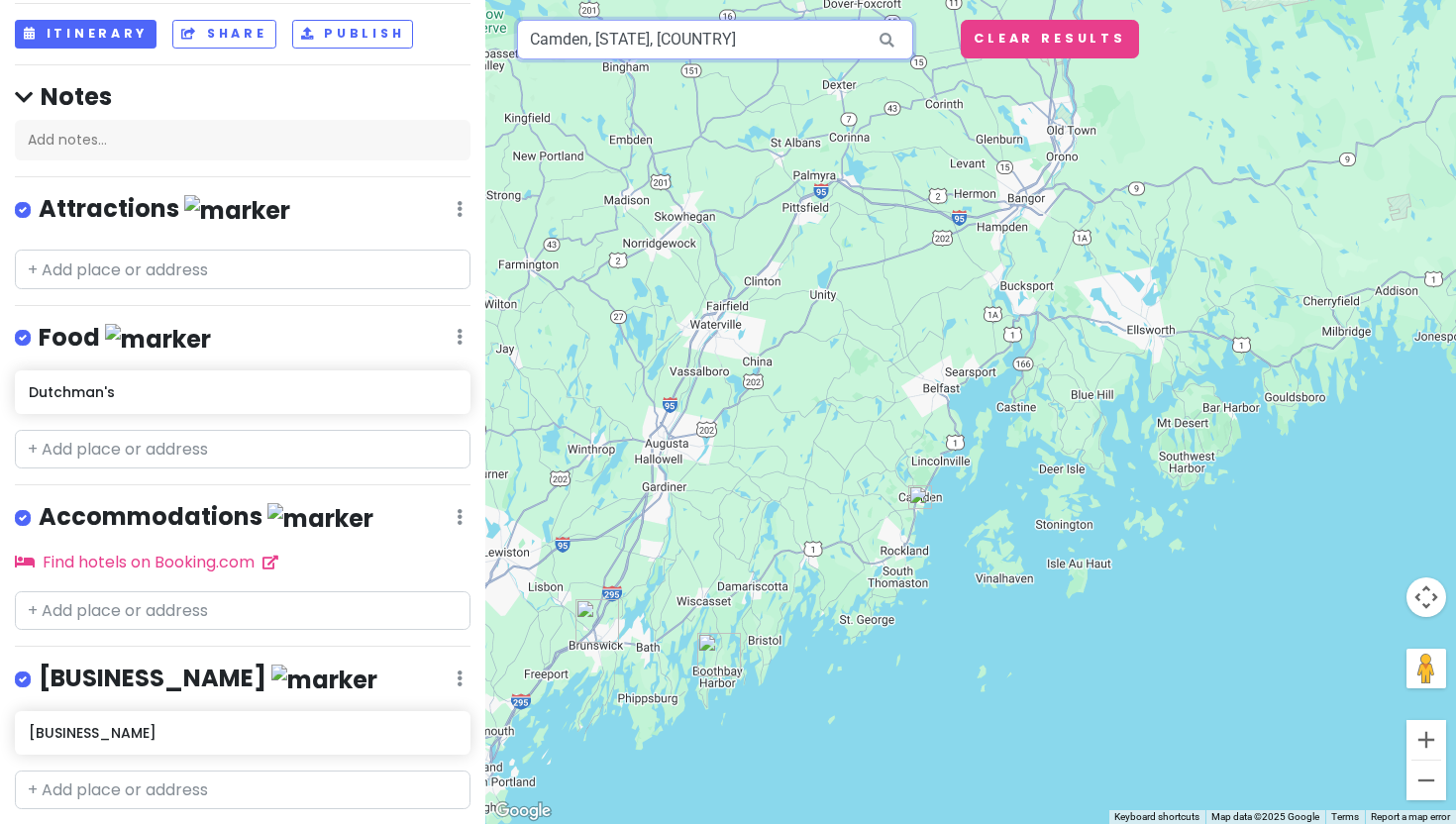 drag, startPoint x: 660, startPoint y: 46, endPoint x: 490, endPoint y: 42, distance: 170.04705 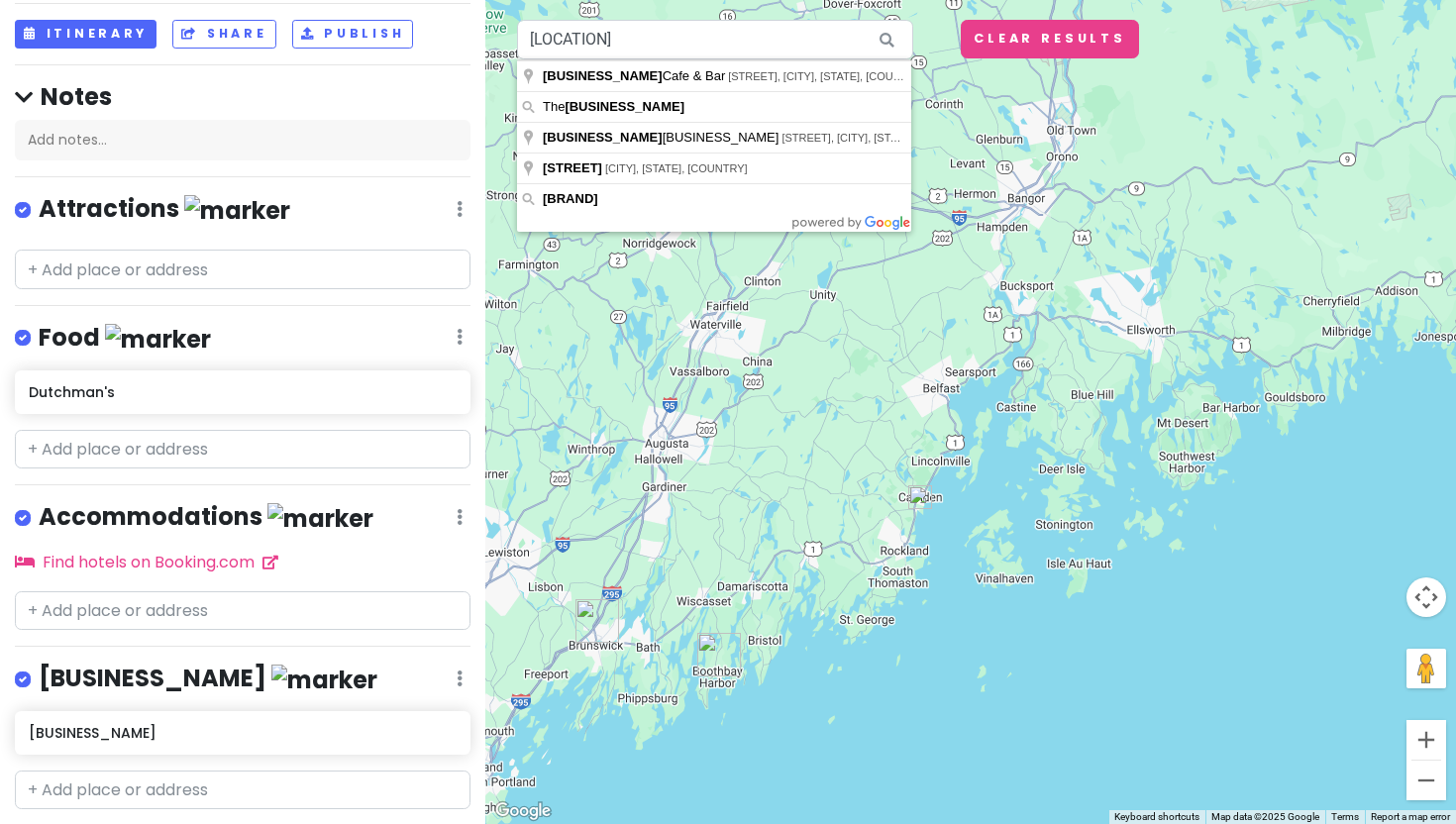 type on "[BRAND] [BRAND], [STREET], [CITY], [STATE], USA" 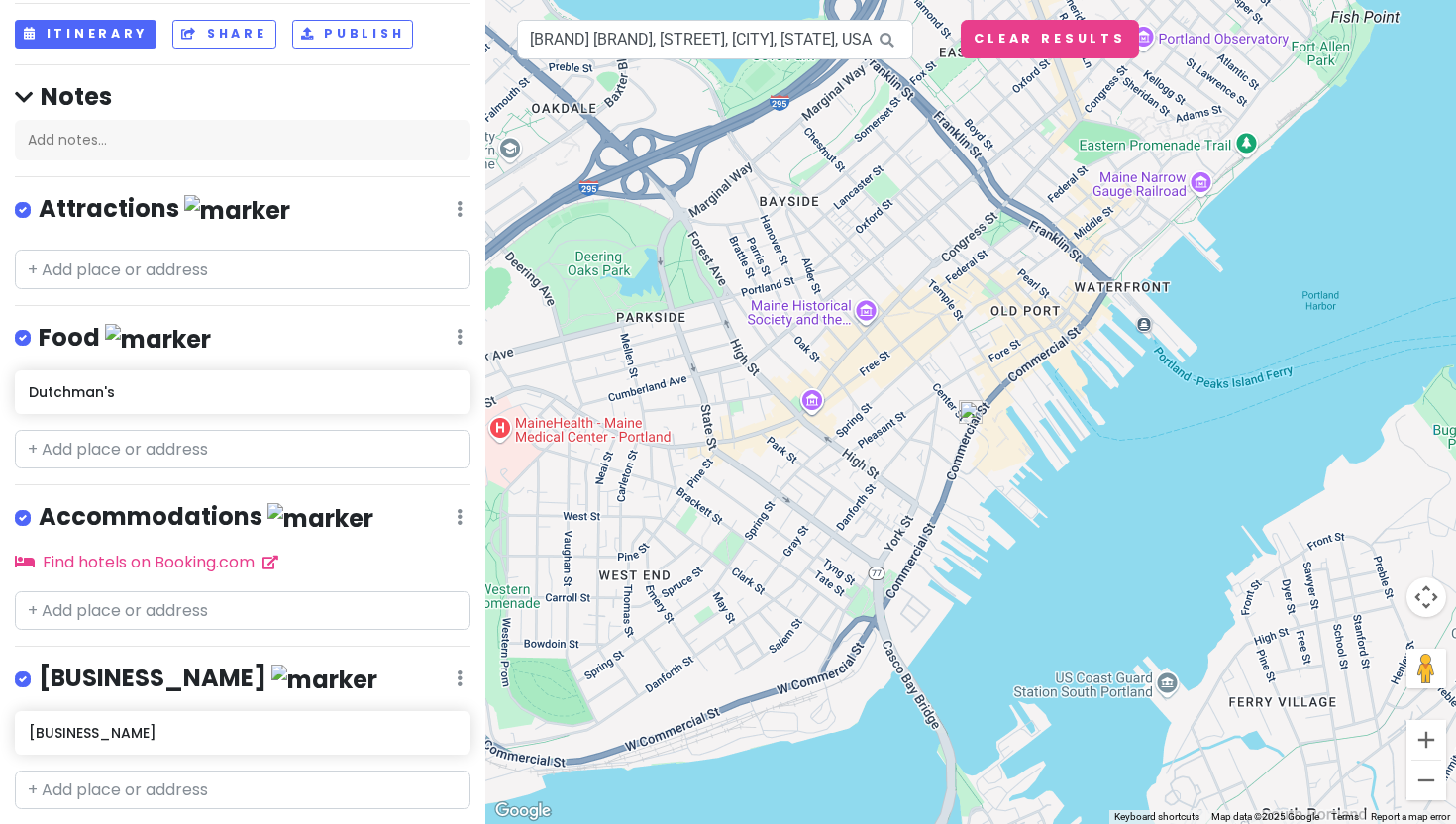 click at bounding box center (971, 412) 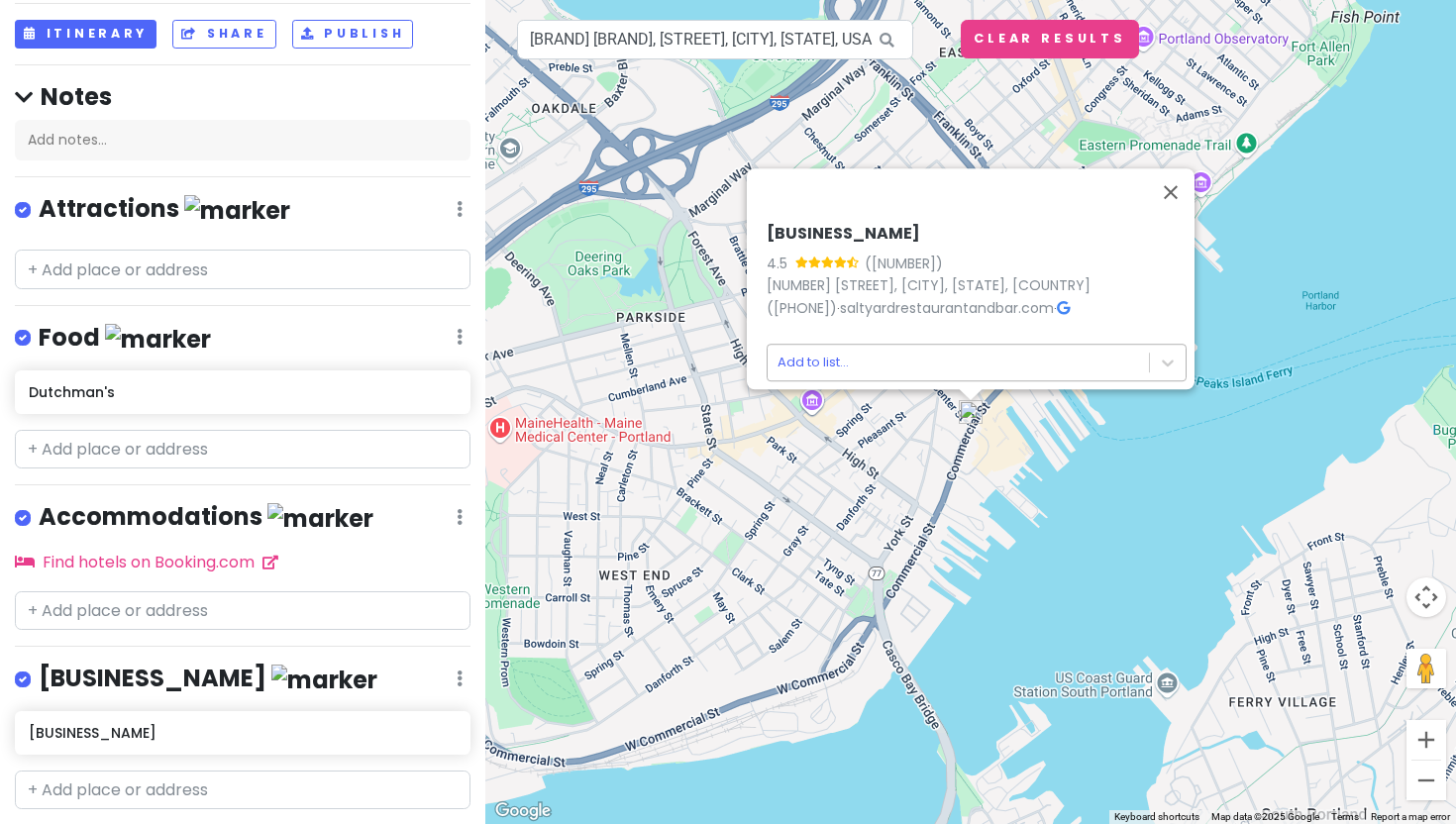 click on "Maine Trip Private Change Dates Make a Copy Delete Trip Go Pro ⚡️ Give Feedback 💡 Support Scout ☕️ Itinerary Share Publish Notes Add notes... Attractions   Edit Reorder Delete List Food   Edit Reorder Delete List Dutchman's Accommodations   Edit Reorder Delete List Find hotels on Booking.com Bookstores    Edit Reorder Delete List Boothbay Harbor Library Used Book Shop + Add a section ← Move left → Move right ↑ Move up ↓ Move down + Zoom in - Zoom out Home Jump left by 75% End Jump right by 75% Page Up Jump up by 75% Page Down Jump down by 75% Salt Yard Cafe & Bar 4.5        (221) 285 Commercial St, [CITY], [STATE] [ZIP], [COUNTRY] ([PHONE])   ·   saltyardrestaurantandbar.com   ·   Add to list... Salt Yard Cafe & Bar, Commercial Street, [CITY], [STATE], [COUNTRY] Keyboard shortcuts Map Data Map data ©2025 Google Map data ©2025 Google 200 m  Click to toggle between metric and imperial units Terms Report a map error Clear Results" at bounding box center [728, 412] 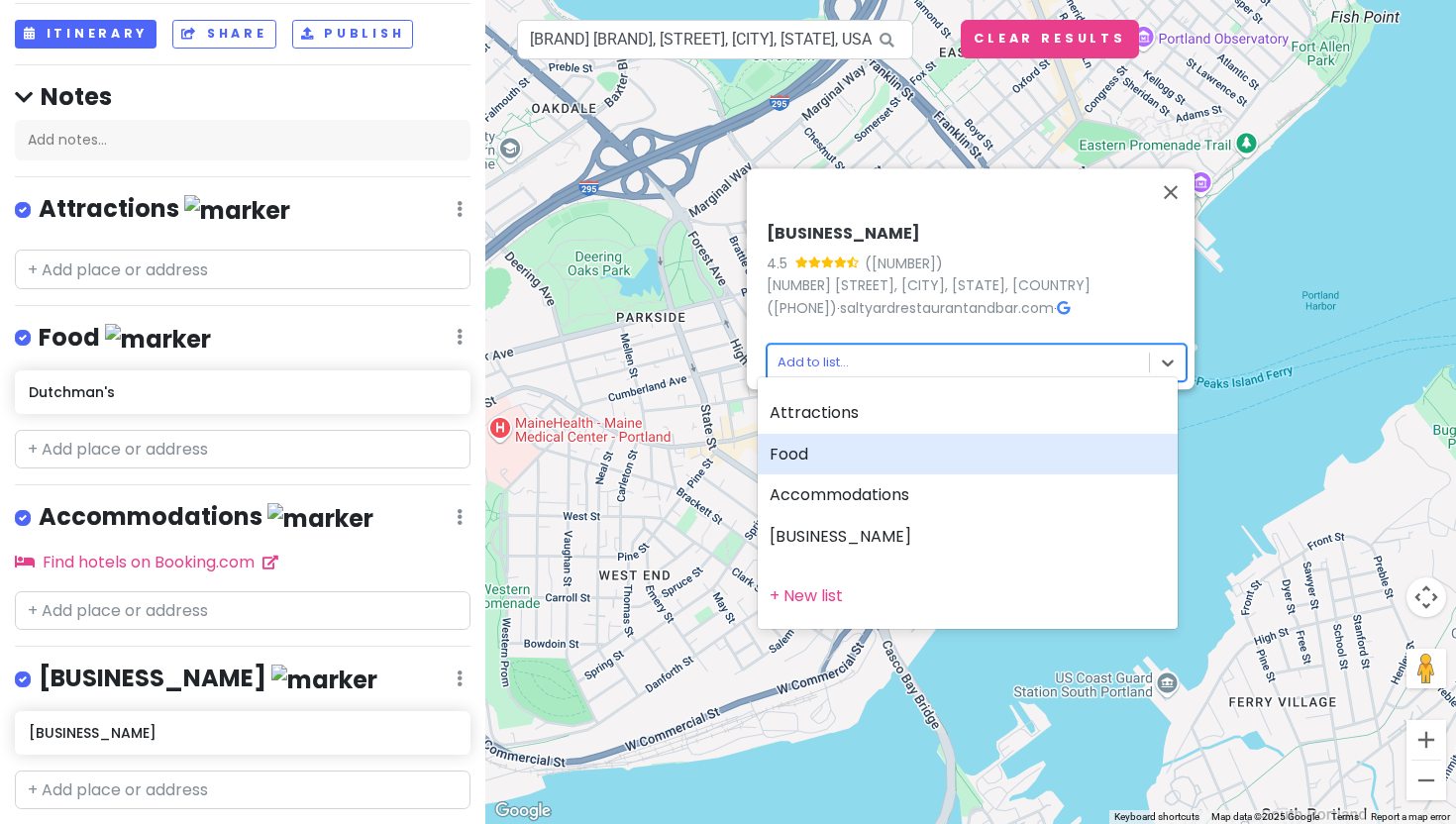 click on "Food" at bounding box center (968, 455) 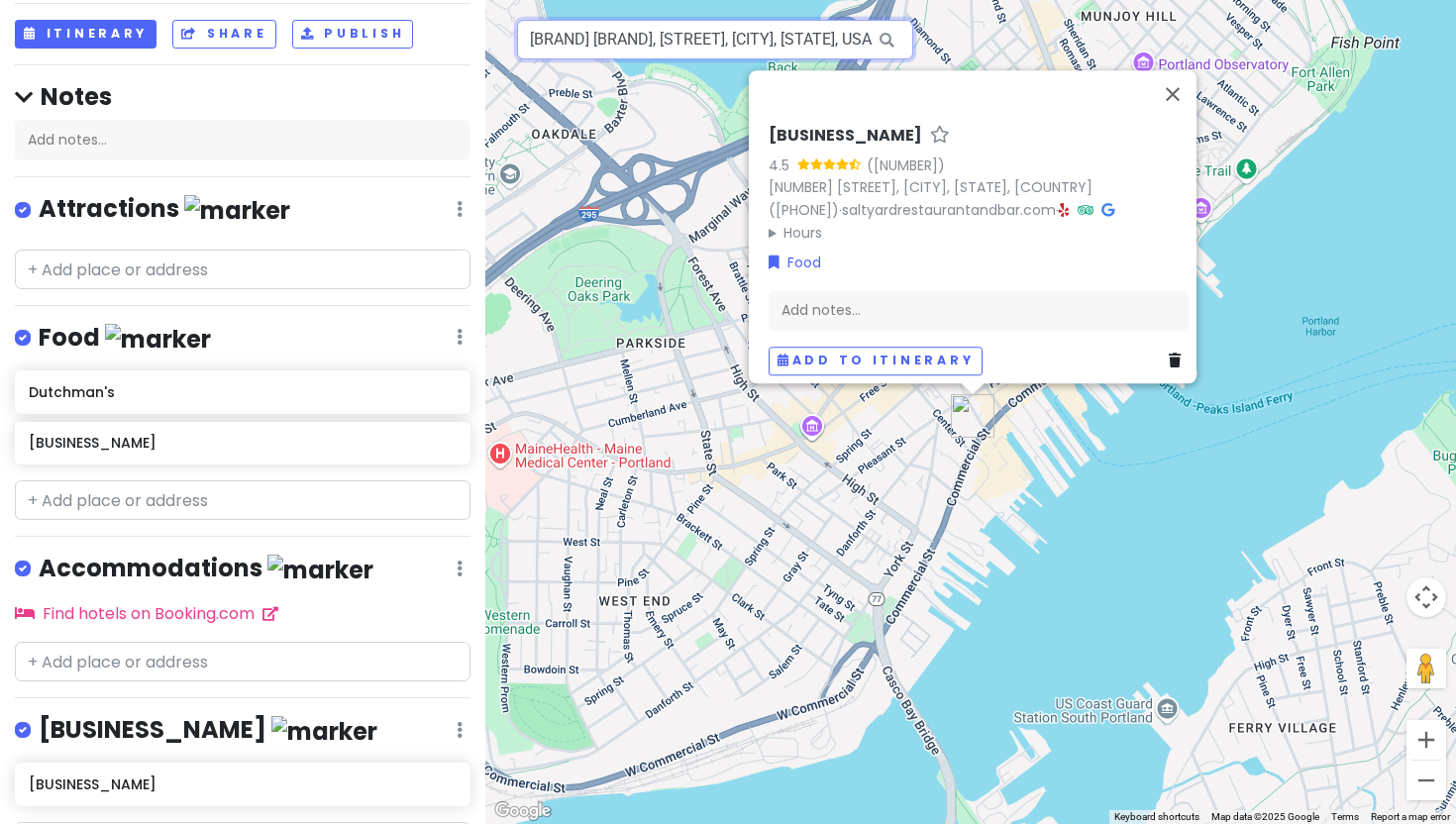 scroll, scrollTop: 0, scrollLeft: 69, axis: horizontal 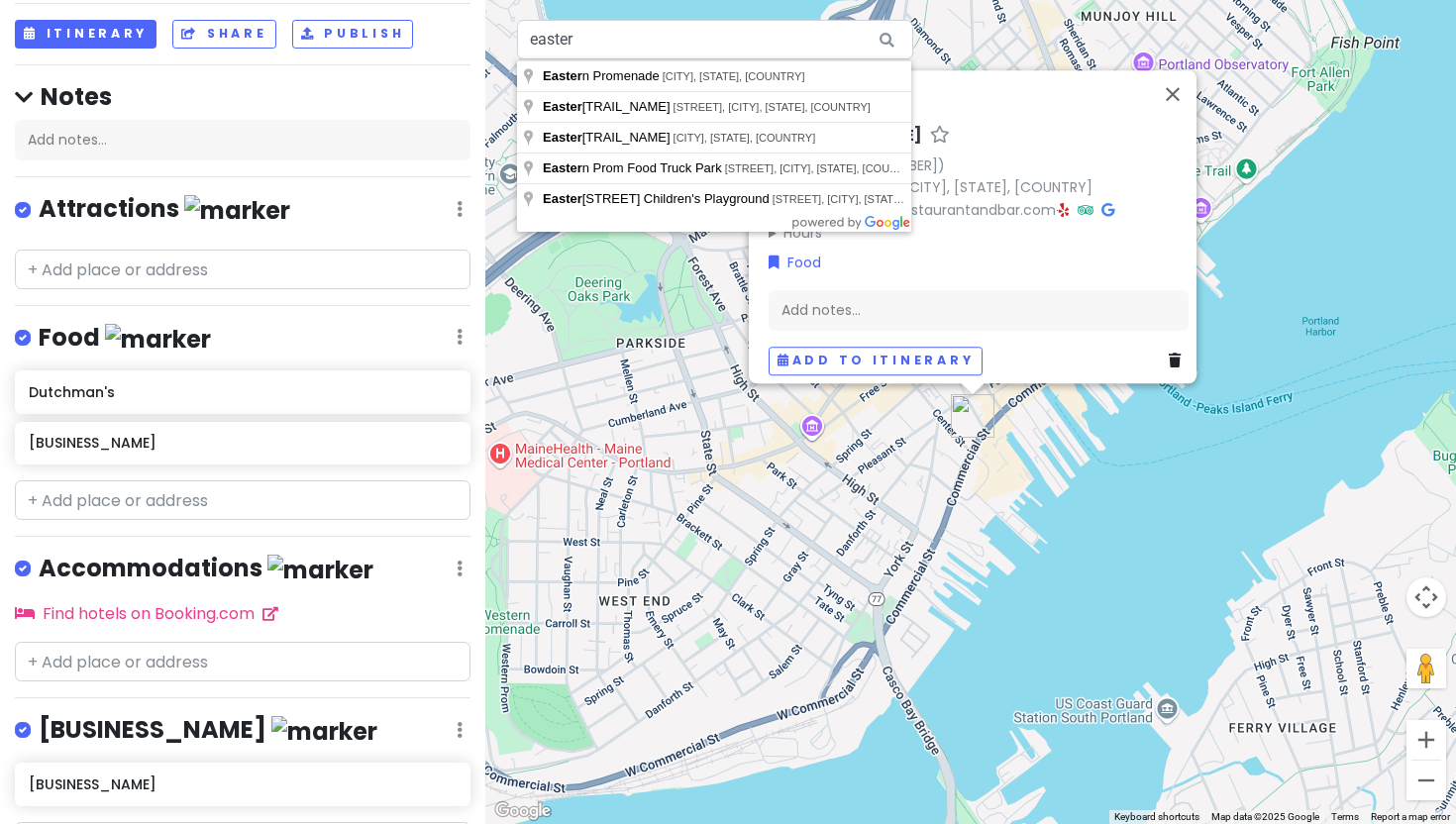 type on "[STREET], [CITY], [STATE], [COUNTRY]" 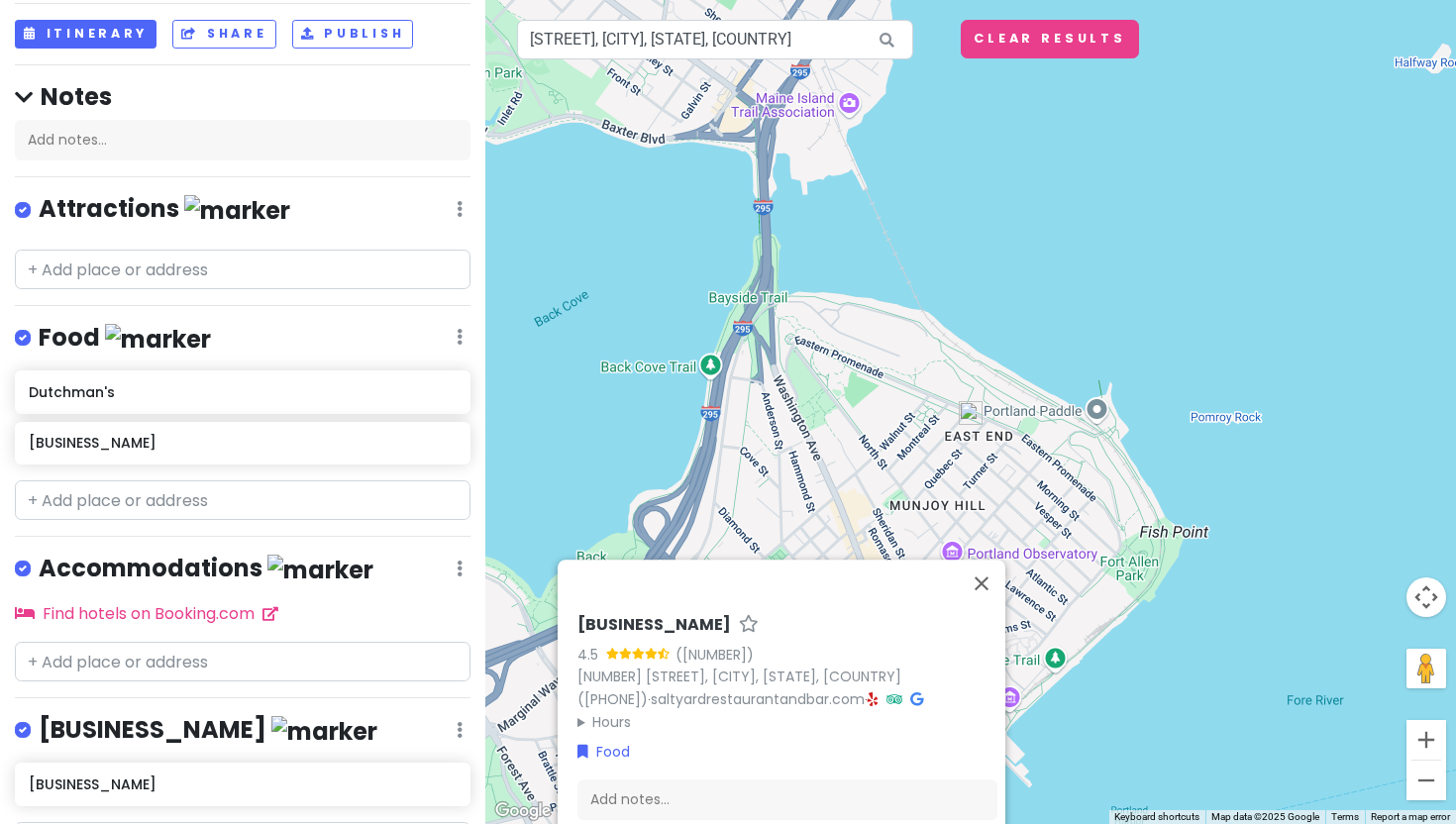 click at bounding box center (971, 413) 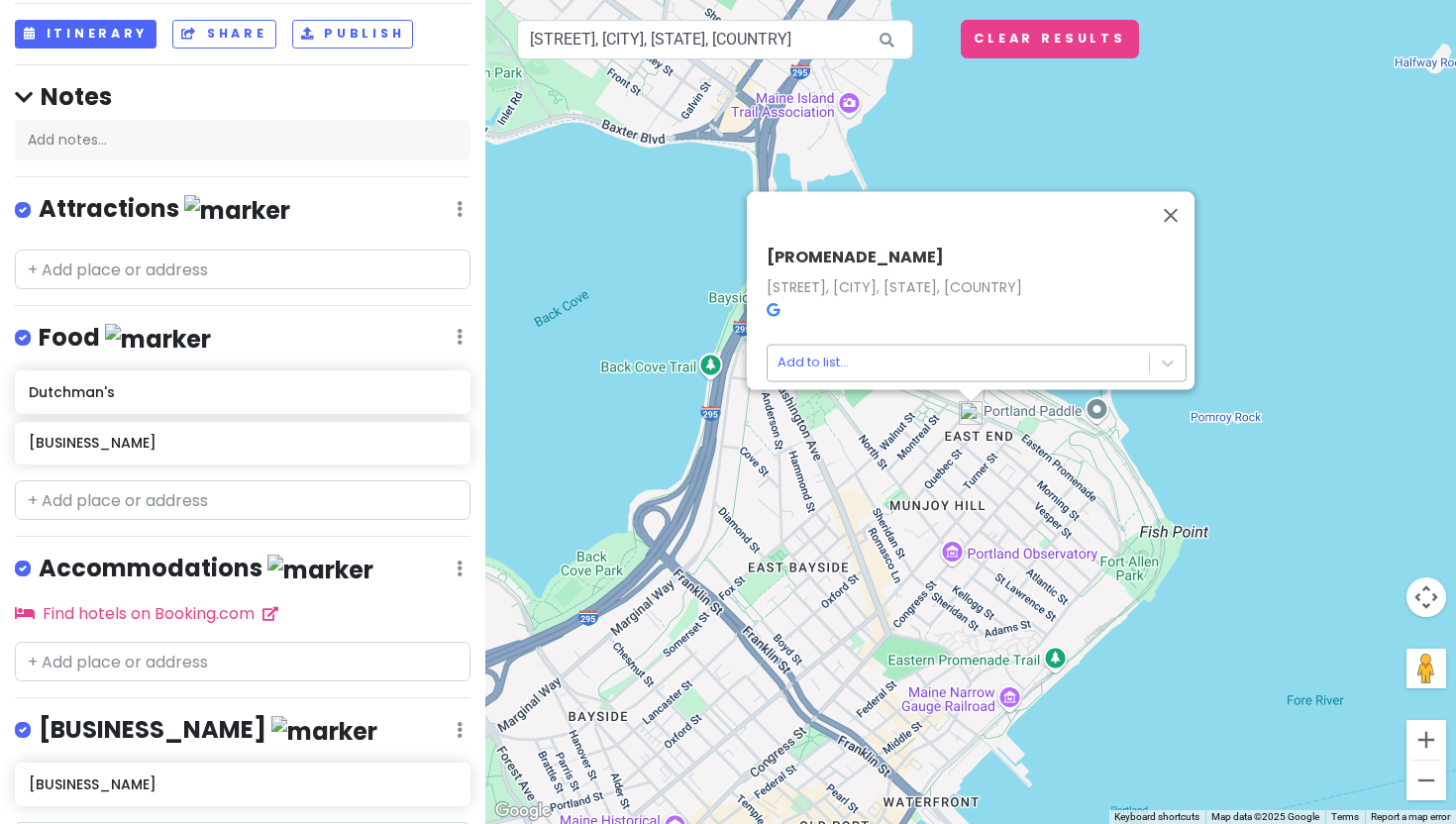 click on "Maine Trip Private Change Dates Make a Copy Delete Trip Go Pro ⚡️ Give Feedback 💡 Support Scout ☕️ Itinerary Share Publish Notes Add notes... Attractions   Edit Reorder Delete List Food   Edit Reorder Delete List Dutchman's Salt Yard Cafe & Bar Accommodations   Edit Reorder Delete List Find hotels on Booking.com Bookstores    Edit Reorder Delete List Boothbay Harbor Library Used Book Shop + Add a section ← Move left → Move right ↑ Move up ↓ Move down + Zoom in - Zoom out Home Jump left by 75% End Jump right by 75% Page Up Jump up by 75% Page Down Jump down by 75% Eastern Promenade Eastern Promenade, [CITY], [STATE] [ZIP], [COUNTRY] Add to list... Eastern Promenade, [CITY], [STATE], [COUNTRY] Keyboard shortcuts Map Data Map data ©2025 Google Map data ©2025 Google 200 m  Click to toggle between metric and imperial units Terms Report a map error Clear Results" at bounding box center (728, 412) 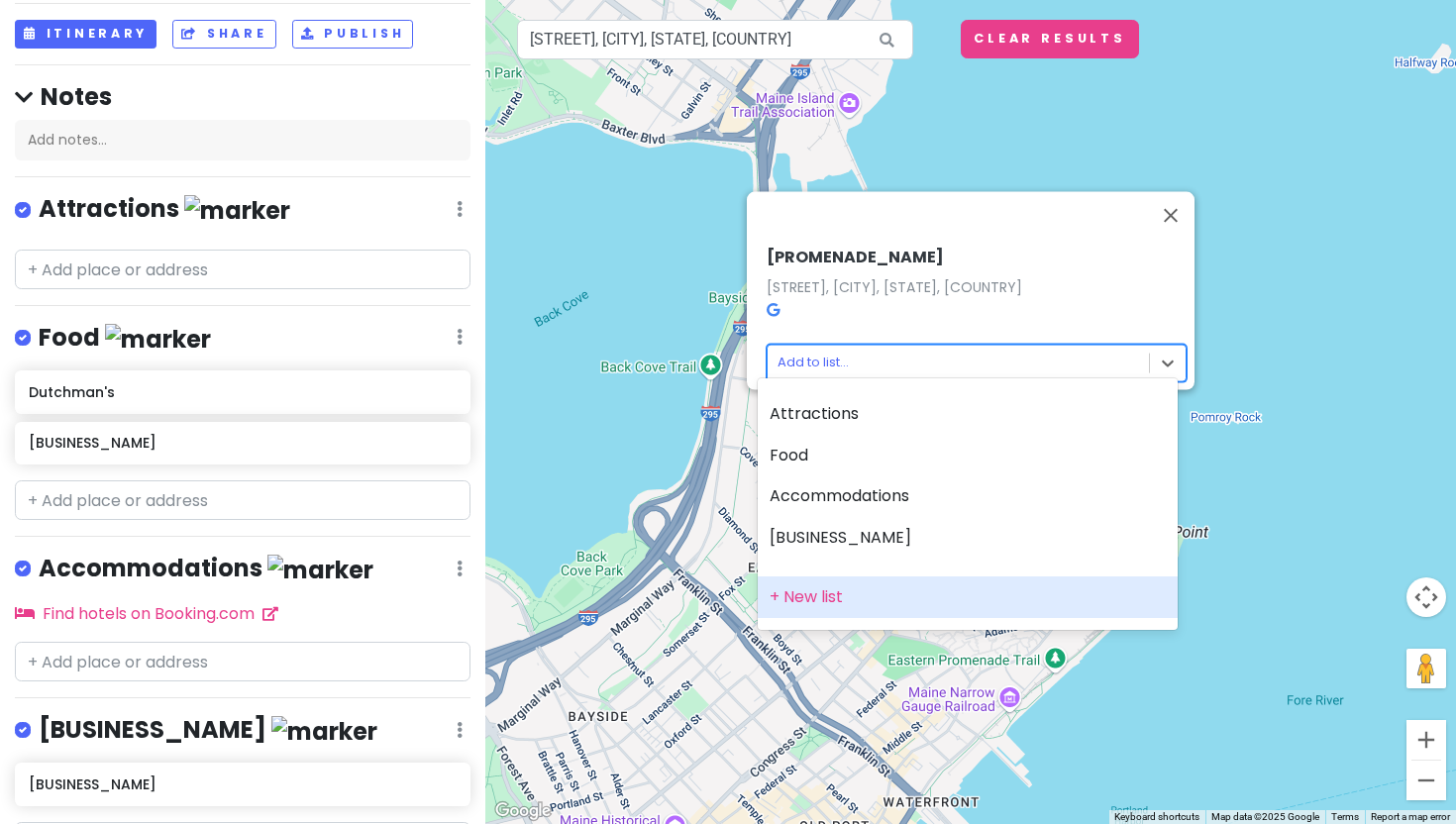 click on "+ New list" at bounding box center [968, 597] 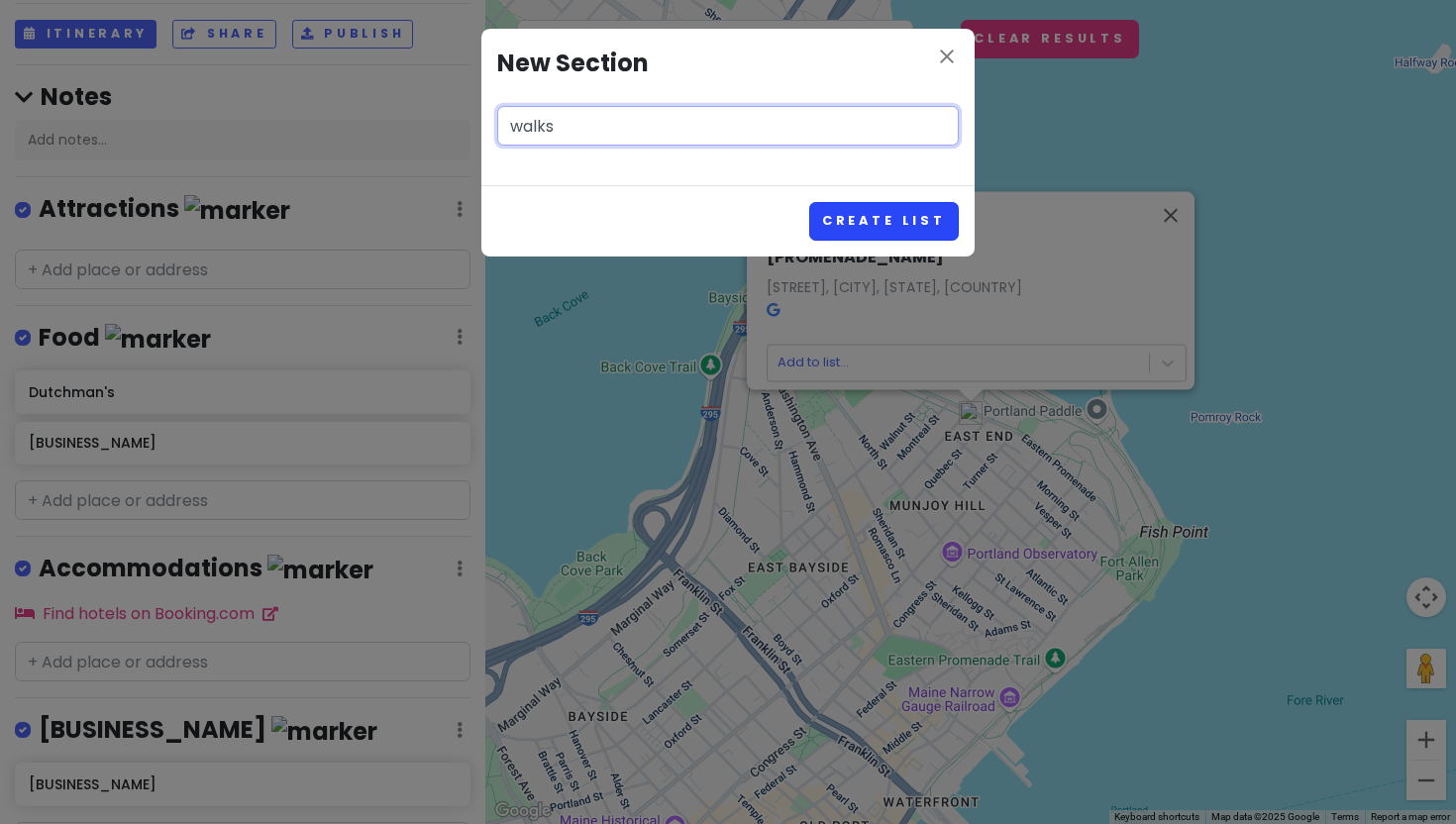 type on "walks" 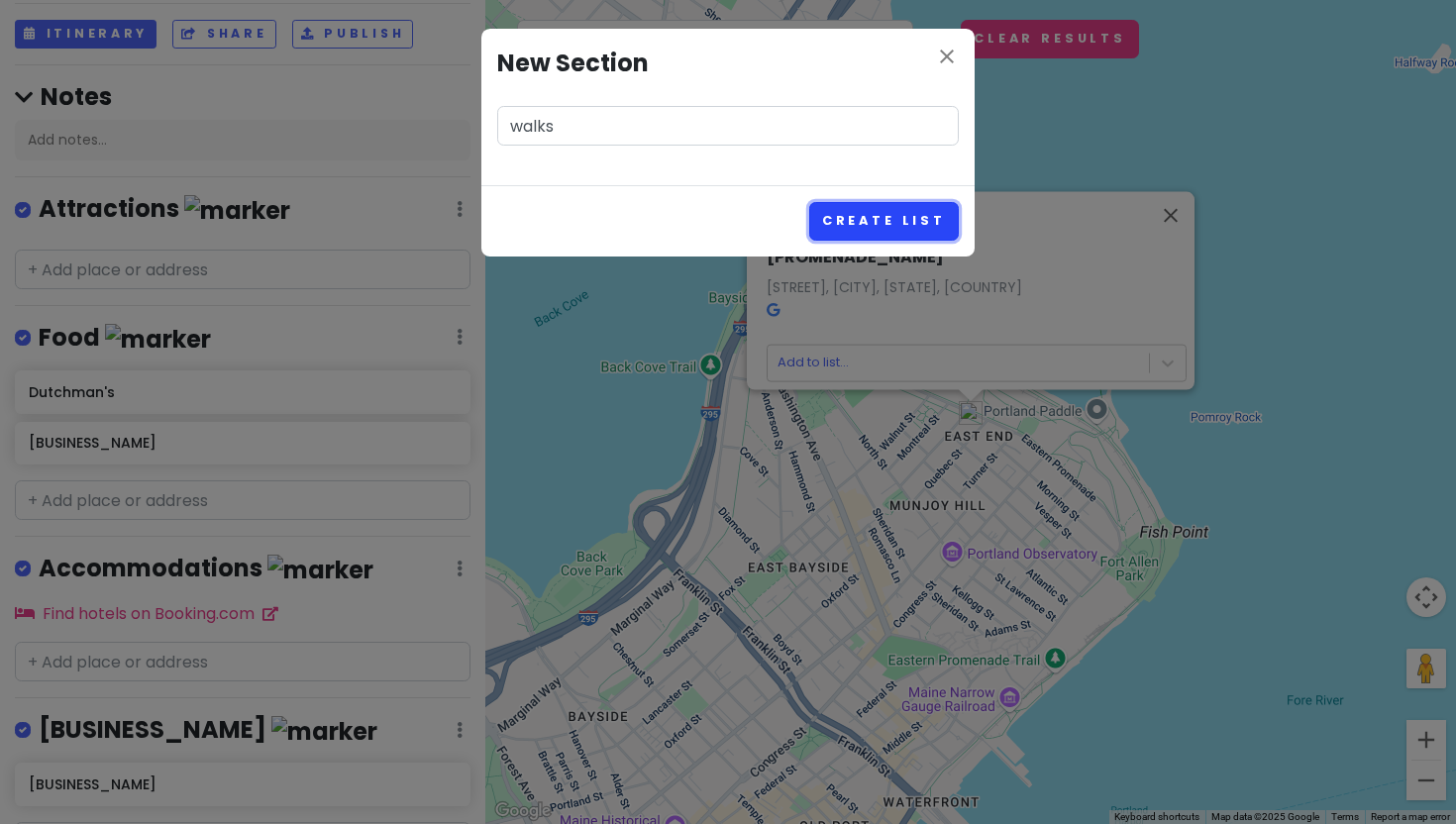 click on "Create List" at bounding box center [884, 221] 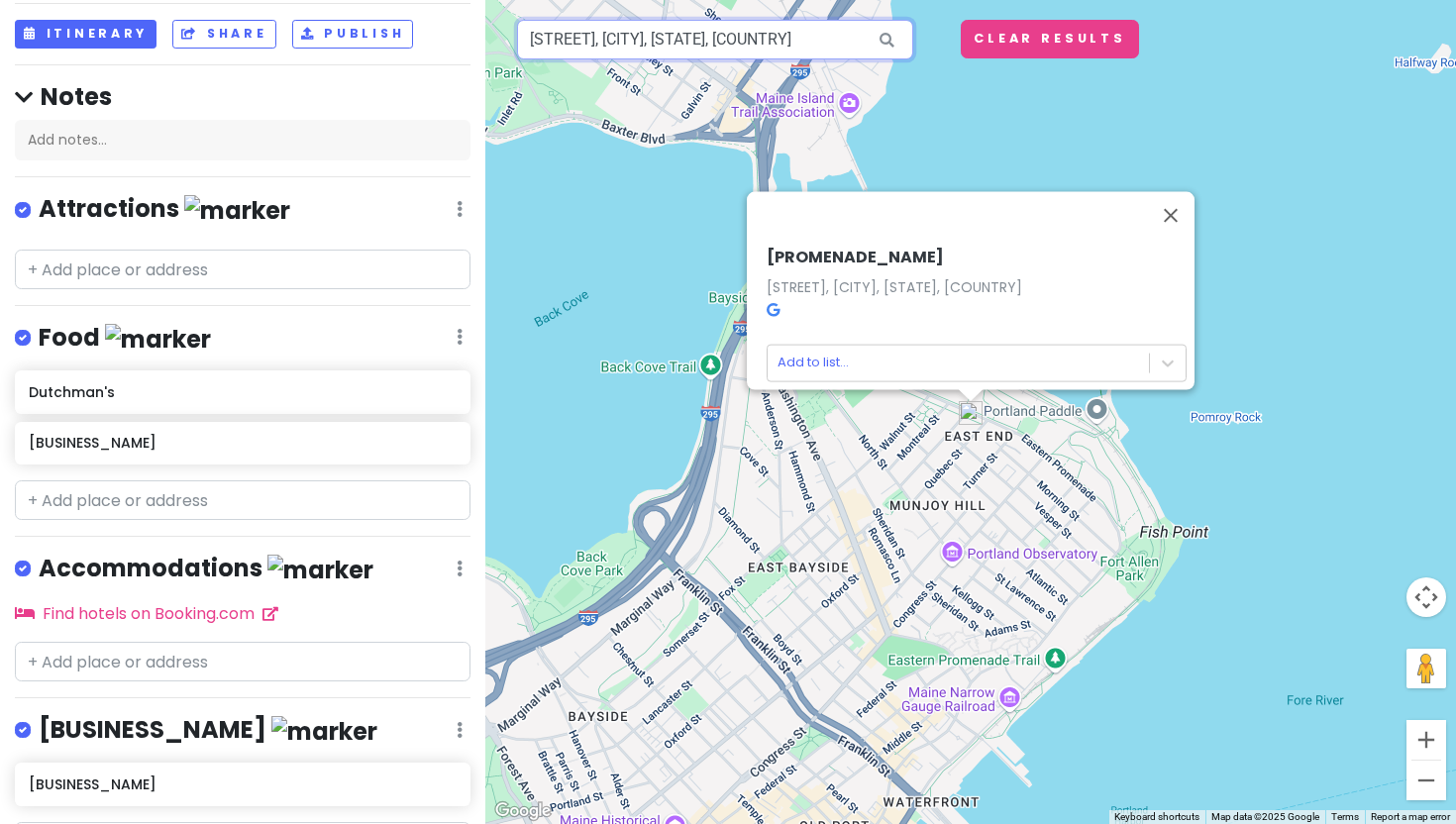 drag, startPoint x: 808, startPoint y: 42, endPoint x: 480, endPoint y: 44, distance: 328.0061 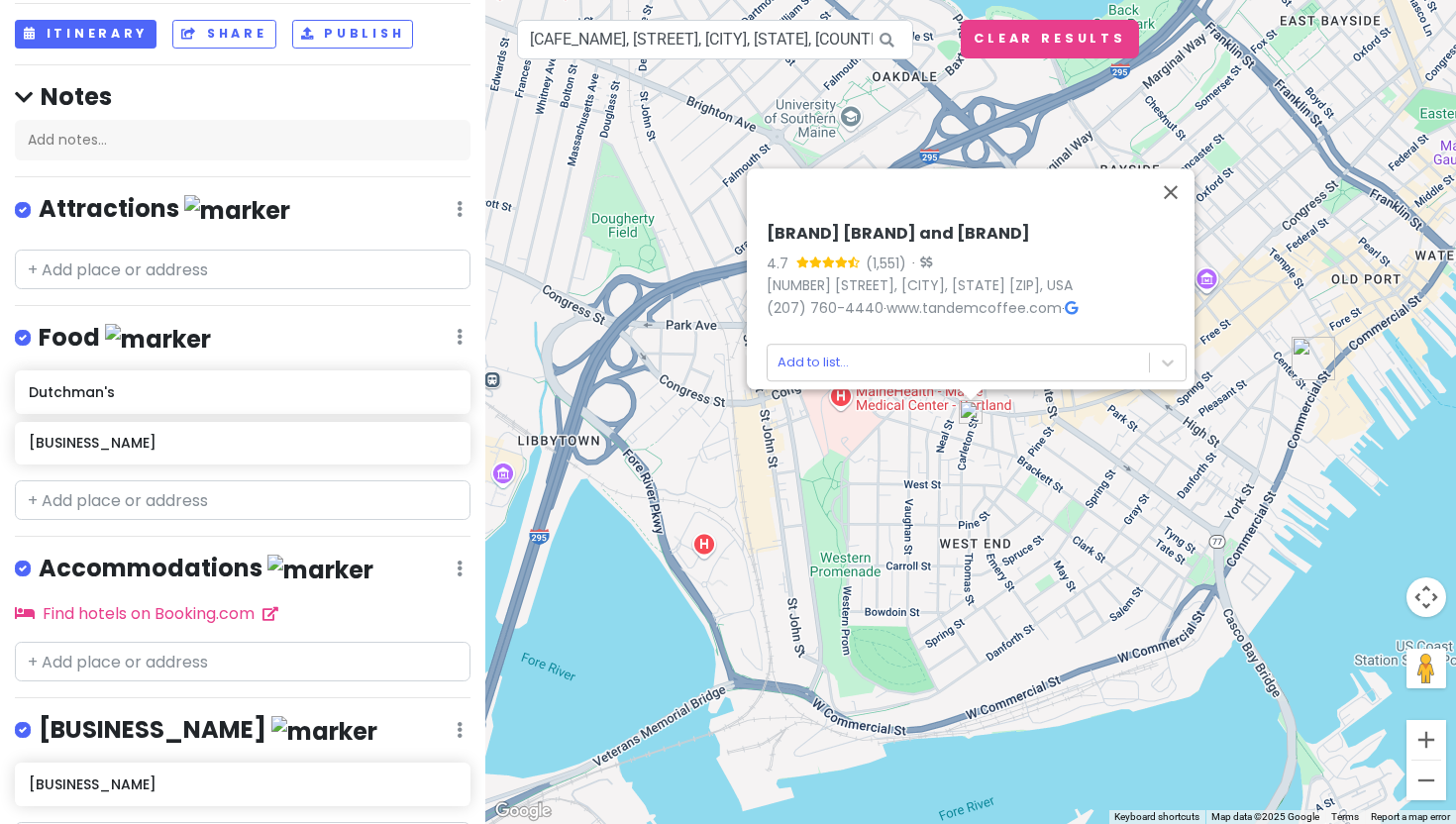 click at bounding box center [971, 412] 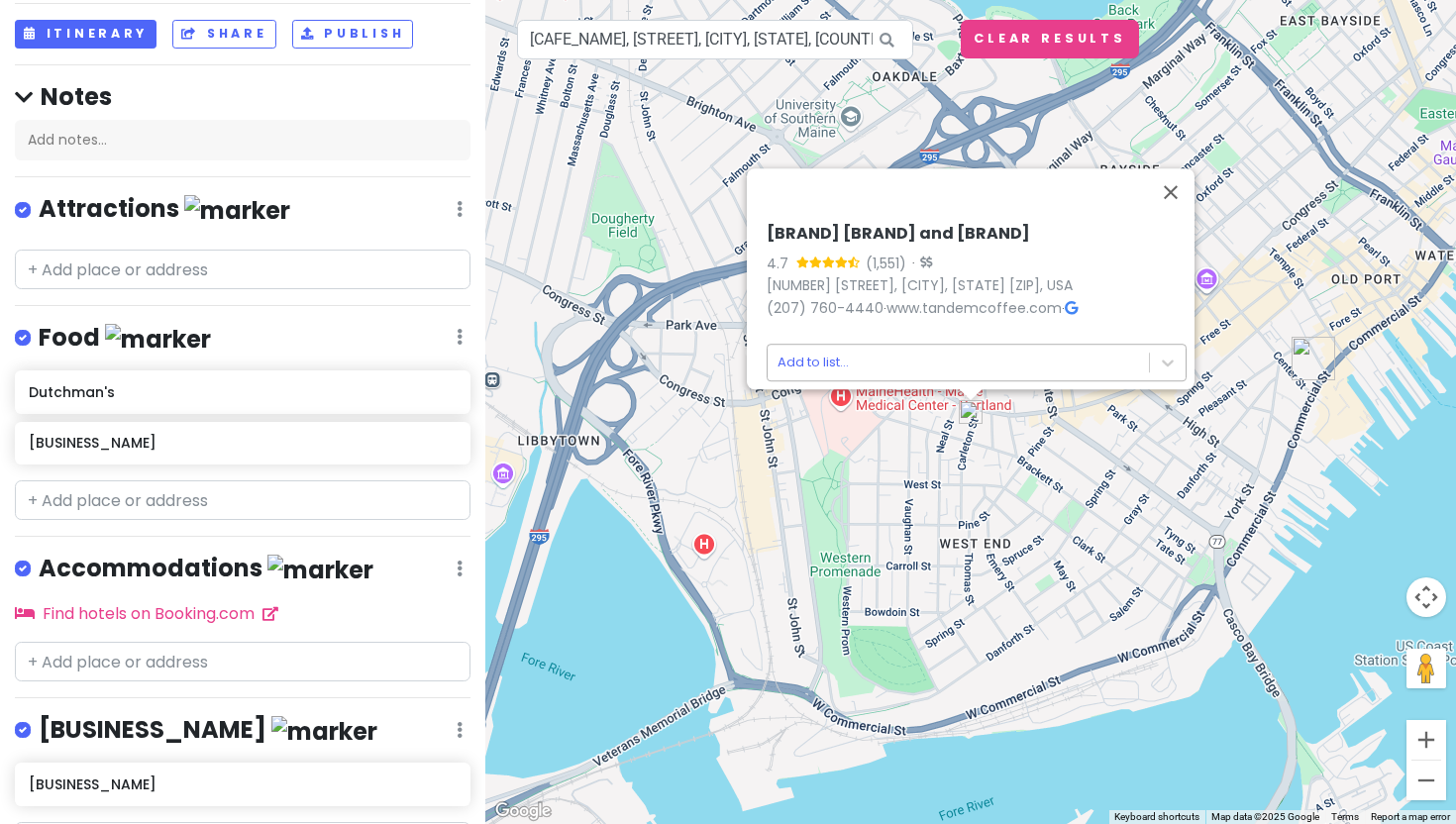 click on "Maine Trip Private Change Dates Make a Copy Delete Trip Go Pro ⚡️ Give Feedback 💡 Support Scout ☕️ Itinerary Share Publish Notes Add notes... Attractions   Edit Reorder Delete List Food   Edit Reorder Delete List Dutchman's Salt Yard Cafe & Bar Tandem Coffee and Bakery Accommodations   Edit Reorder Delete List Find hotels on Booking.com Bookstores    Edit Reorder Delete List Boothbay Harbor Library Used Book Shop walks   Edit Reorder Delete List + Add a section ← Move left → Move right ↑ Move up ↓ Move down + Zoom in - Zoom out Home Jump left by 75% End Jump right by 75% Page Up Jump up by 75% Page Down Jump down by 75% To navigate, press the arrow keys.  Tandem Coffee and Bakery 4.7        (1,551)    ·    742 Congress St, [CITY], [STATE] [ZIP], [COUNTRY] ([PHONE])   ·   www.tandemcoffee.com   ·   Add to list... Tandem Coffee and Bakery, Congress Street, [CITY], [STATE], [COUNTRY] Keyboard shortcuts Map Data Map data ©2025 Google Map data ©2025 Google 200 m  Click to toggle between metric and imperial units Terms" at bounding box center [728, 412] 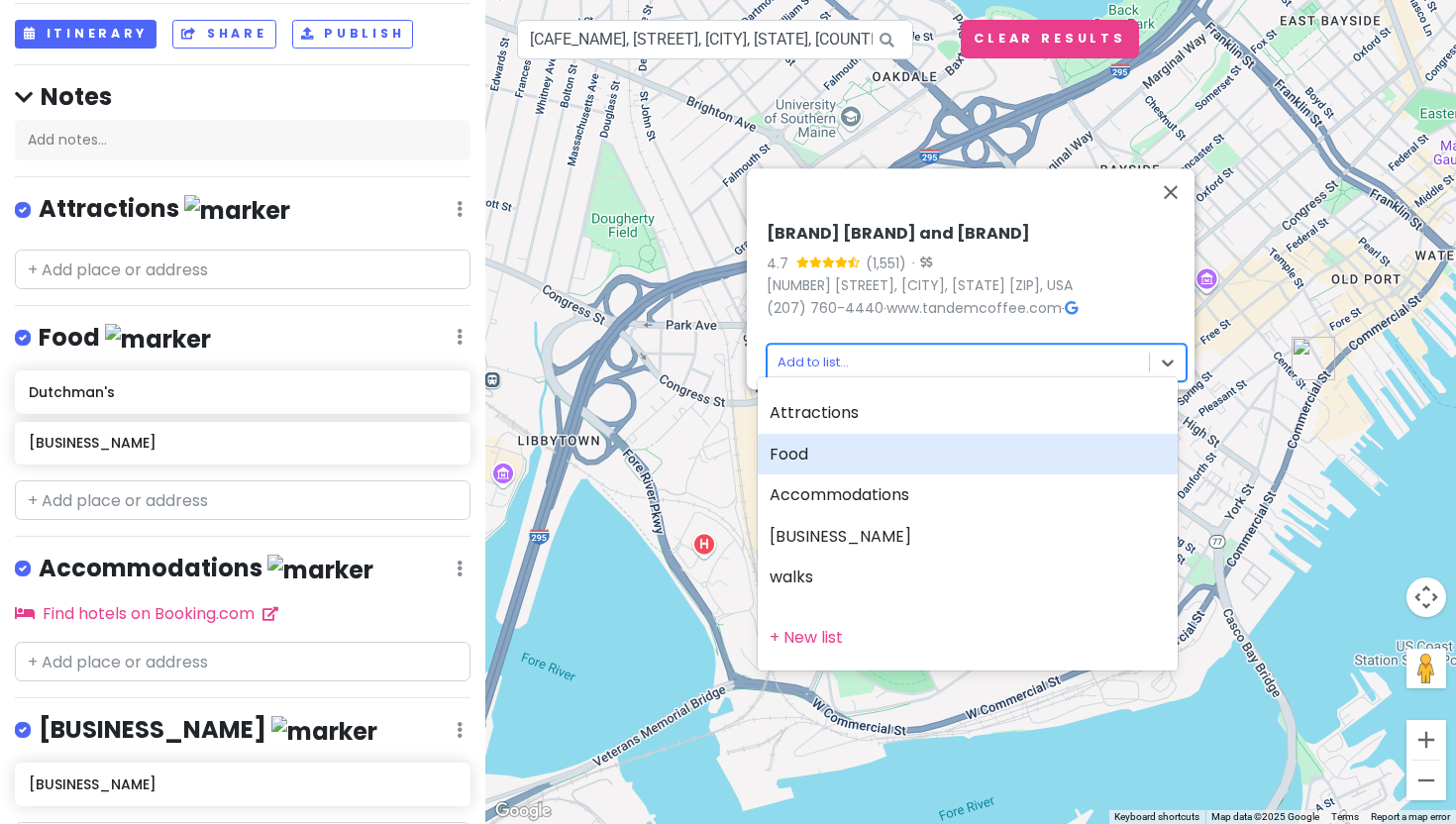 click on "Food" at bounding box center (968, 455) 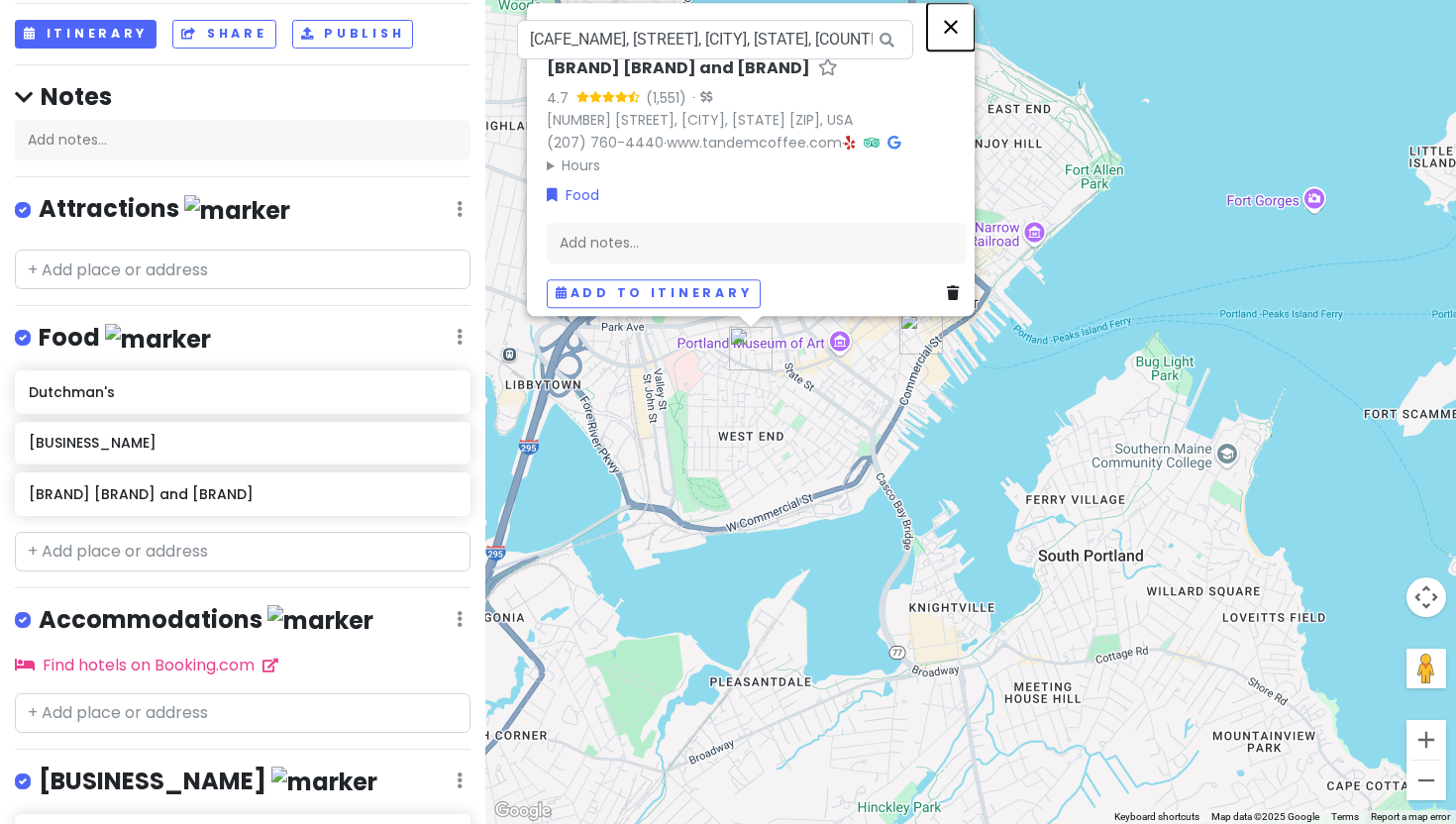 click at bounding box center [951, 27] 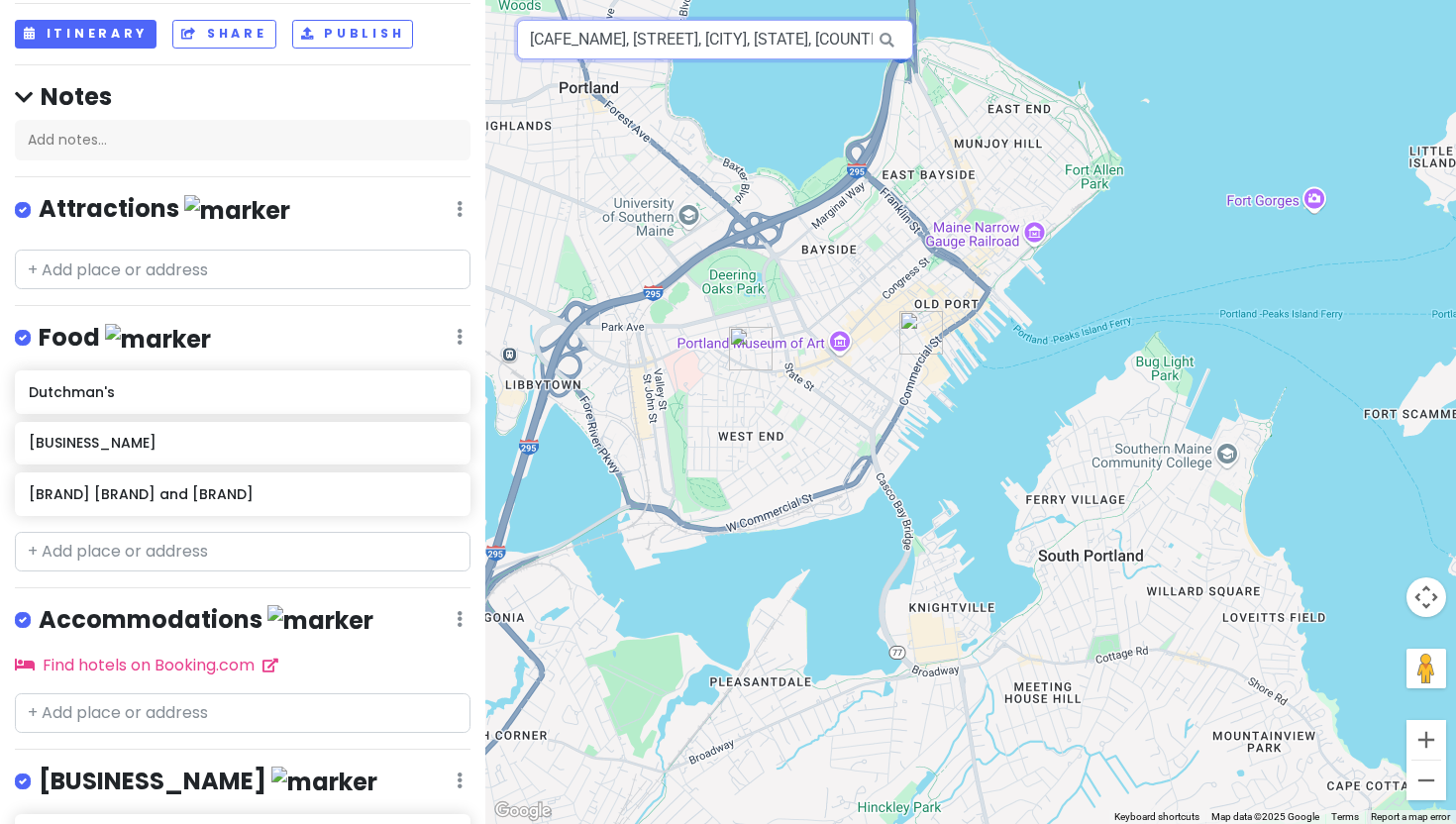click on "[CAFE_NAME], [STREET], [CITY], [STATE], [COUNTRY]" at bounding box center [715, 40] 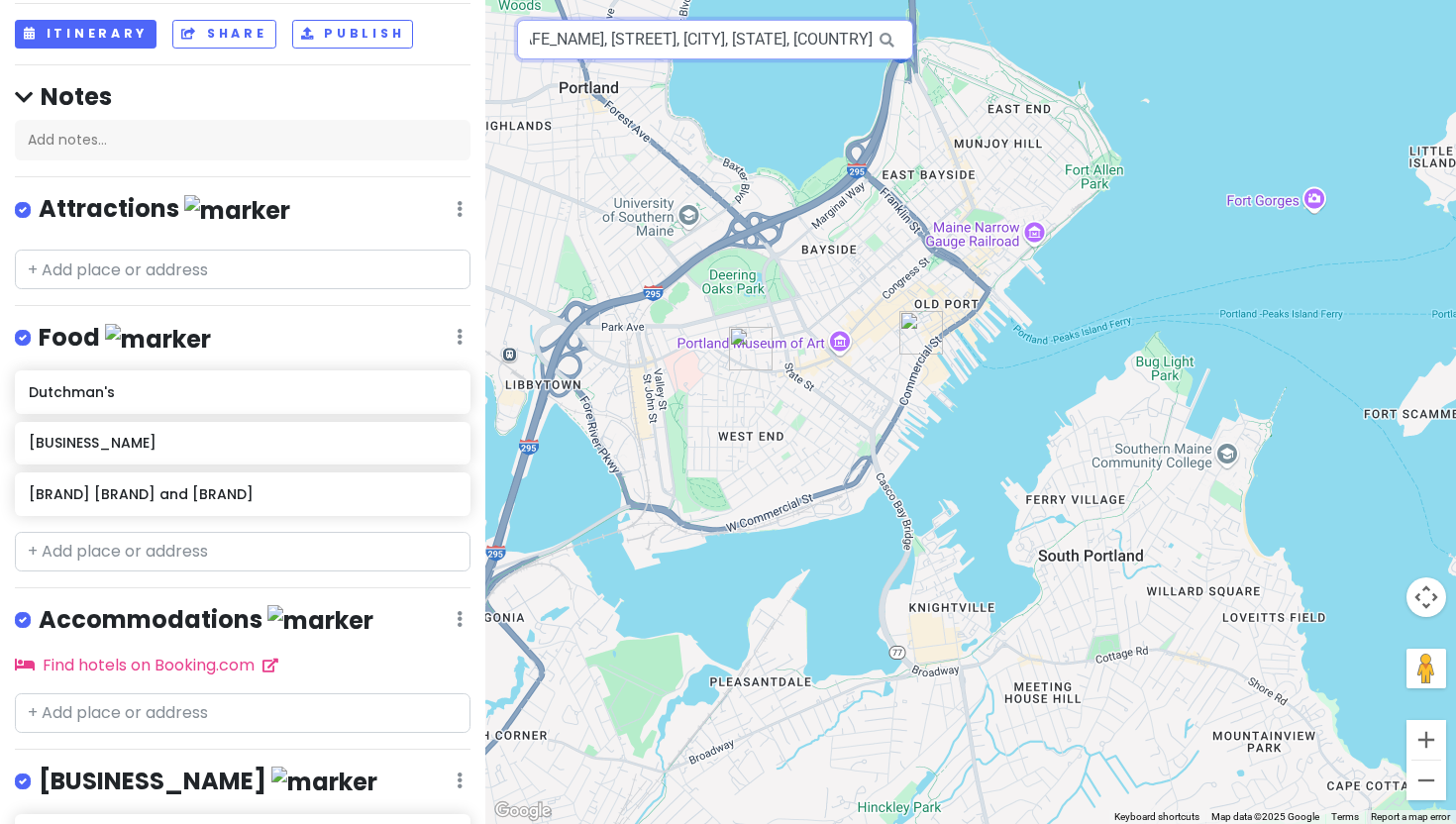 drag, startPoint x: 532, startPoint y: 33, endPoint x: 1041, endPoint y: 11, distance: 509.4752 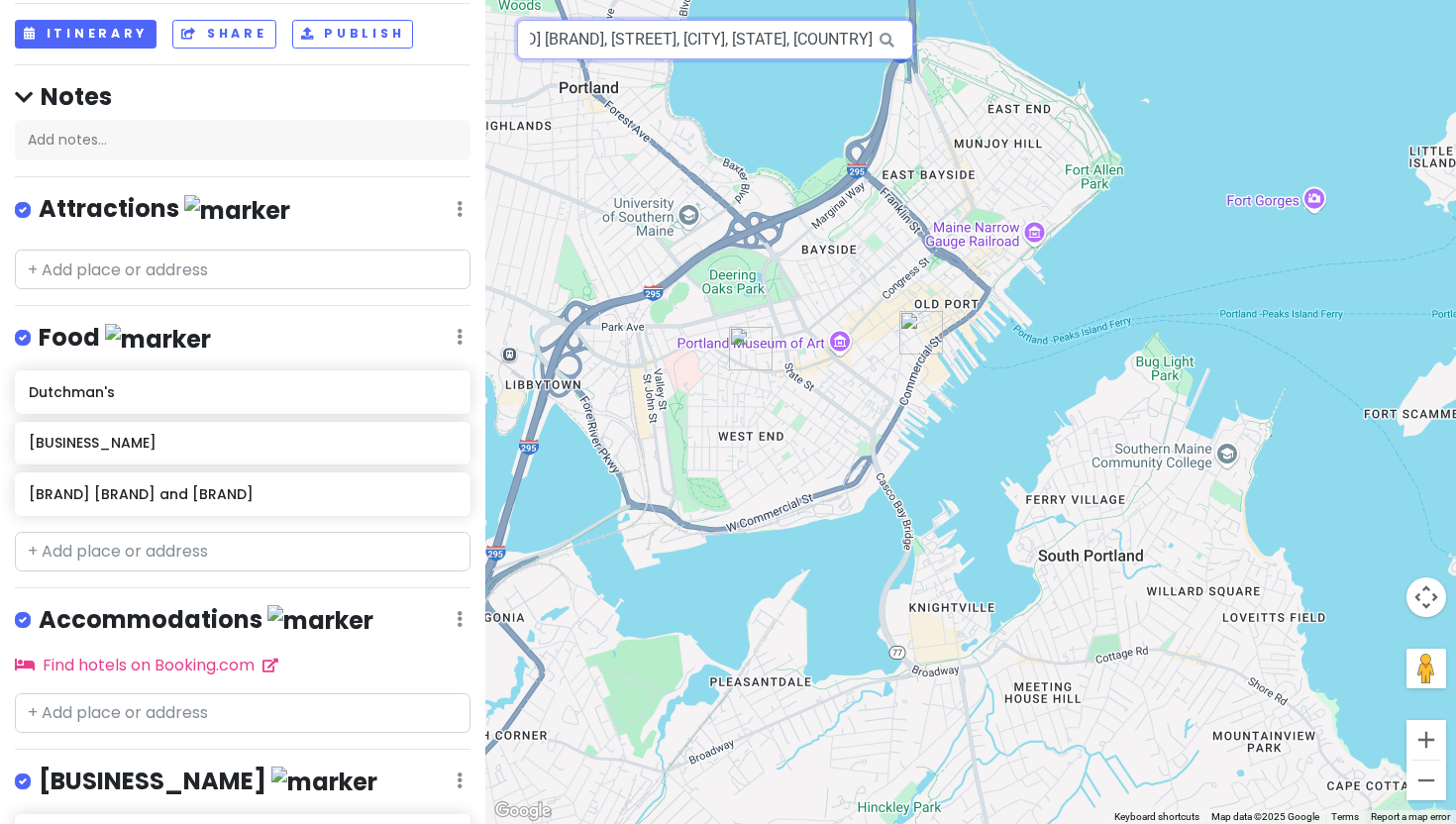 scroll, scrollTop: 0, scrollLeft: 7, axis: horizontal 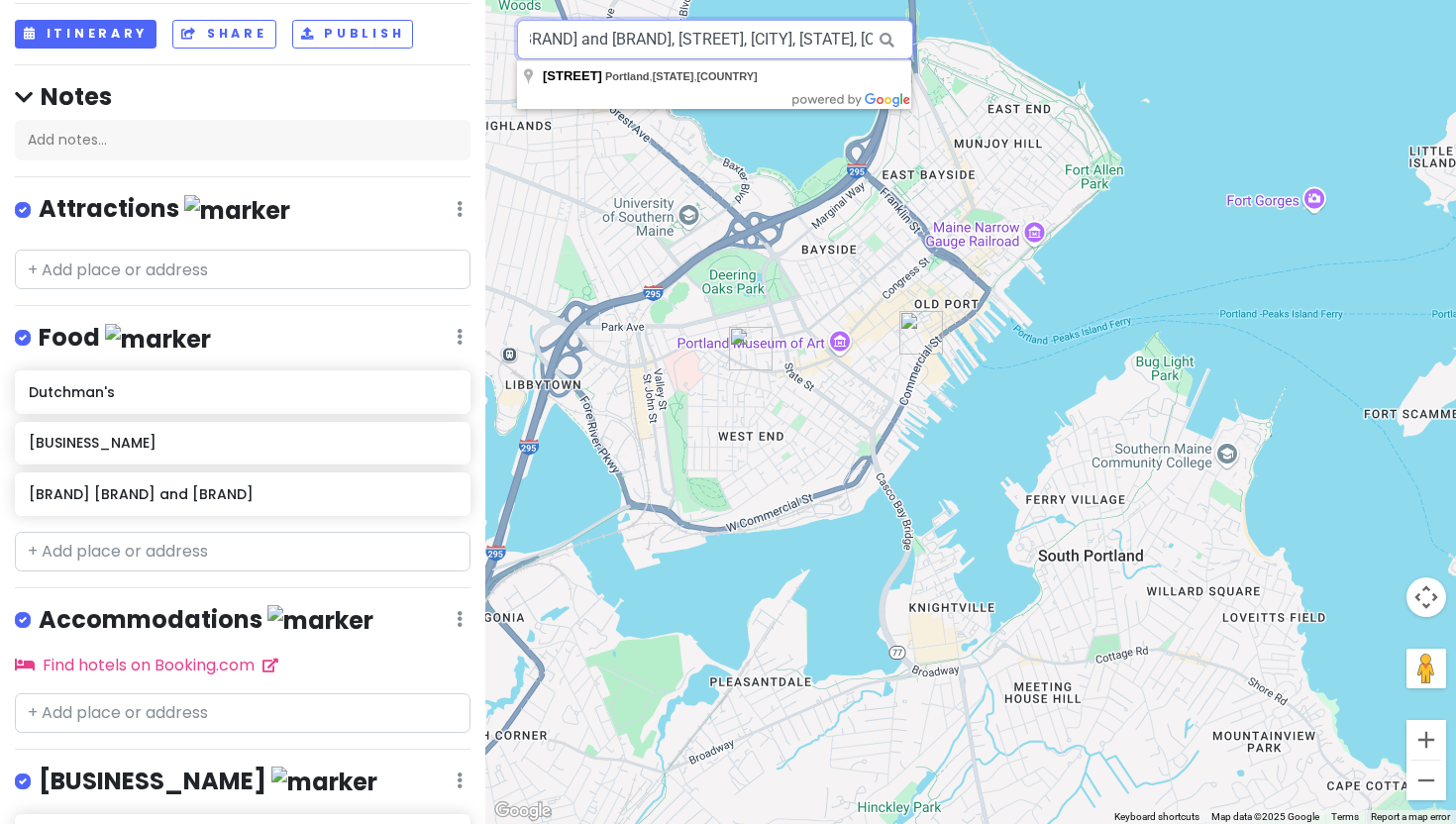 drag, startPoint x: 559, startPoint y: 36, endPoint x: 1288, endPoint y: 54, distance: 729.2222 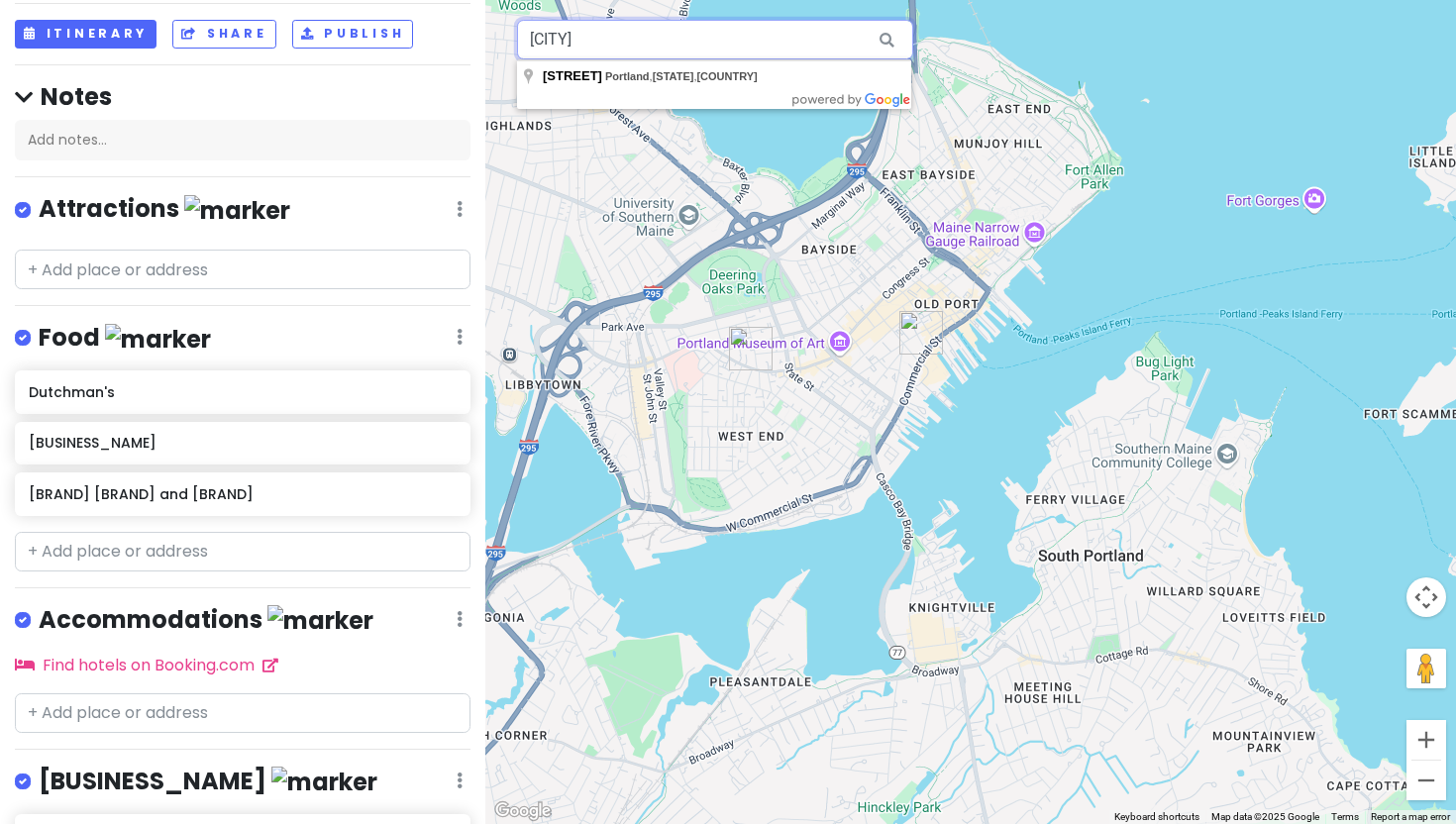 scroll, scrollTop: 0, scrollLeft: 0, axis: both 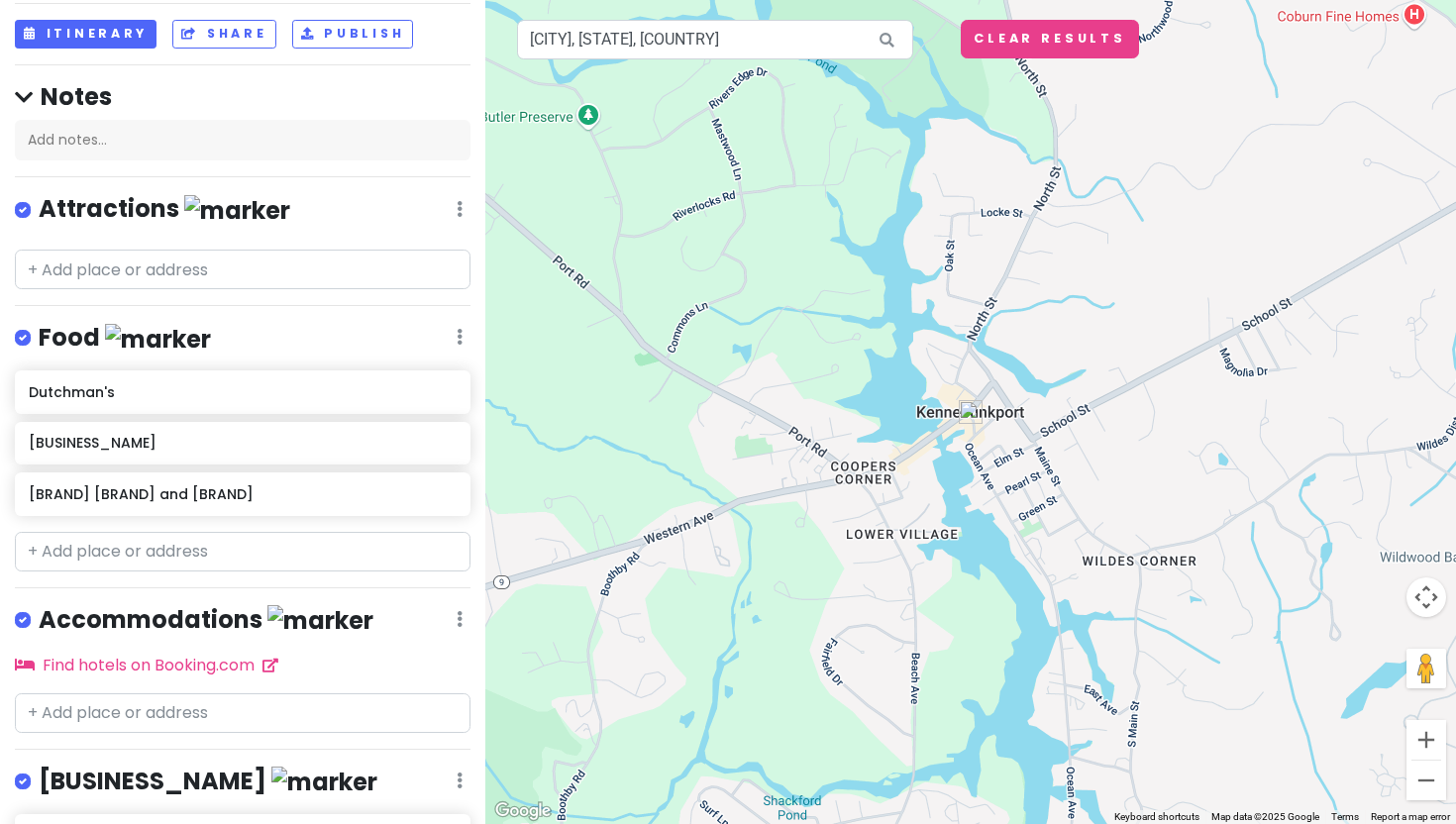 click at bounding box center (971, 412) 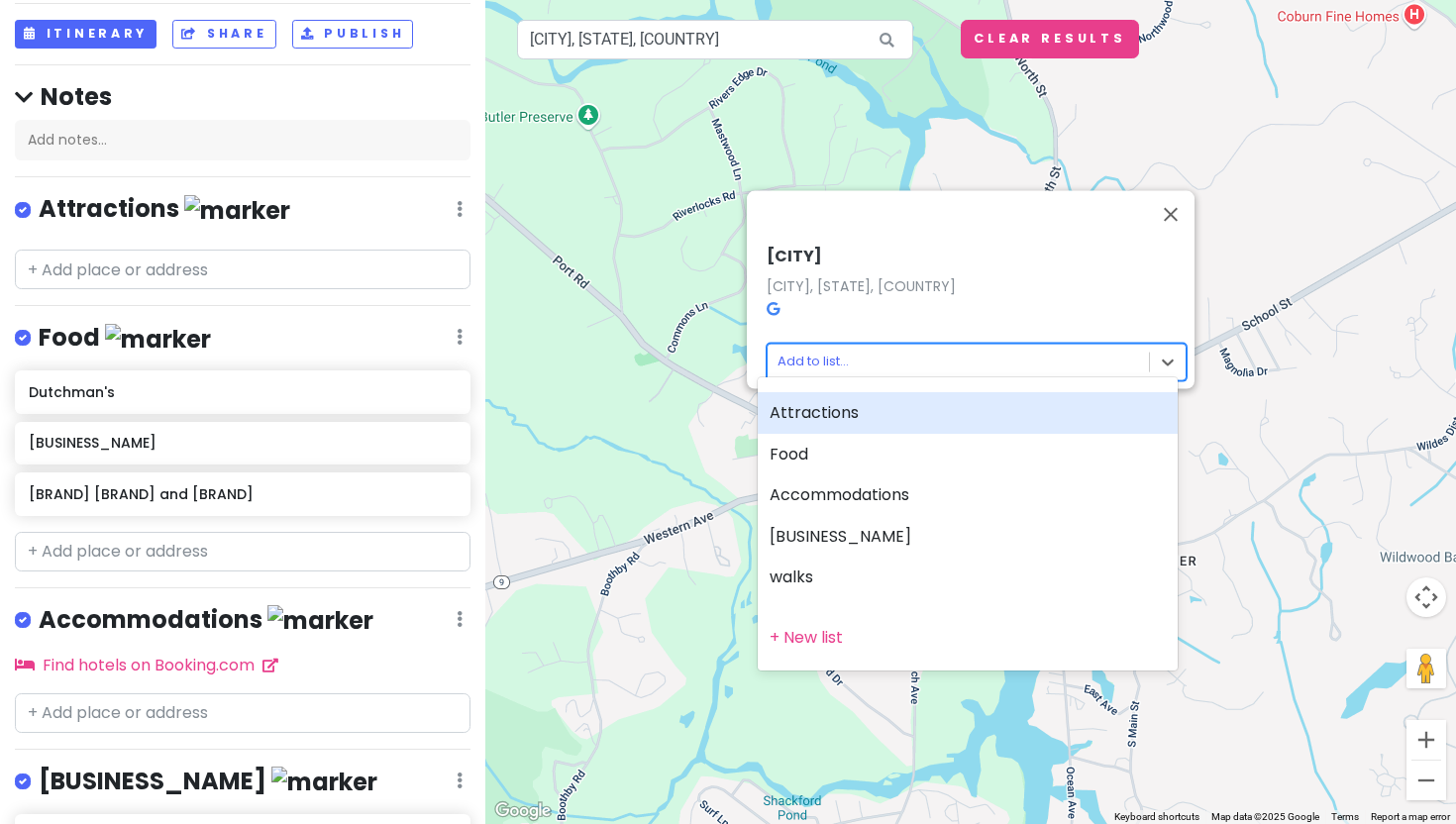 click on "[STATE] Trip Private Change Dates Make a Copy Delete Trip Go Pro ⚡️ Give Feedback 💡 Support Scout ☕️ Itinerary Share Publish Notes Add notes... Attractions   Edit Reorder Delete List Food   Edit Reorder Delete List [BRAND] [BRAND] [BRAND] Accommodations   Edit Reorder Delete List Find hotels on Booking.com Bookstores    Edit Reorder Delete List [CITY] [BRAND] [BRAND] walks   Edit Reorder Delete List + Add a section ← Move left → Move right ↑ Move up ↓ Move down + Zoom in - Zoom out Home Jump left by 75% End Jump right by 75% Page Up Jump up by 75% Page Down Jump down by 75% [CITY] [CITY], [STATE], [COUNTRY]      option Attractions focused, 0 of 2. 6 results available. Use Up and Down to choose options, press Enter to select the currently focused option, press Escape to exit the menu, press Tab to select the option and exit the menu. Add to list... [CITY] [CITY], [STATE], [COUNTRY] Keyboard shortcuts Map Data Map data ©2025 Google 200 m  Terms Food" at bounding box center (728, 412) 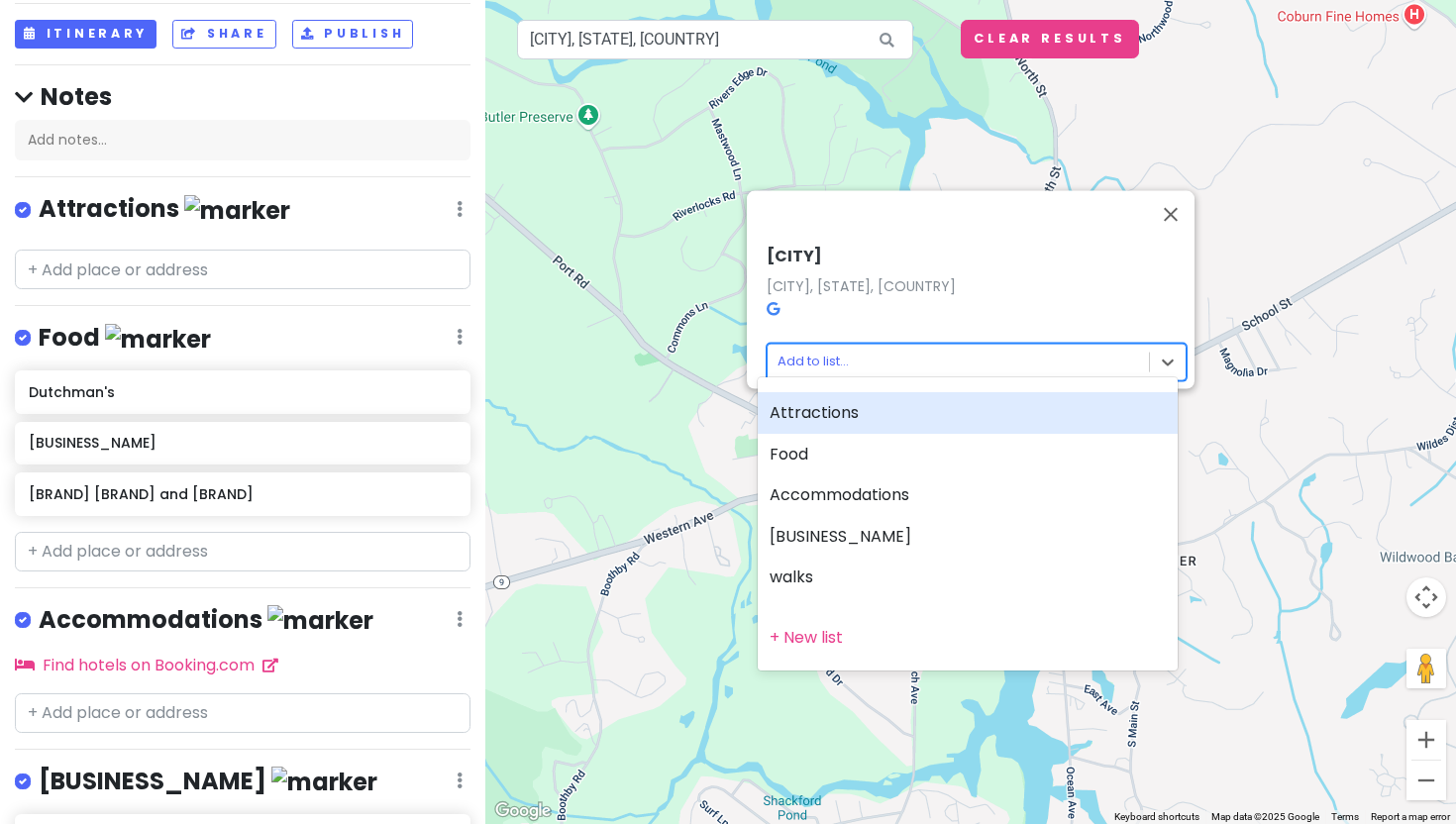 click on "Attractions" at bounding box center (968, 413) 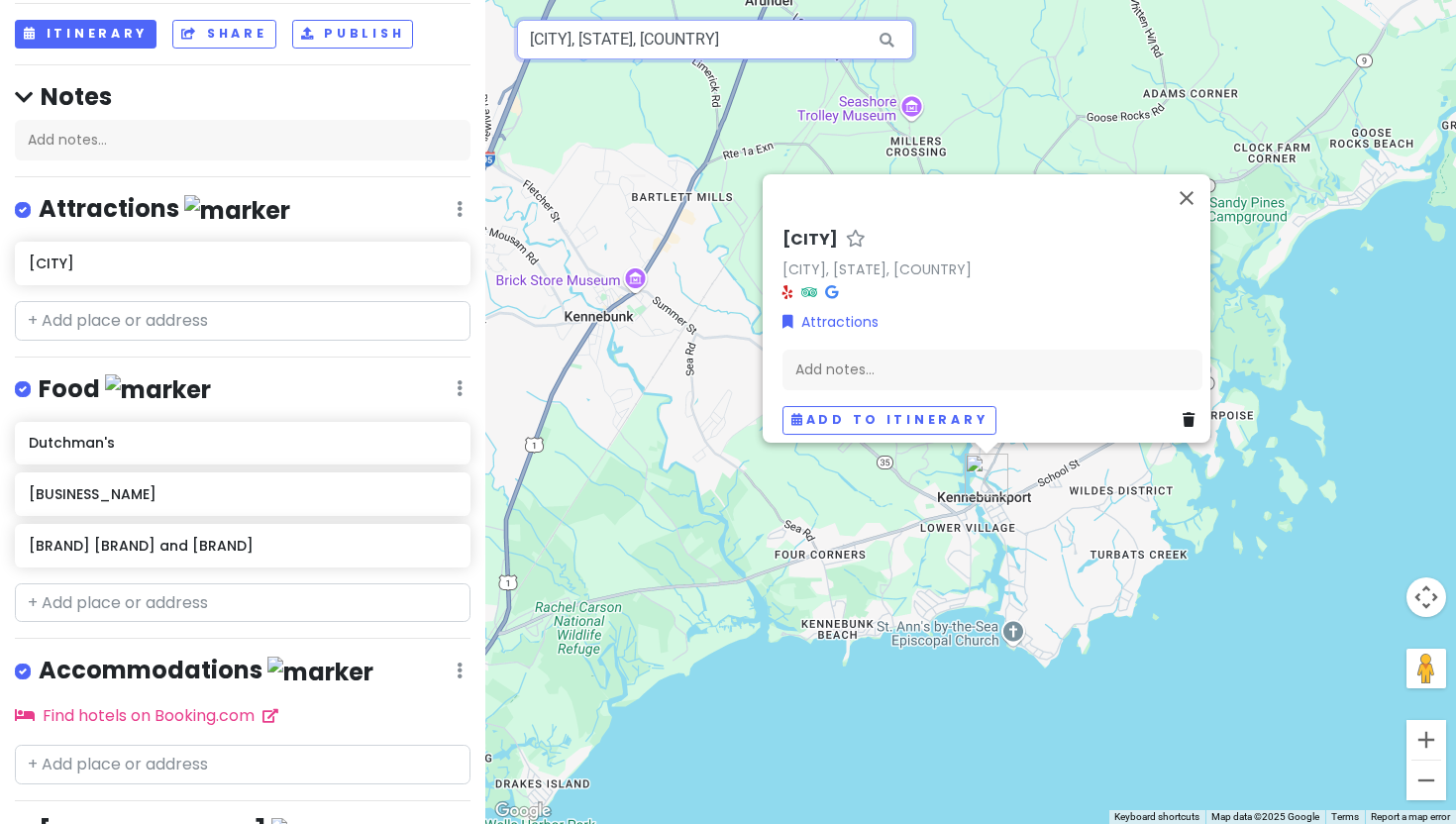 drag, startPoint x: 707, startPoint y: 38, endPoint x: 496, endPoint y: 32, distance: 211.08529 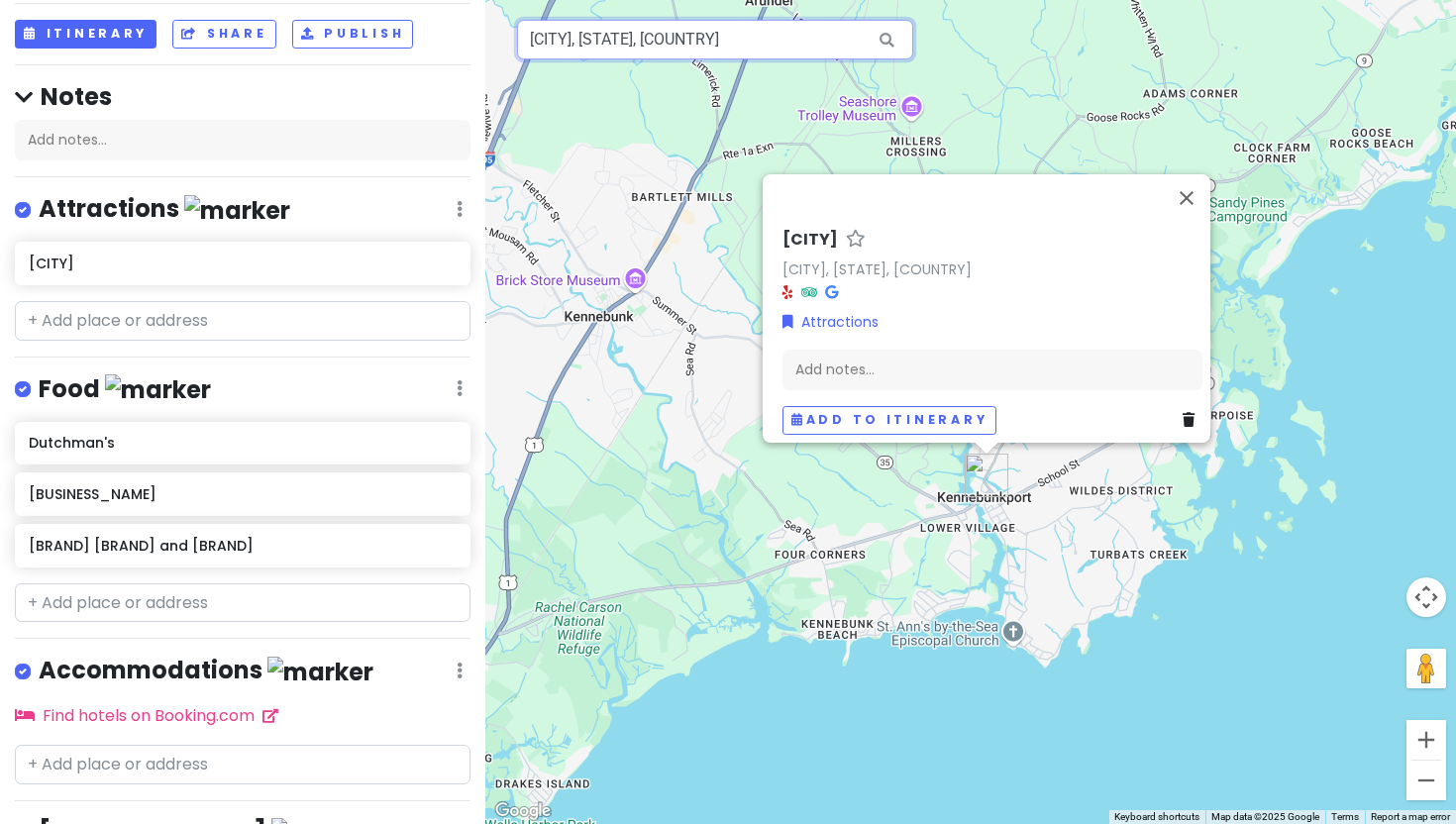 click on "Kennebunkport Kennebunkport, [STATE], [COUNTRY] Attractions Add notes...  Add to itinerary Kennebunkport, [STATE], [COUNTRY] Keyboard shortcuts Map Data Map data ©2025 Google Map data ©2025 Google 1 km  Click to toggle between metric and imperial units Terms Report a map error" at bounding box center [971, 412] 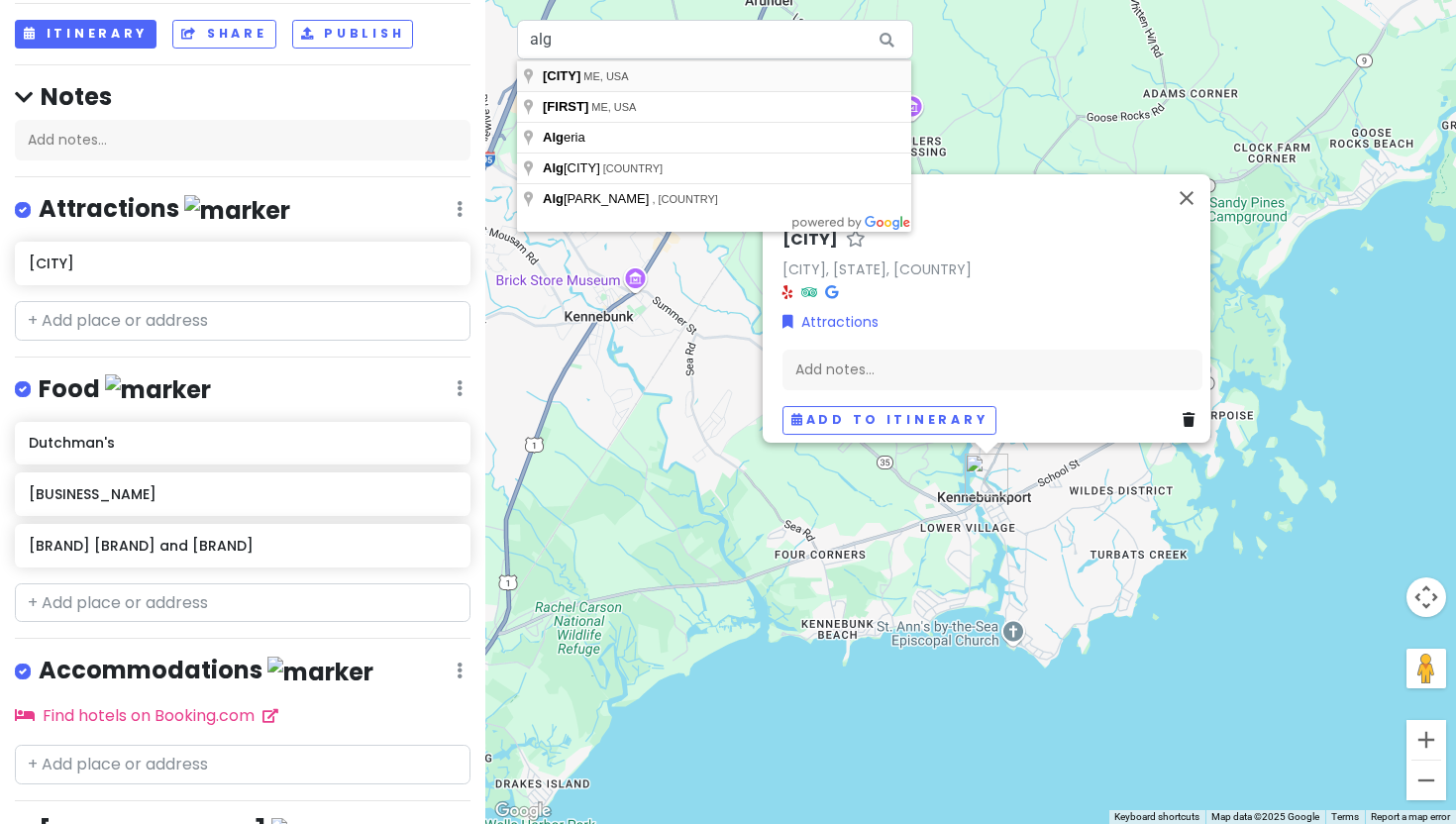 type on "[CITY], [STATE], [COUNTRY]" 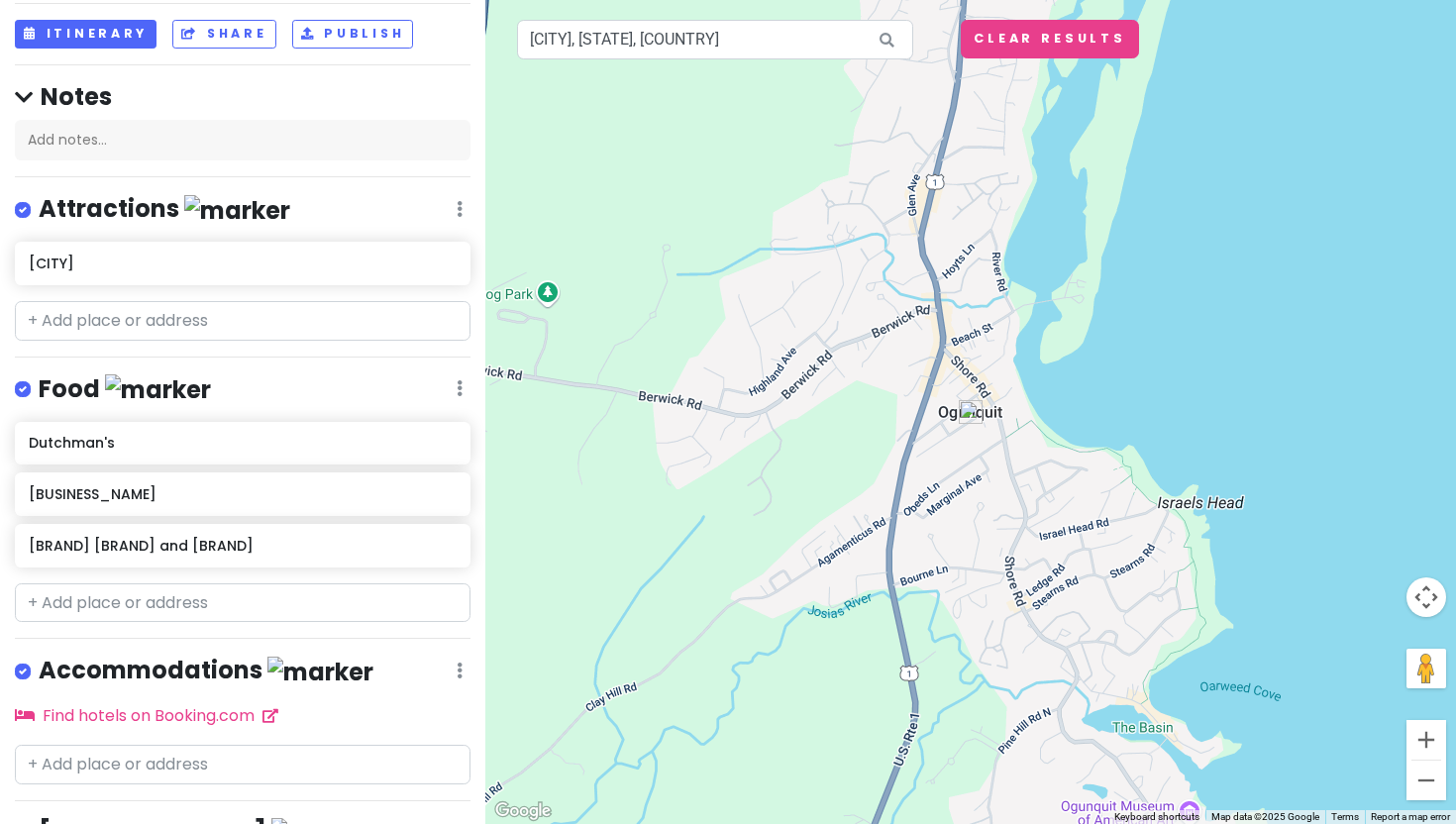 click at bounding box center [971, 412] 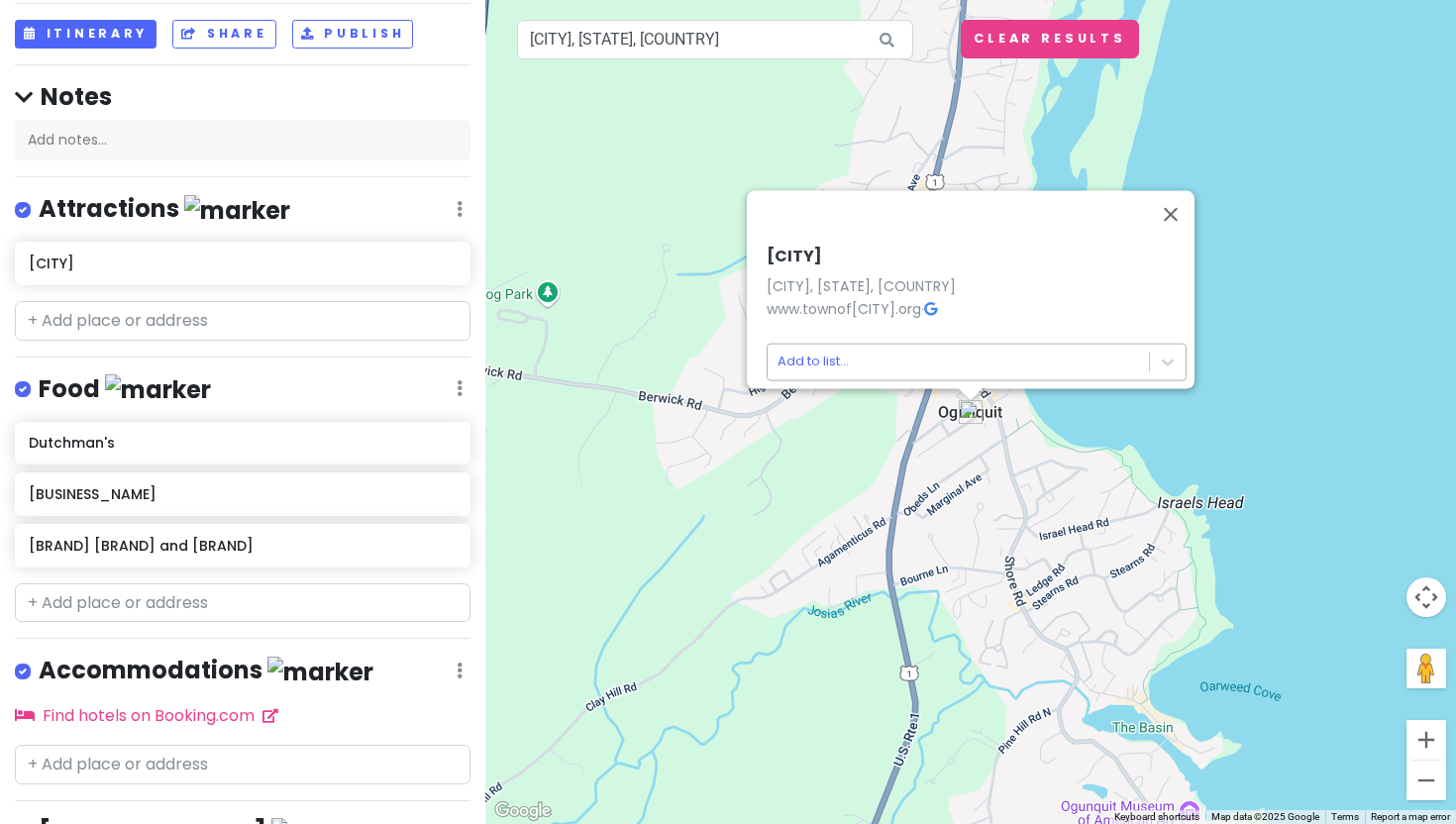 click on "Maine Trip Private Change Dates Make a Copy Delete Trip Go Pro ⚡️ Give Feedback 💡 Support Scout ☕️ Itinerary Share Publish Notes Add notes... Attractions   Edit Reorder Delete List Kennebunkport Food   Edit Reorder Delete List Dutchman's Salt Yard Cafe & Bar Tandem Coffee and Bakery Accommodations   Edit Reorder Delete List Find hotels on Booking.com Bookstores    Edit Reorder Delete List Boothbay Harbor Library Used Book Shop walks   Edit Reorder Delete List + Add a section ← Move left → Move right ↑ Move up ↓ Move down + Zoom in - Zoom out Home Jump left by 75% End Jump right by 75% Page Up Jump up by 75% Page Down Jump down by 75% Ogunquit Ogunquit, [STATE], [COUNTRY] www.townofogunquit.org   ·   Add to list... Ogunquit, [STATE], [COUNTRY] Keyboard shortcuts Map Data Map data ©2025 Google Map data ©2025 Google 200 m  Click to toggle between metric and imperial units Terms Report a map error Clear Results" at bounding box center [728, 412] 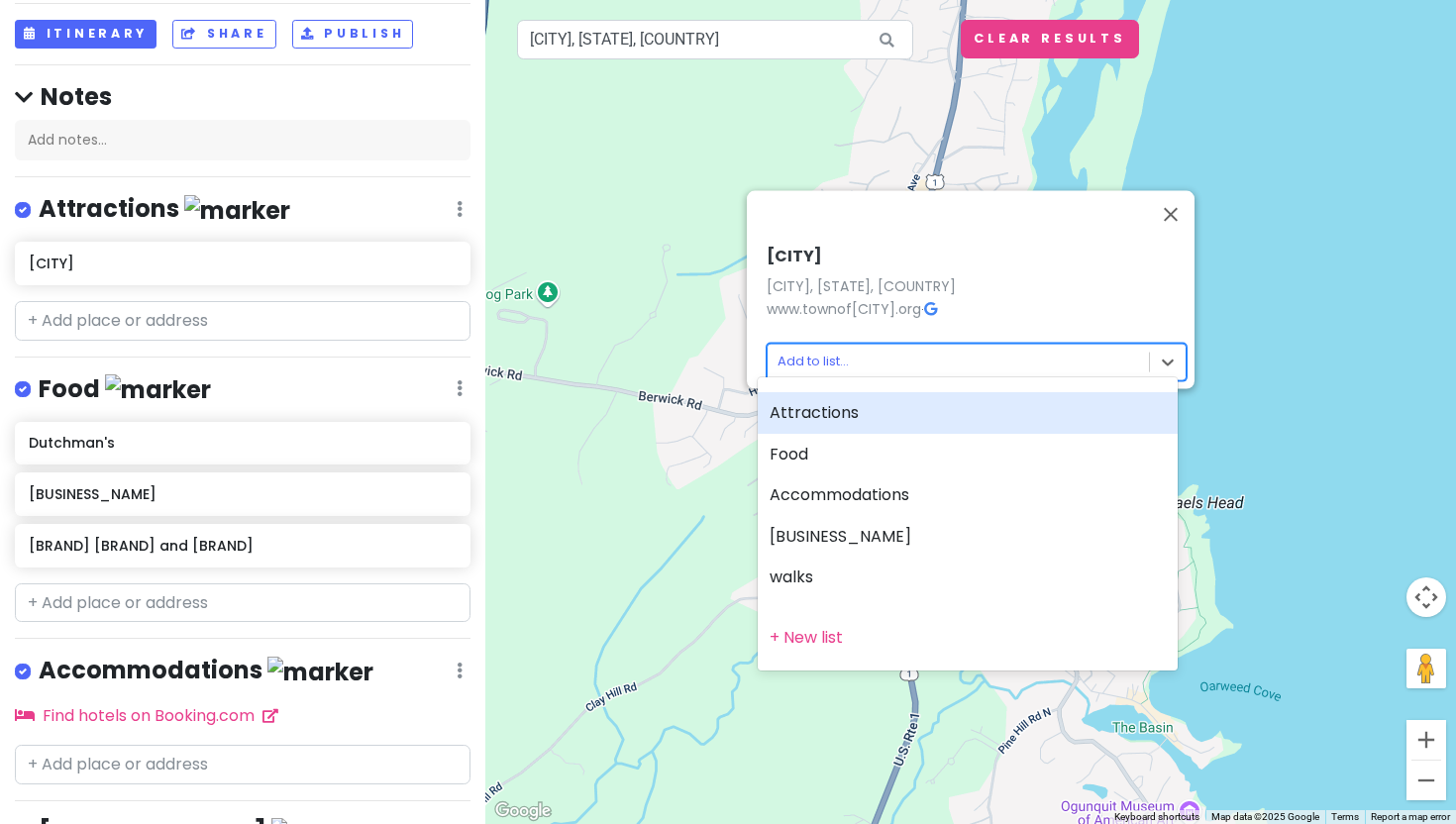 click on "Attractions" at bounding box center (968, 413) 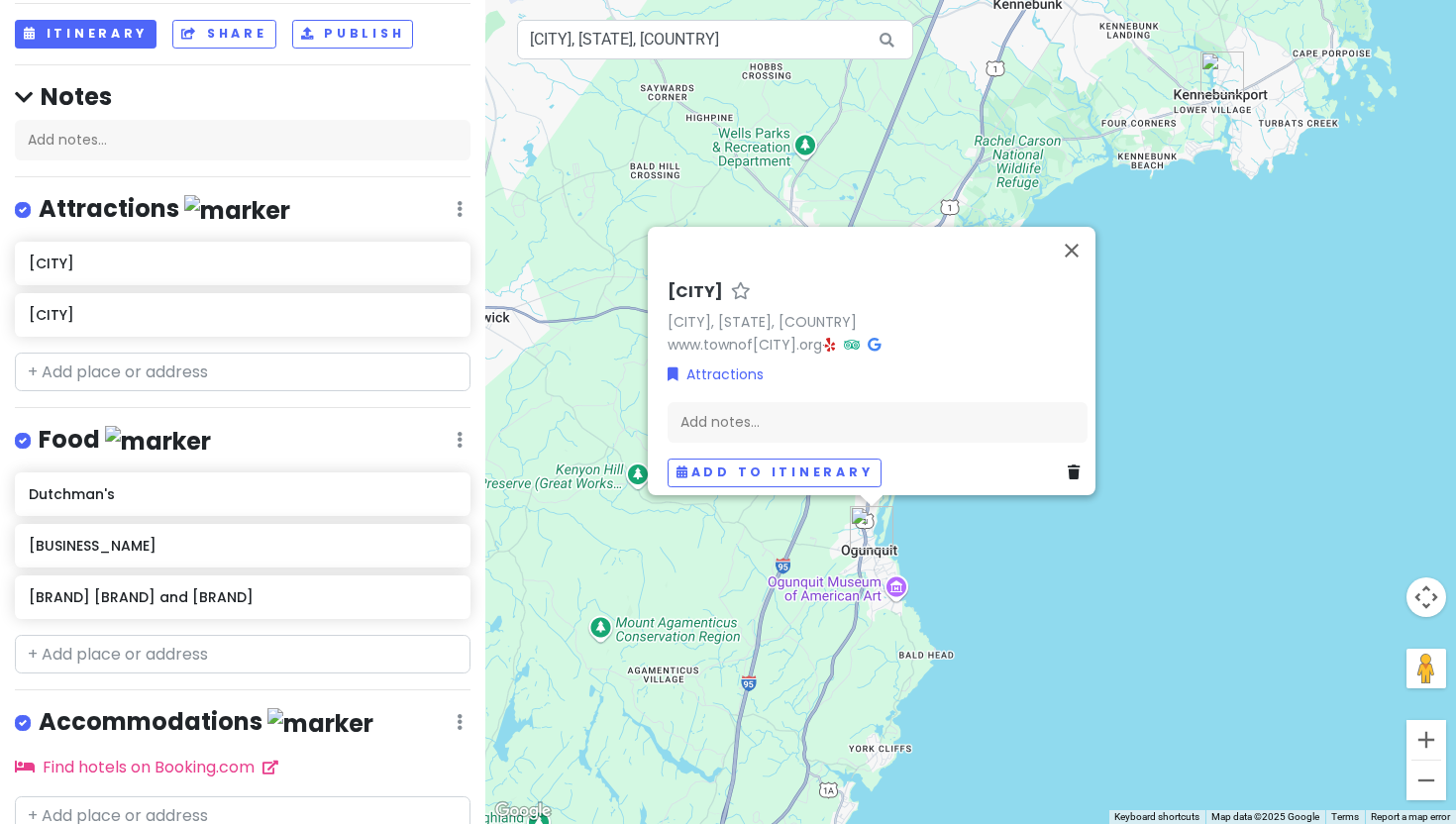click on "[CITY] [CITY], [STATE], [COUNTRY] www.townofogunquit.org   ·   Attractions Add notes...  Add to itinerary" at bounding box center (971, 412) 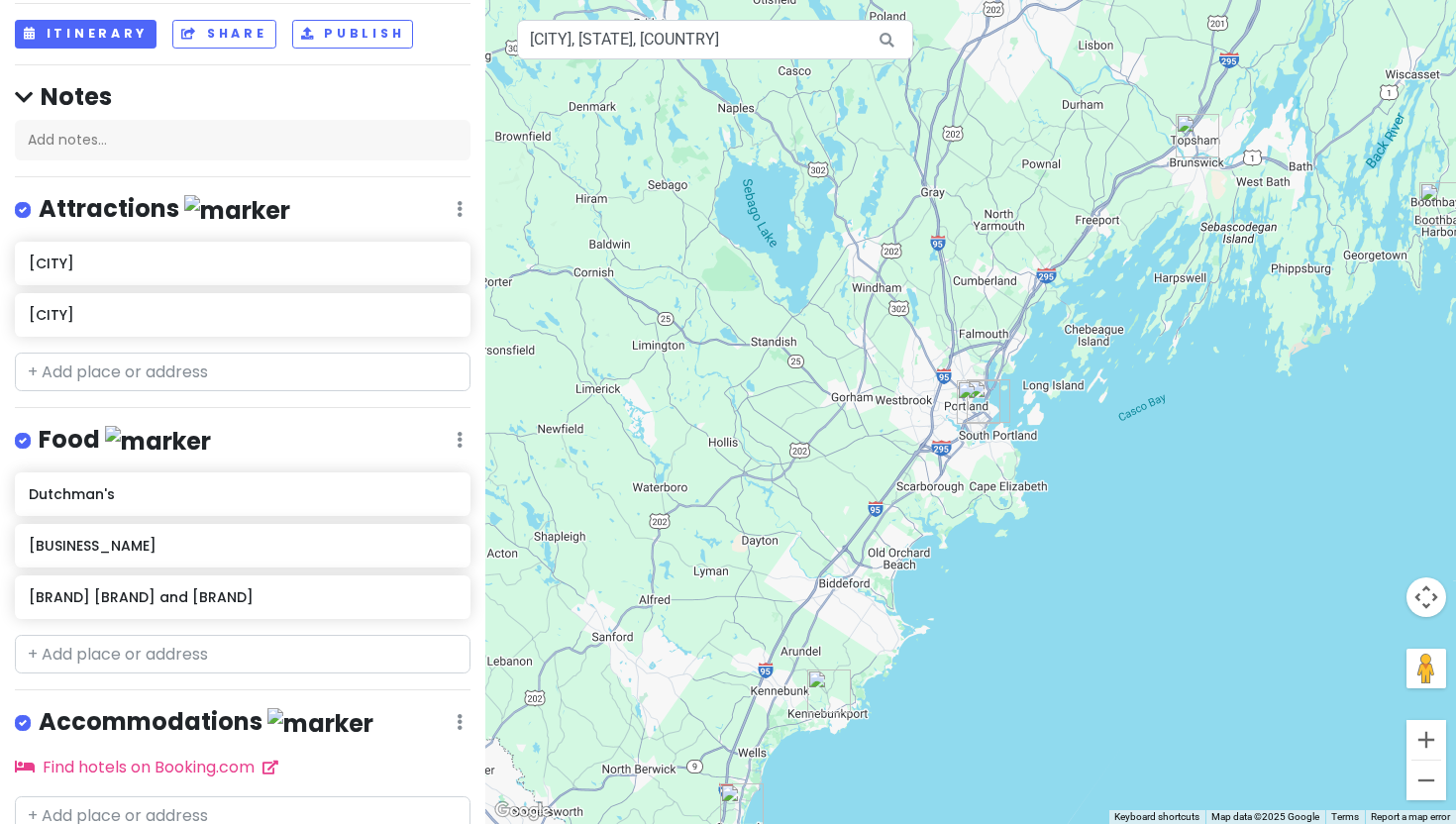 drag, startPoint x: 1038, startPoint y: 572, endPoint x: 821, endPoint y: 823, distance: 331.7981 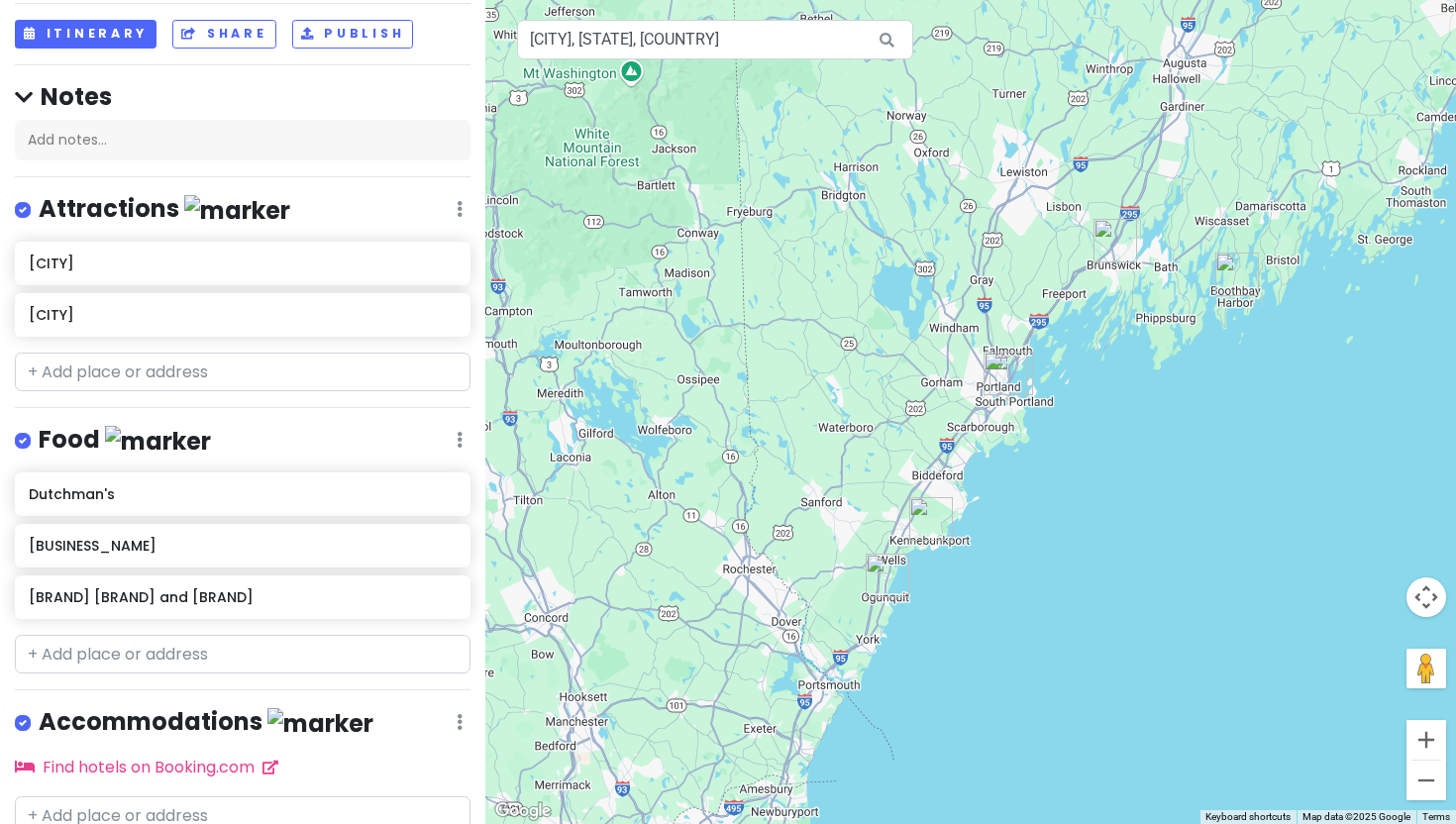 drag, startPoint x: 998, startPoint y: 641, endPoint x: 1119, endPoint y: 398, distance: 271.459 